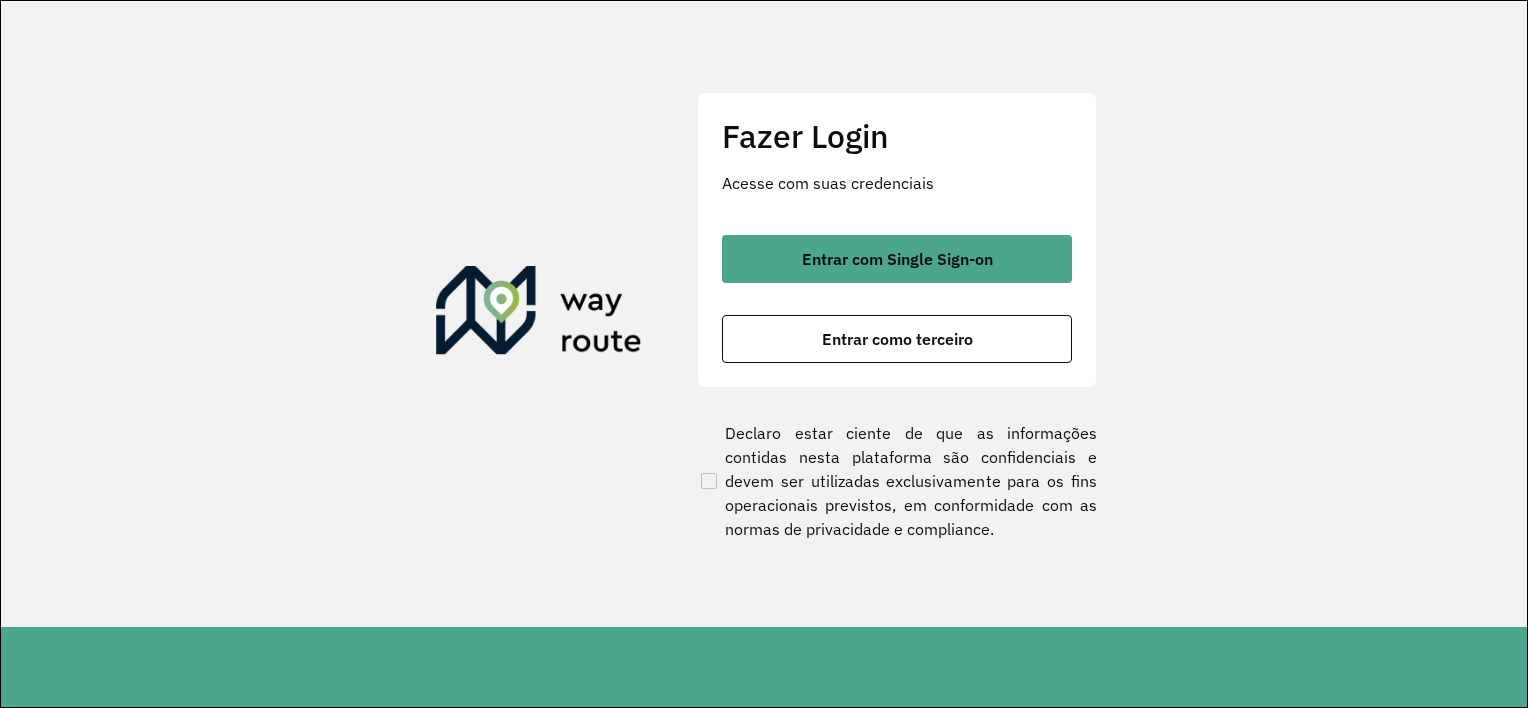 scroll, scrollTop: 0, scrollLeft: 0, axis: both 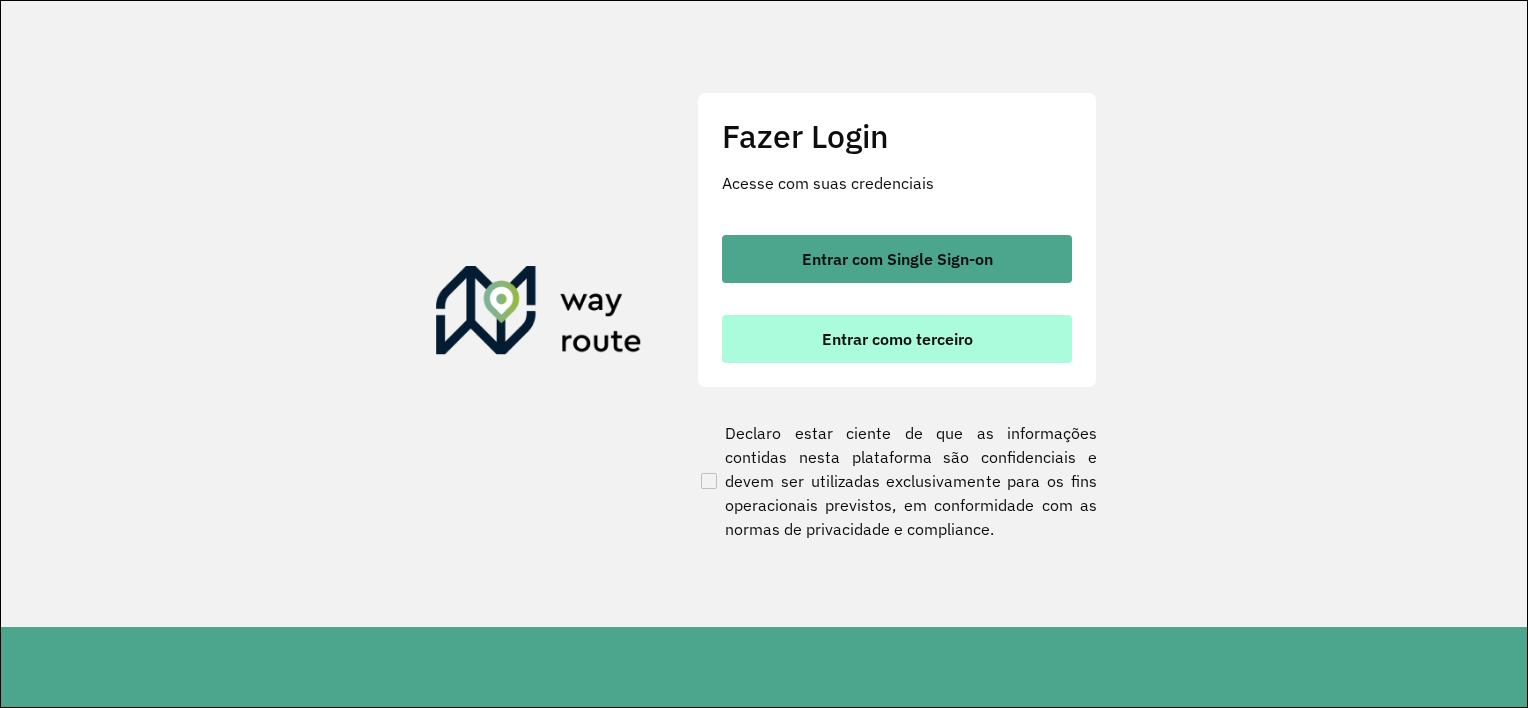 click on "Entrar como terceiro" at bounding box center [897, 339] 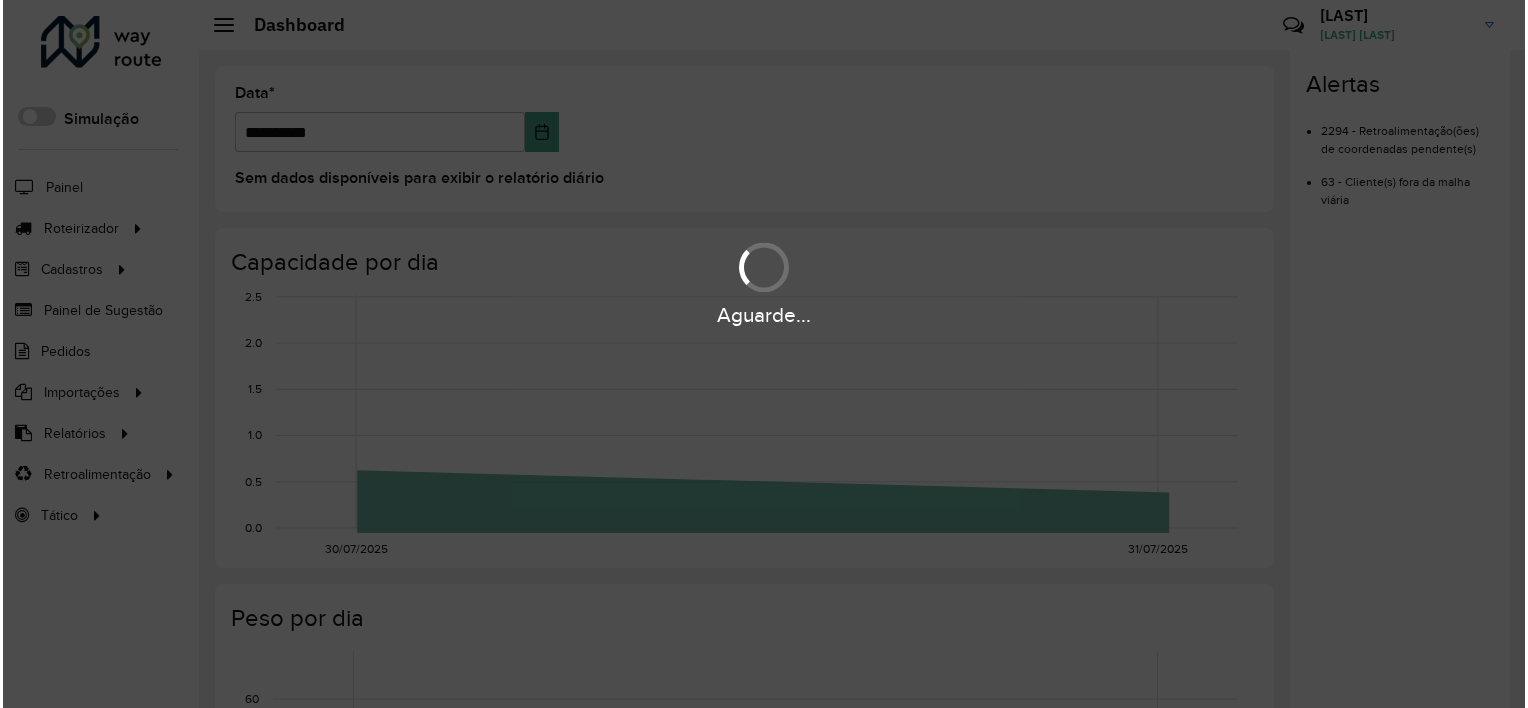scroll, scrollTop: 0, scrollLeft: 0, axis: both 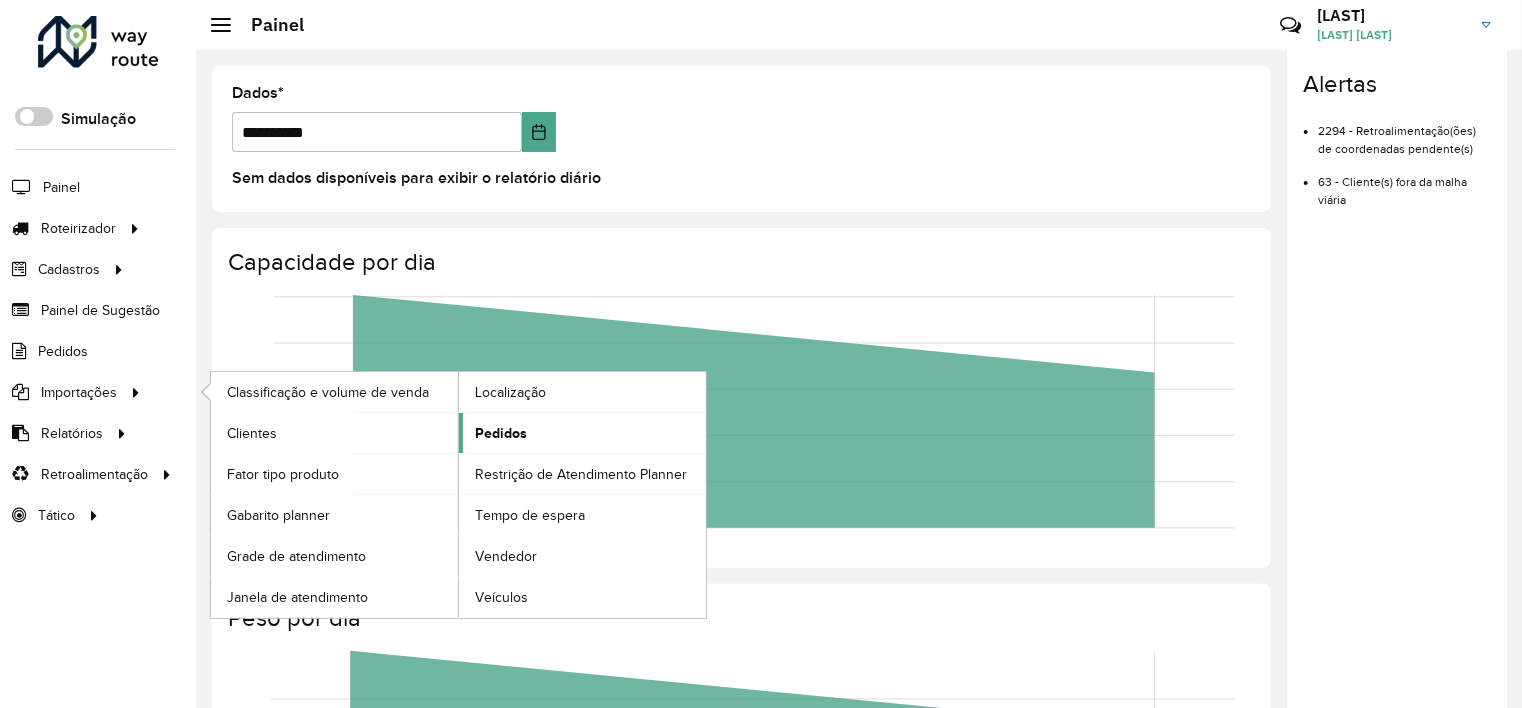 click on "Pedidos" 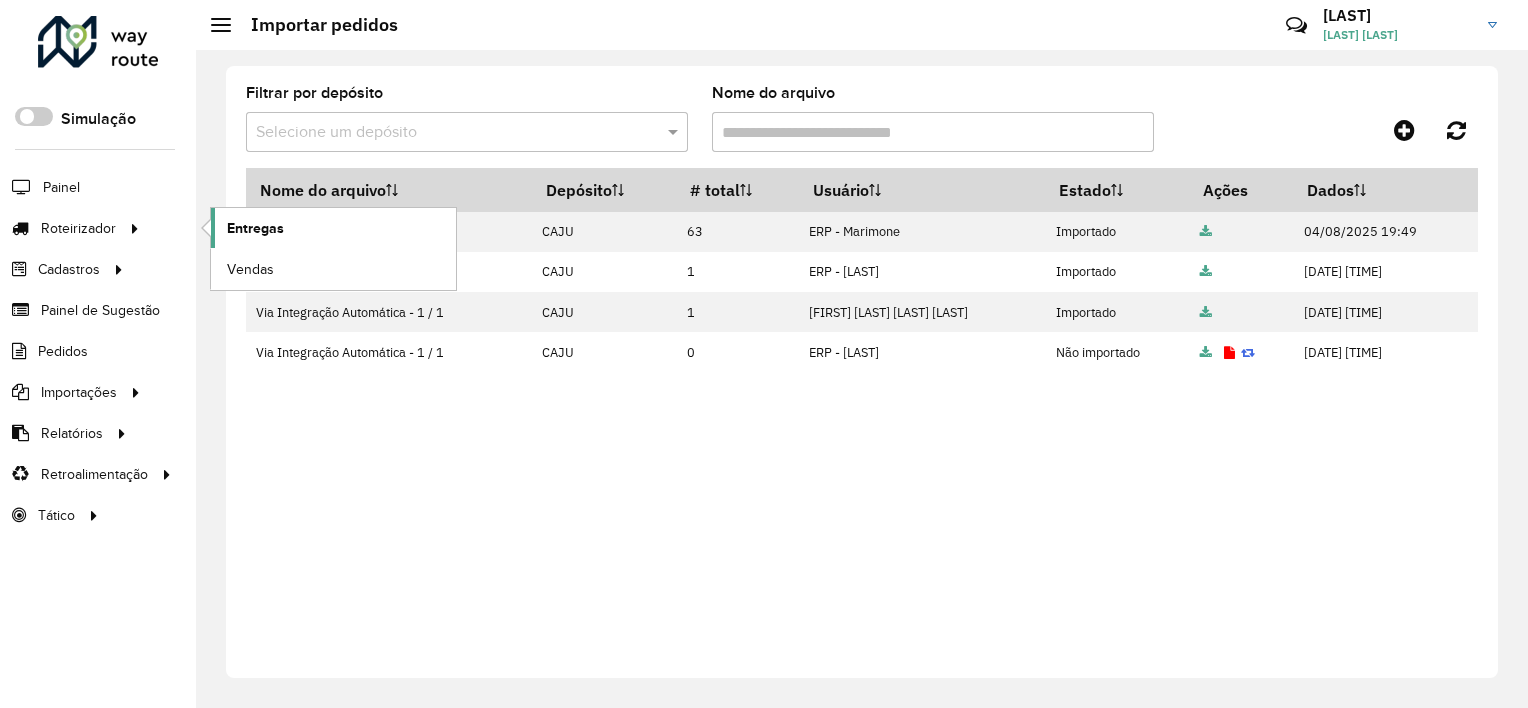 click on "Entregas" 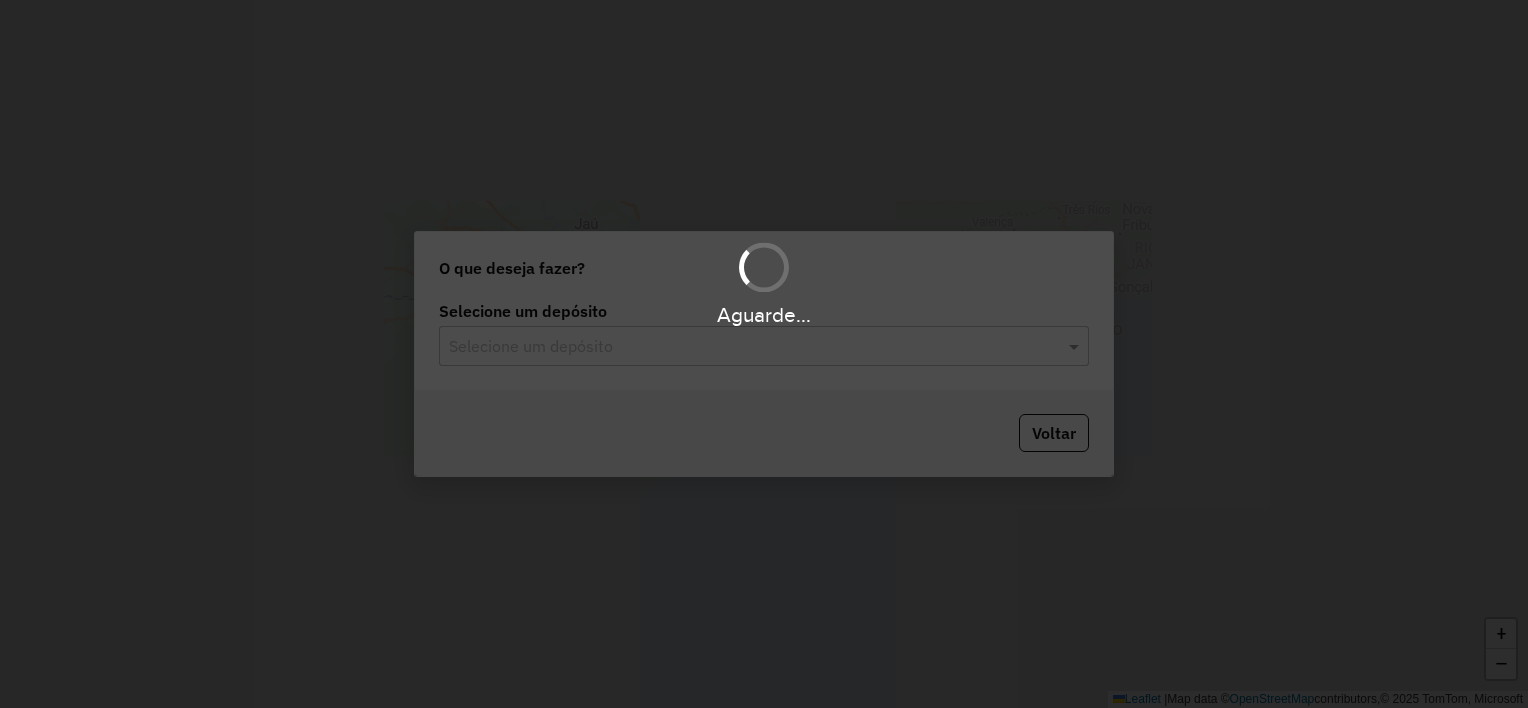 scroll, scrollTop: 0, scrollLeft: 0, axis: both 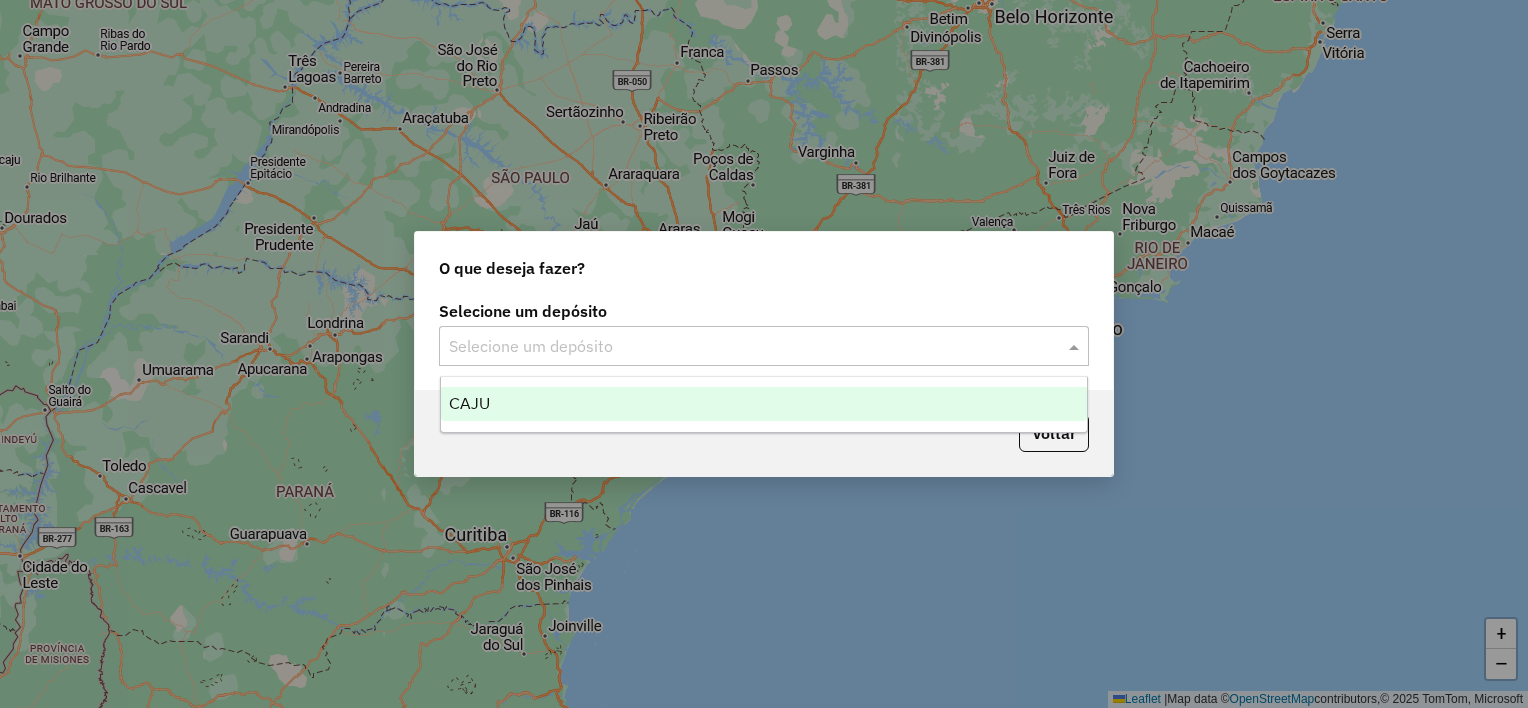 click 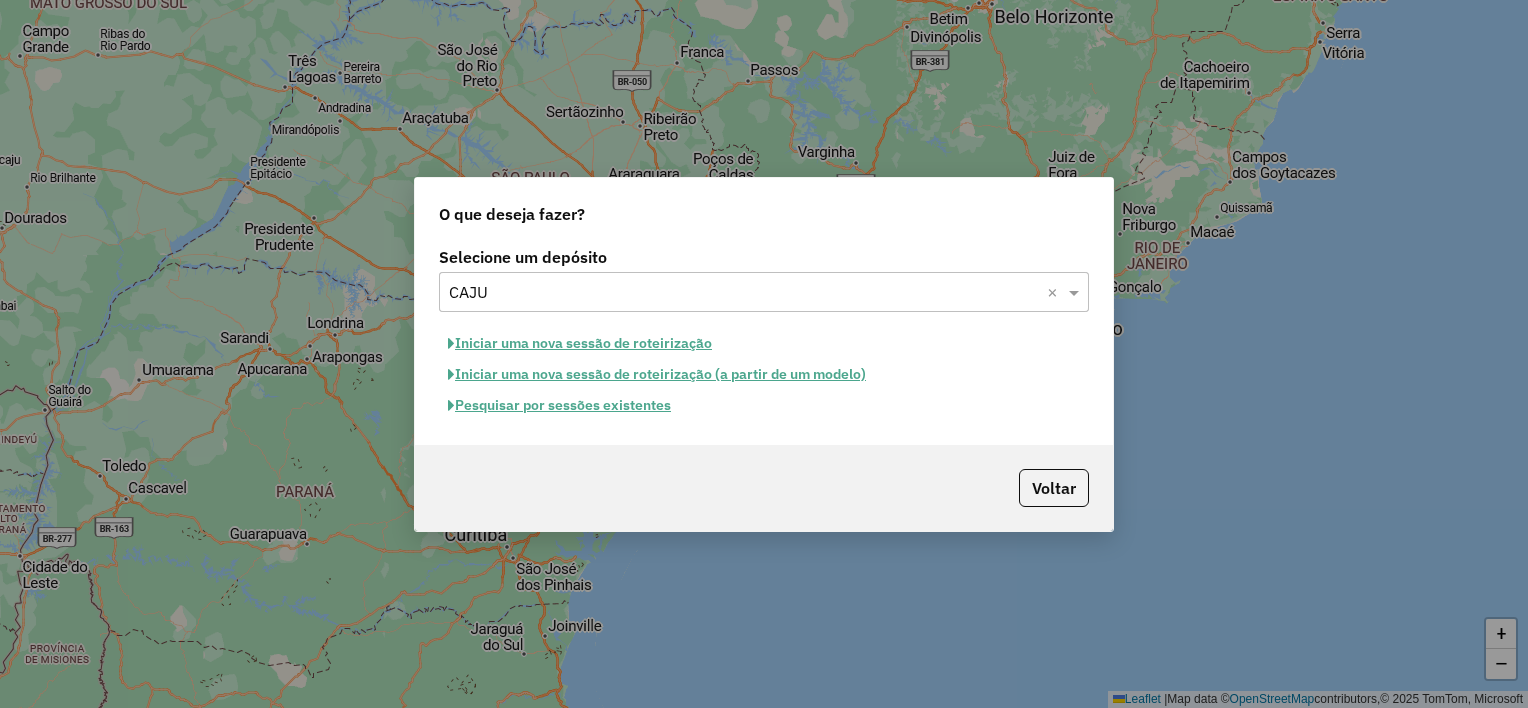 click on "Iniciar uma nova sessão de roteirização" 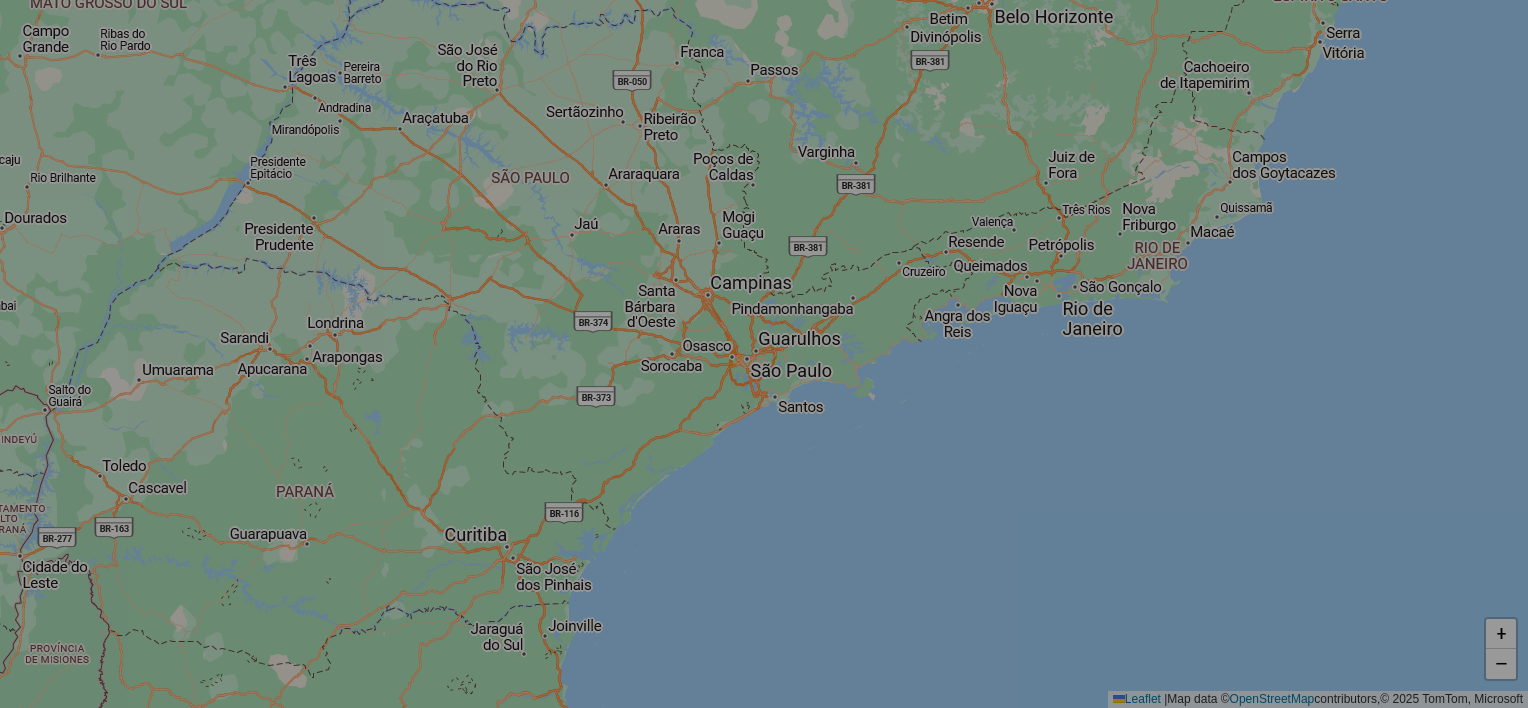 select on "*" 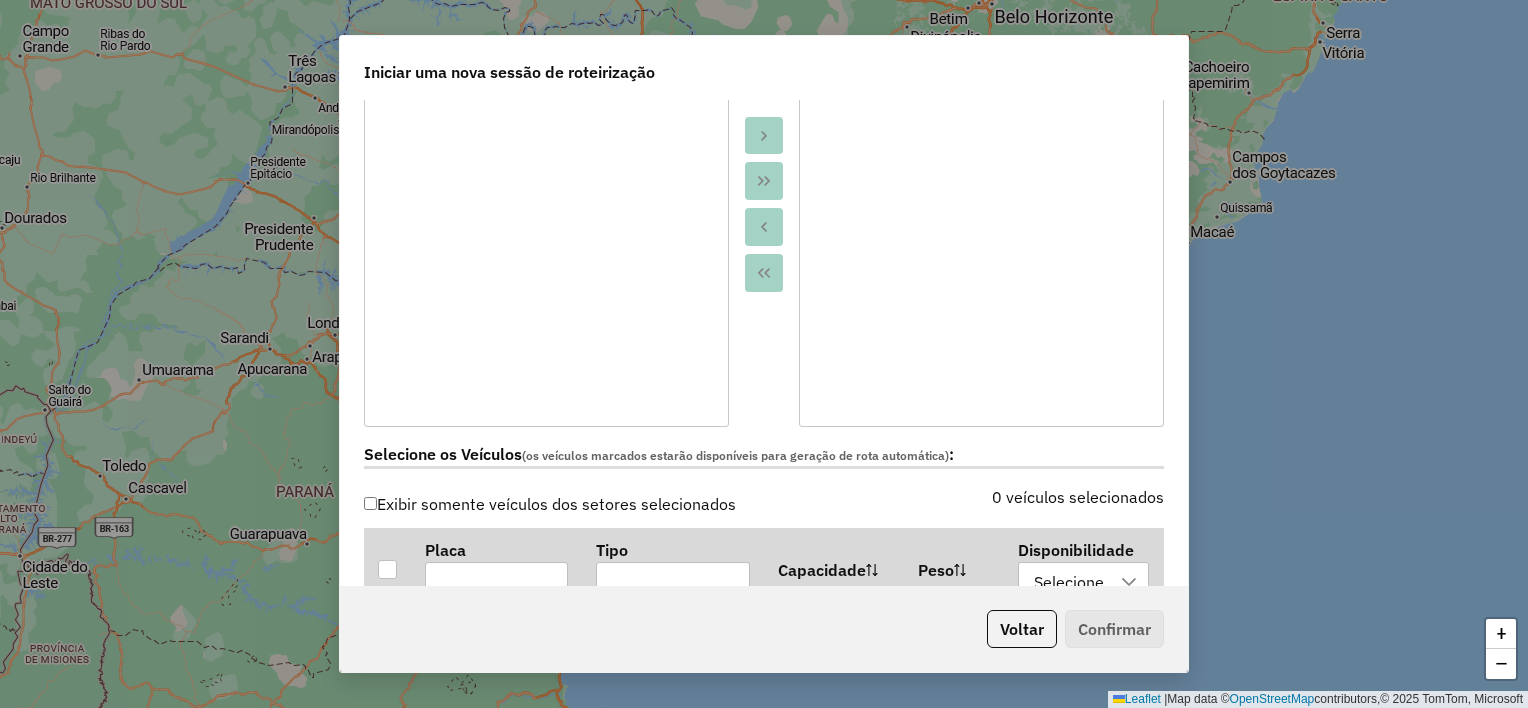 scroll, scrollTop: 600, scrollLeft: 0, axis: vertical 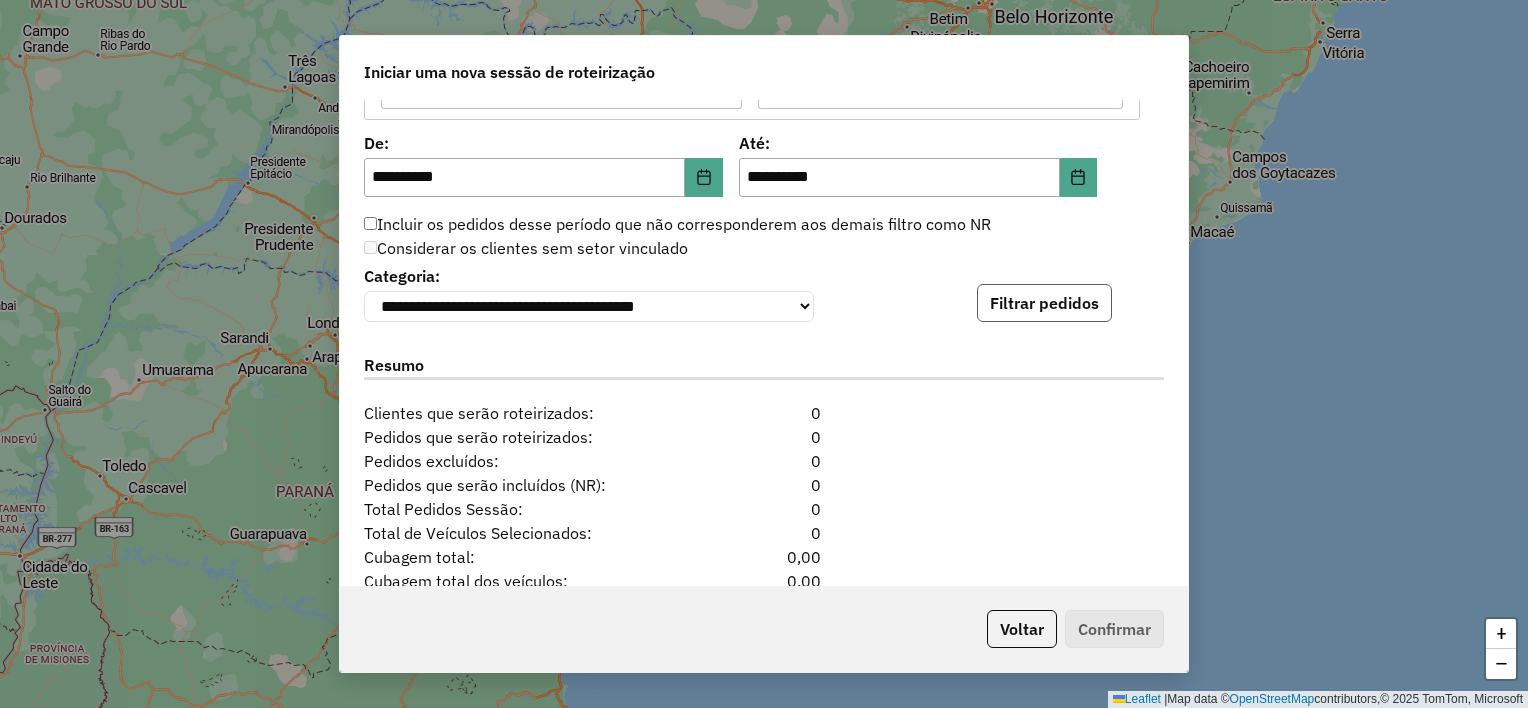 click on "Filtrar pedidos" 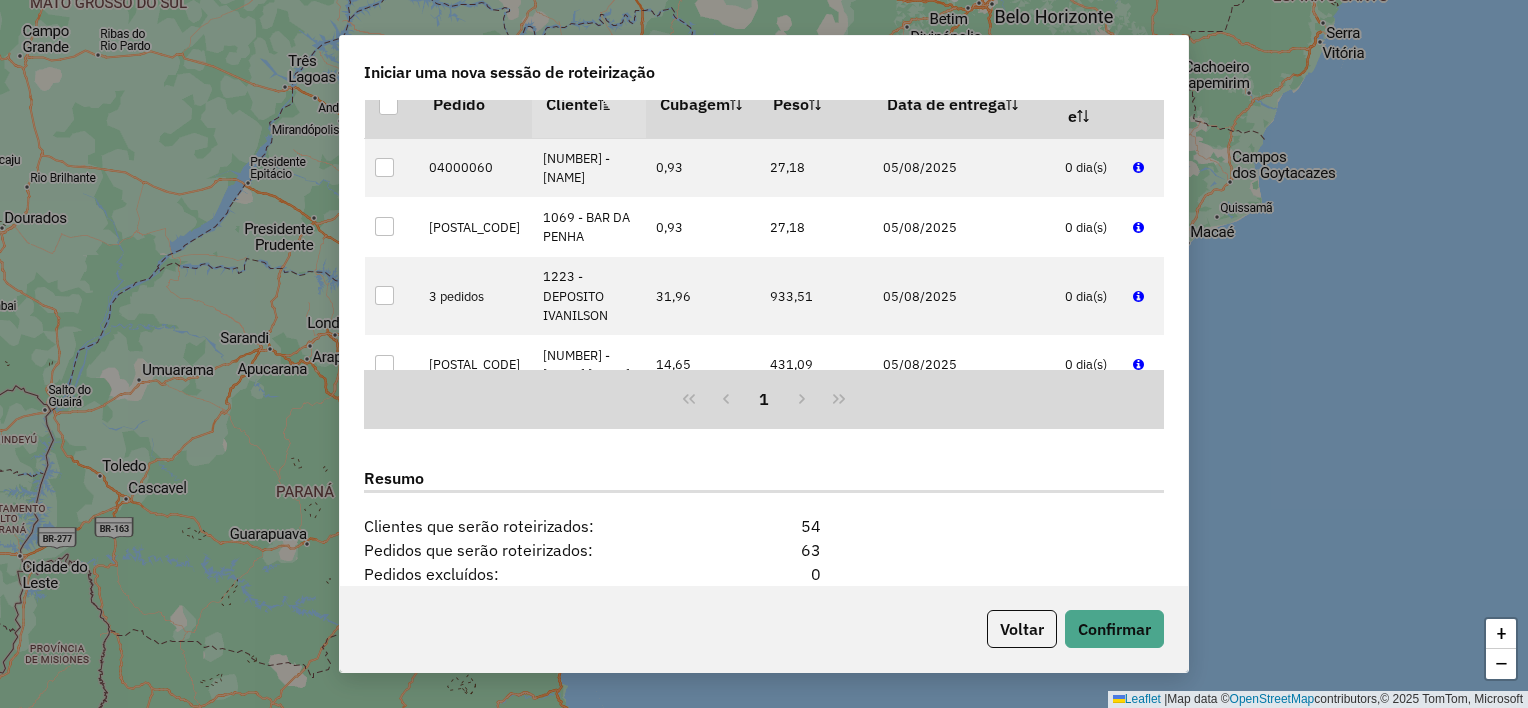 scroll, scrollTop: 2460, scrollLeft: 0, axis: vertical 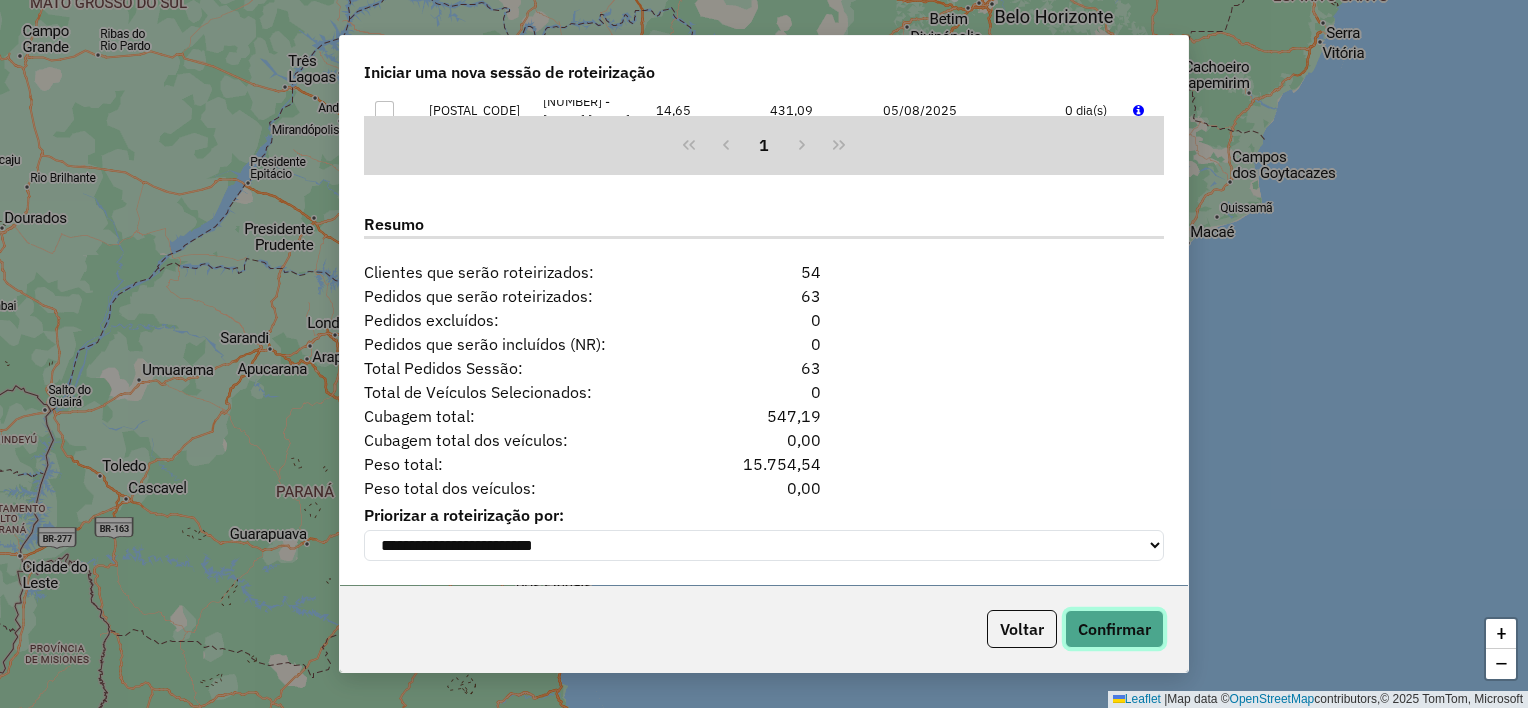 click on "Confirmar" 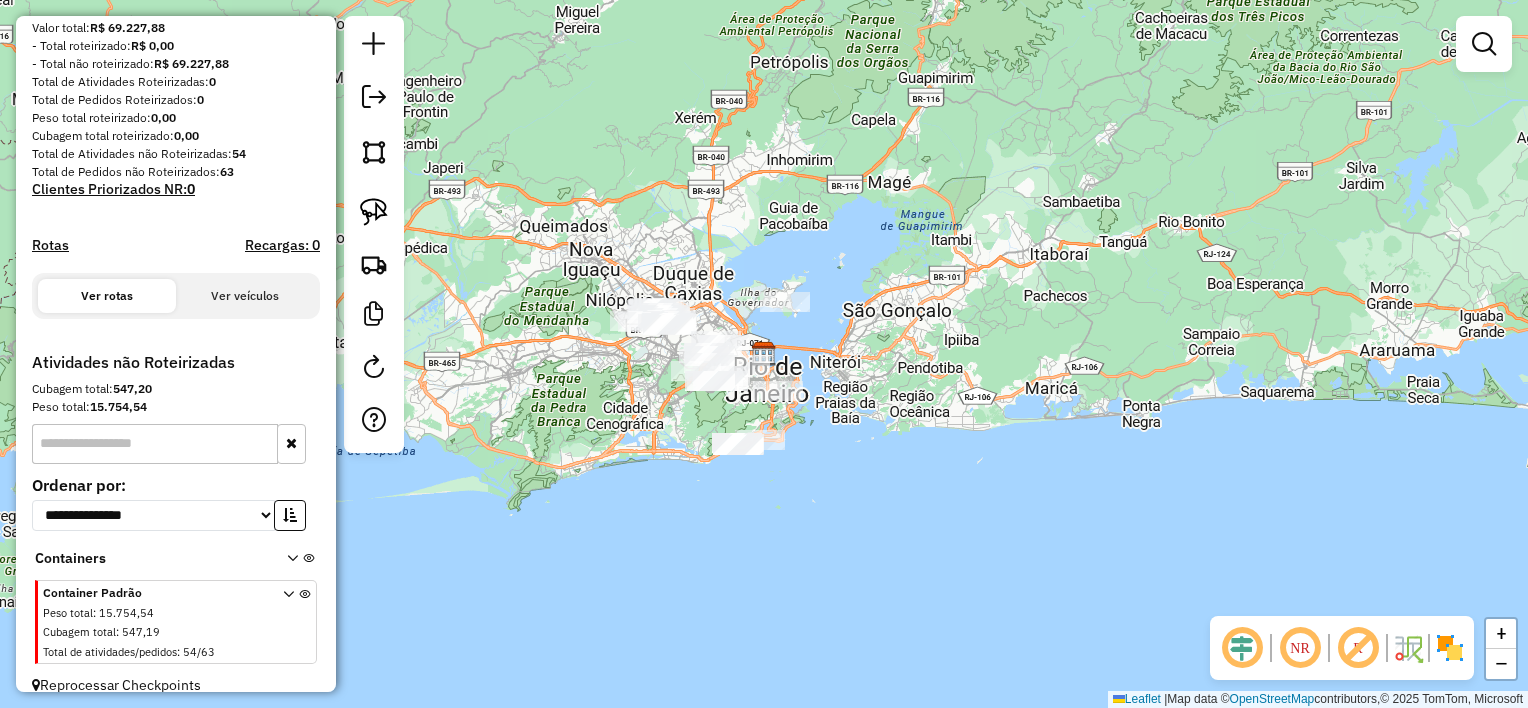 scroll, scrollTop: 275, scrollLeft: 0, axis: vertical 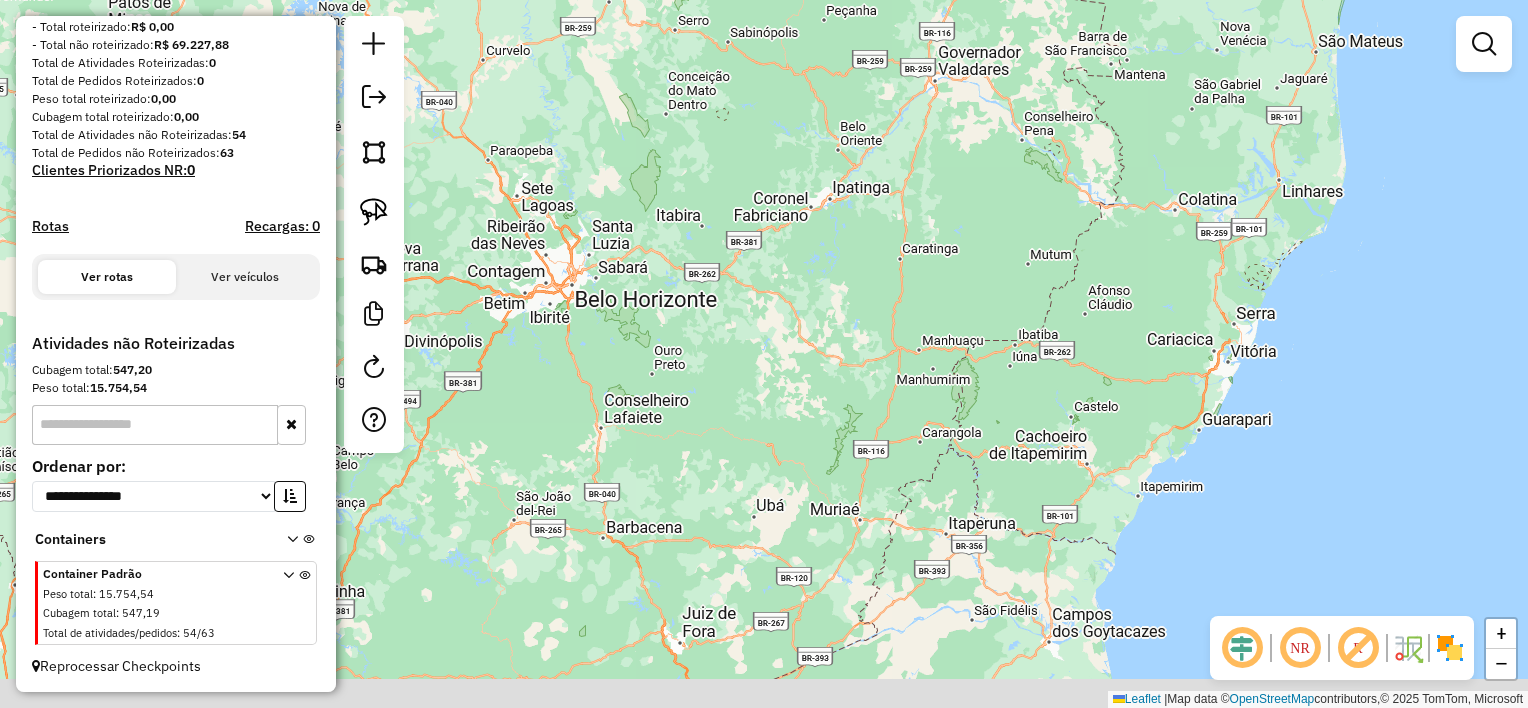 drag, startPoint x: 1031, startPoint y: 529, endPoint x: 1068, endPoint y: 160, distance: 370.85037 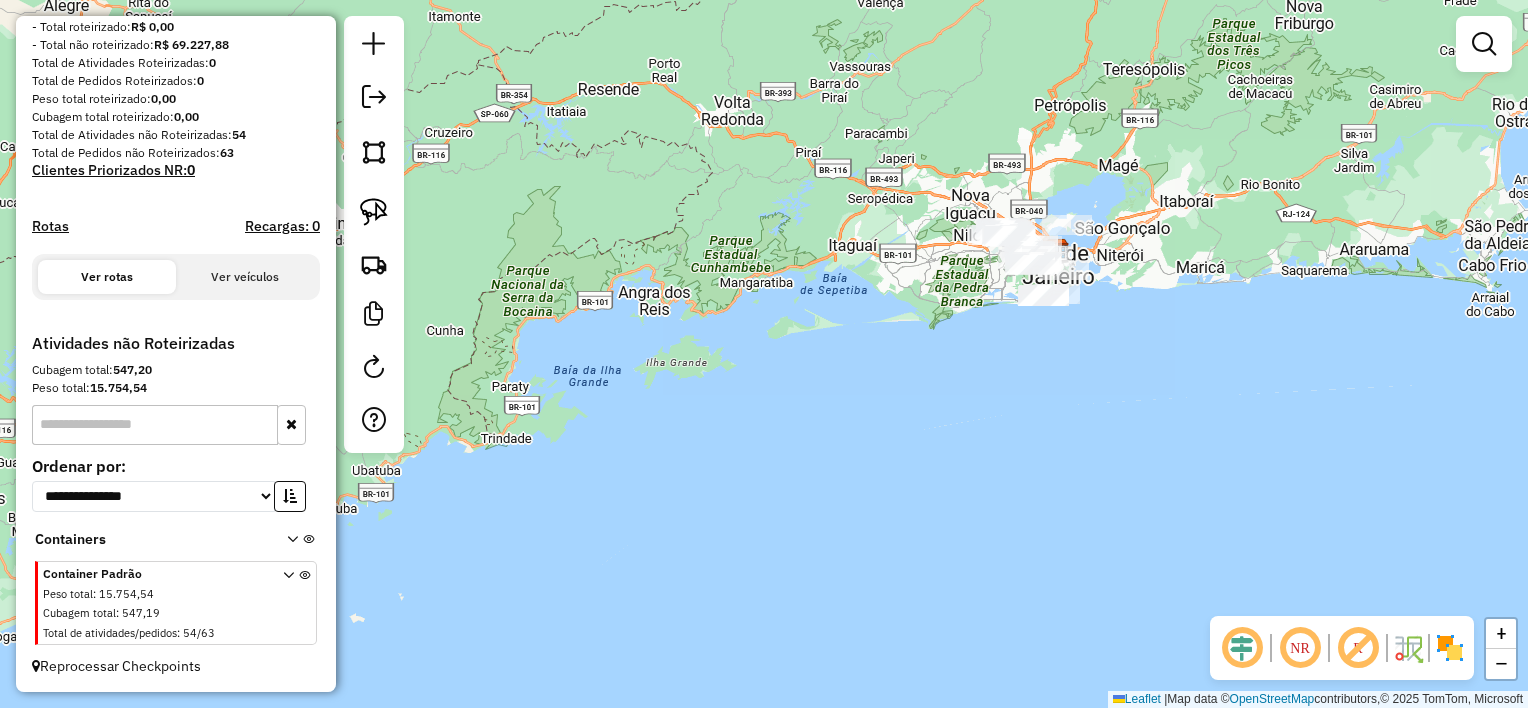 drag, startPoint x: 995, startPoint y: 256, endPoint x: 1026, endPoint y: 359, distance: 107.563934 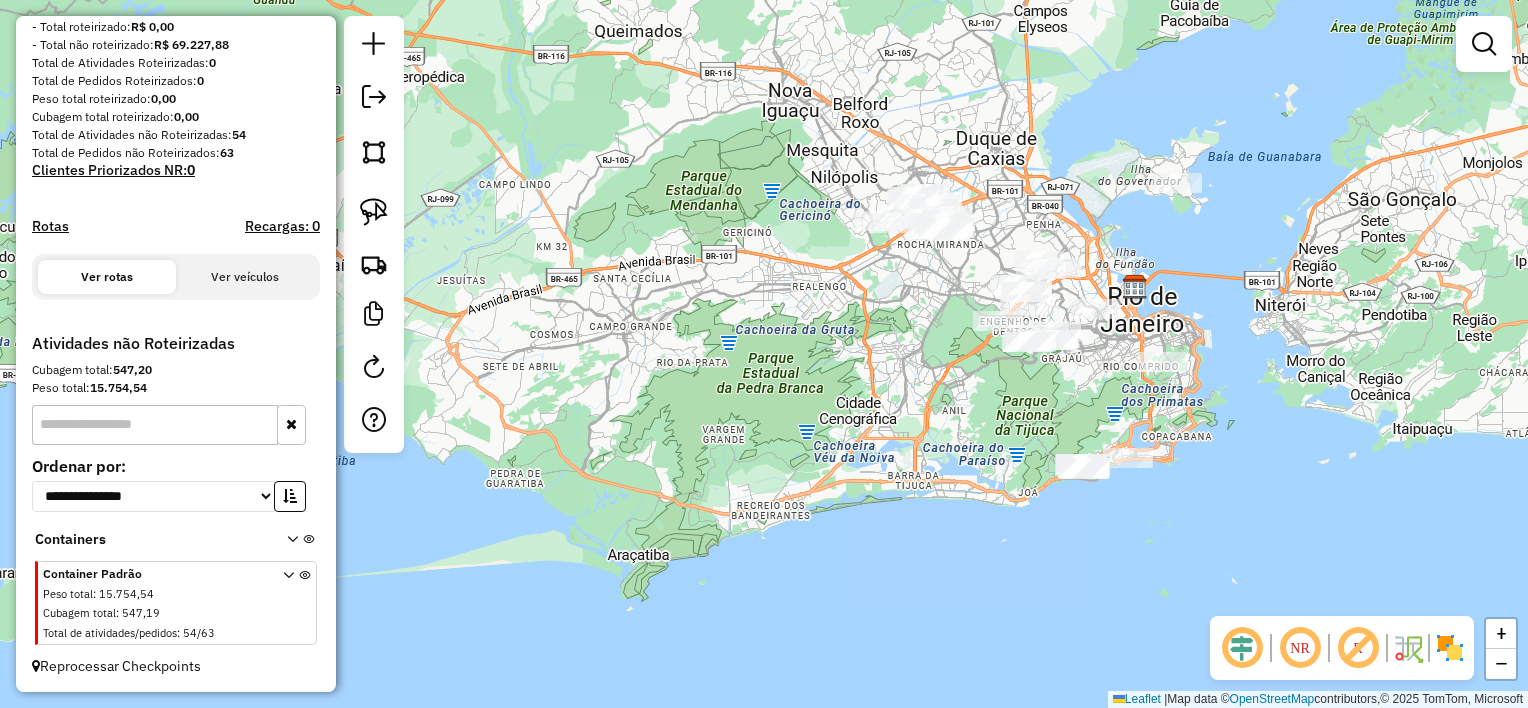 drag, startPoint x: 1053, startPoint y: 280, endPoint x: 1037, endPoint y: 619, distance: 339.37738 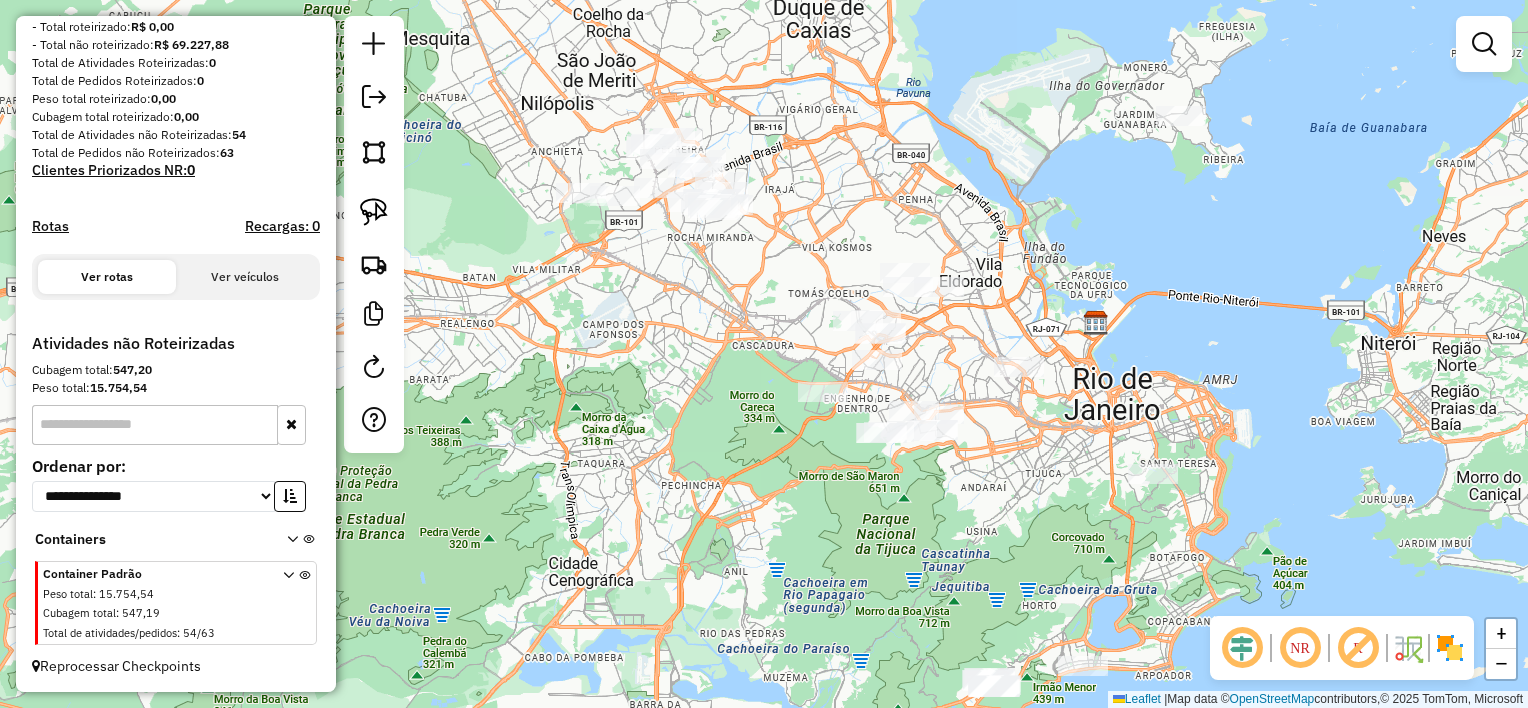 drag, startPoint x: 1077, startPoint y: 514, endPoint x: 1106, endPoint y: 442, distance: 77.62087 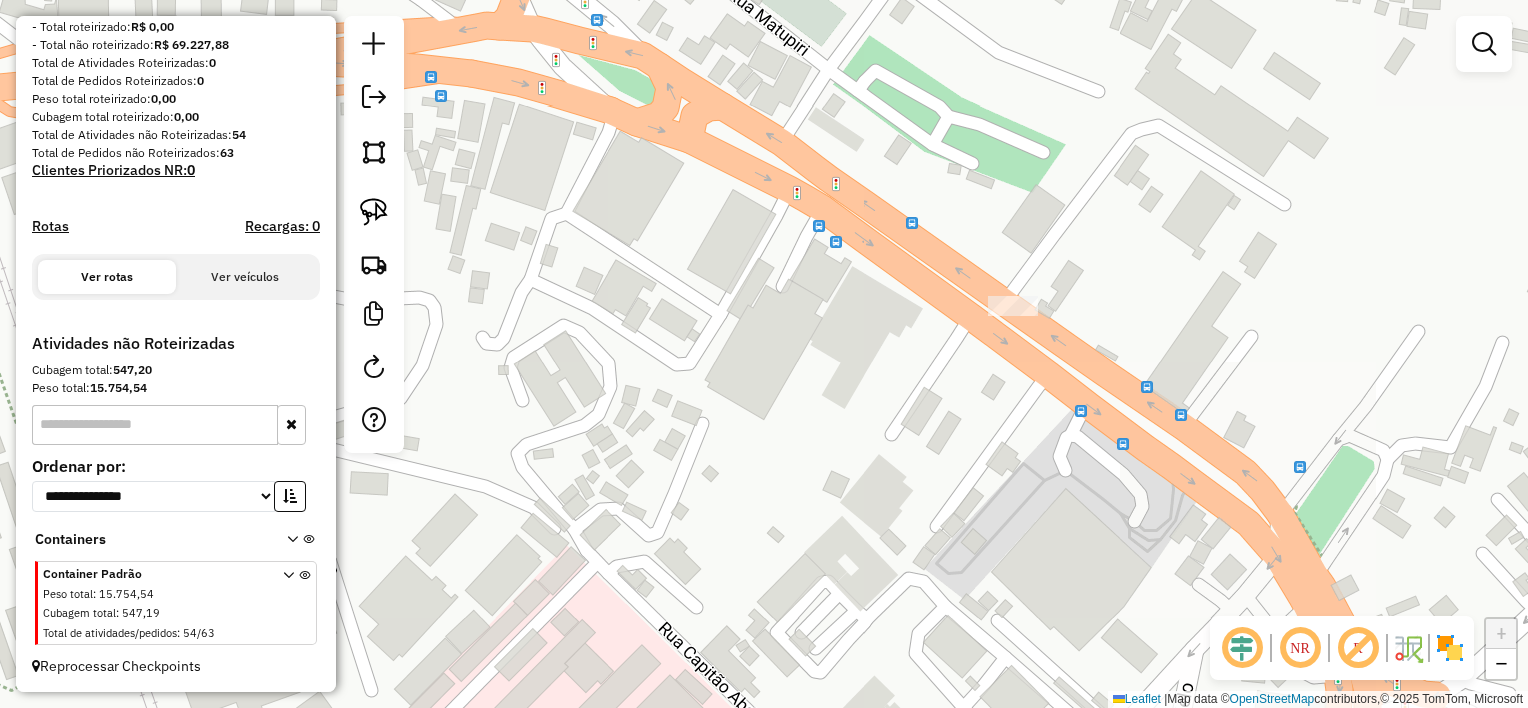 click on "Janela de atendimento Grade de atendimento Capacidade Transportadoras Veículos Cliente Pedidos  Rotas Selecione os dias de semana para filtrar as janelas de atendimento  Seg   Ter   Qua   Qui   Sex   Sáb   Dom  Informe o período da janela de atendimento: De: Até:  Filtrar exatamente a janela do cliente  Considerar janela de atendimento padrão  Selecione os dias de semana para filtrar as grades de atendimento  Seg   Ter   Qua   Qui   Sex   Sáb   Dom   Considerar clientes sem dia de atendimento cadastrado  Clientes fora do dia de atendimento selecionado Filtrar as atividades entre os valores definidos abaixo:  Peso mínimo:   Peso máximo:   Cubagem mínima:   Cubagem máxima:   De:   Até:  Filtrar as atividades entre o tempo de atendimento definido abaixo:  De:   Até:   Considerar capacidade total dos clientes não roteirizados Transportadora: Selecione um ou mais itens Tipo de veículo: Selecione um ou mais itens Veículo: Selecione um ou mais itens Motorista: Selecione um ou mais itens Nome: Rótulo:" 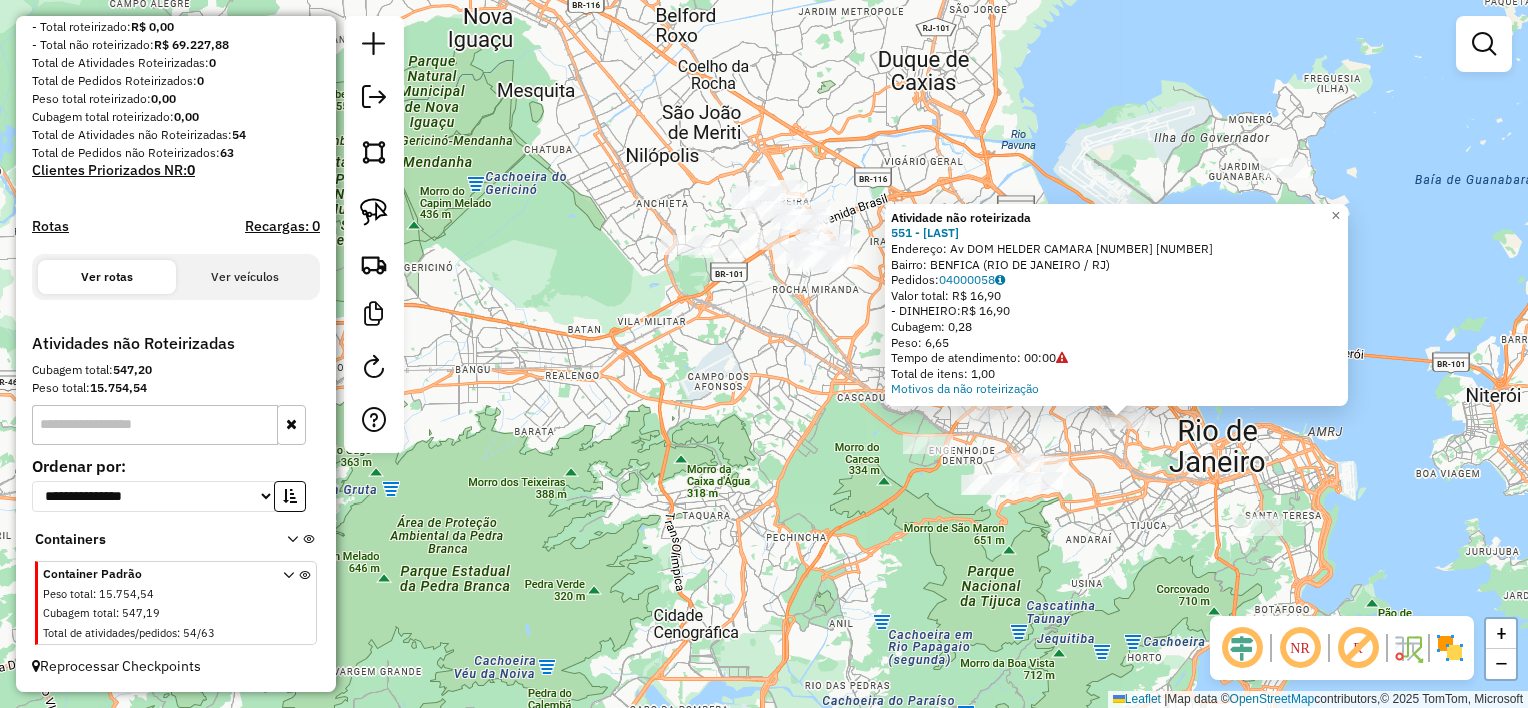 drag, startPoint x: 840, startPoint y: 380, endPoint x: 672, endPoint y: 308, distance: 182.77855 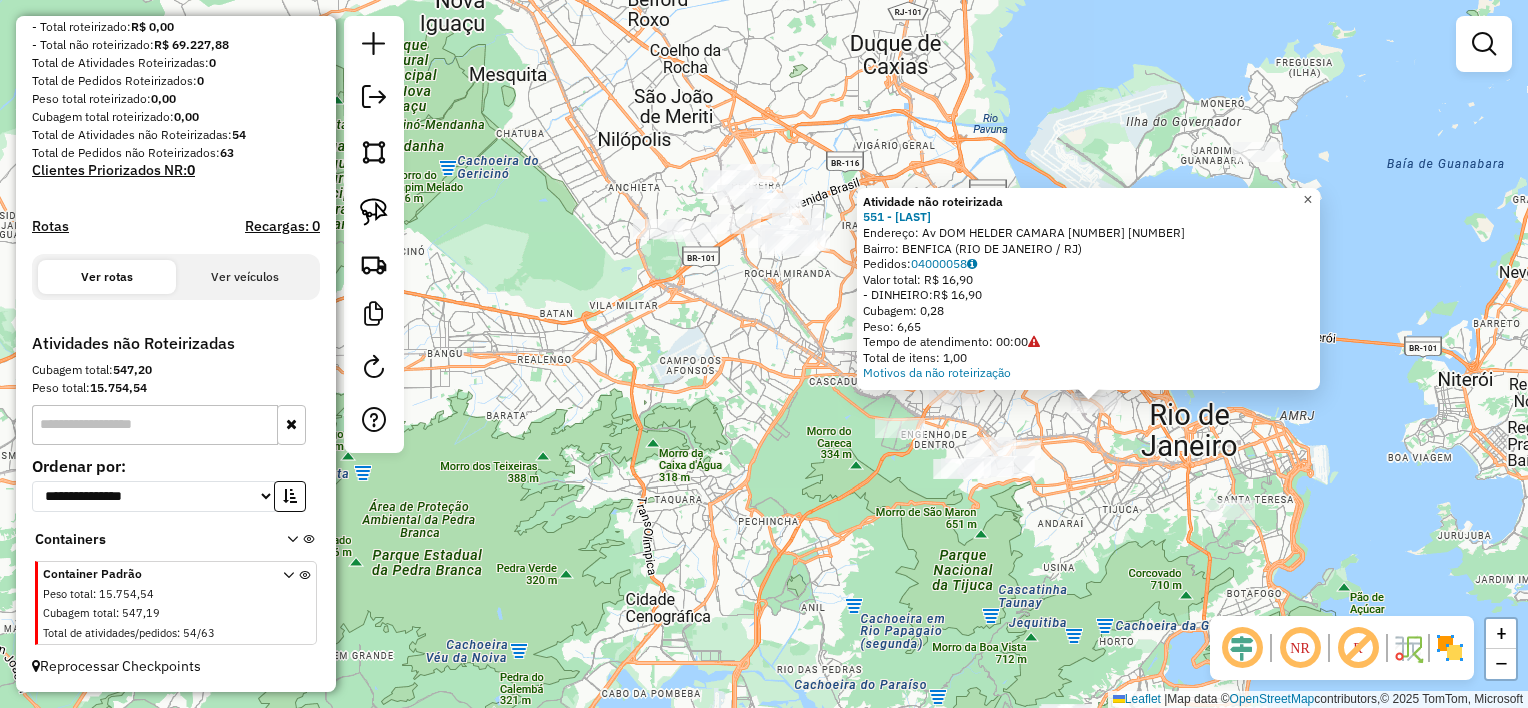 click on "×" 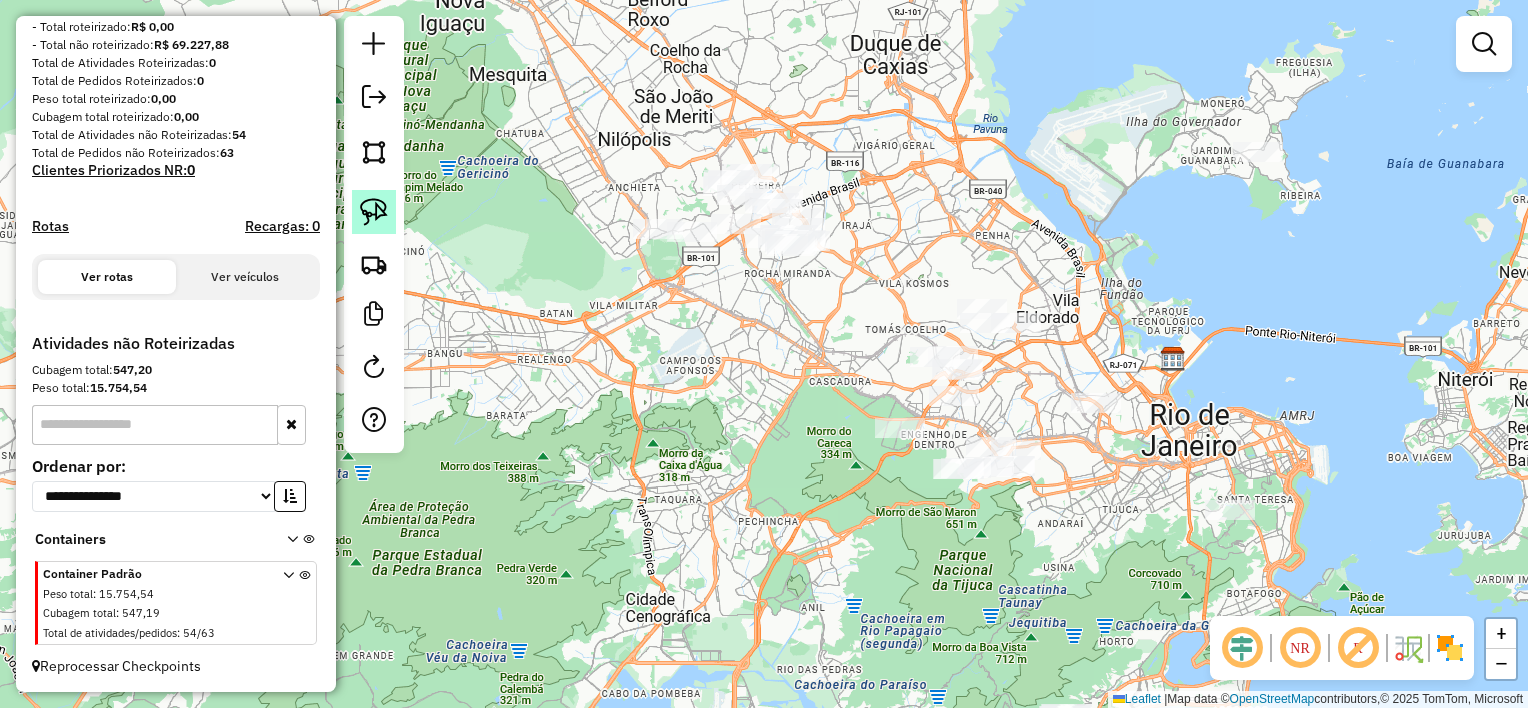 click 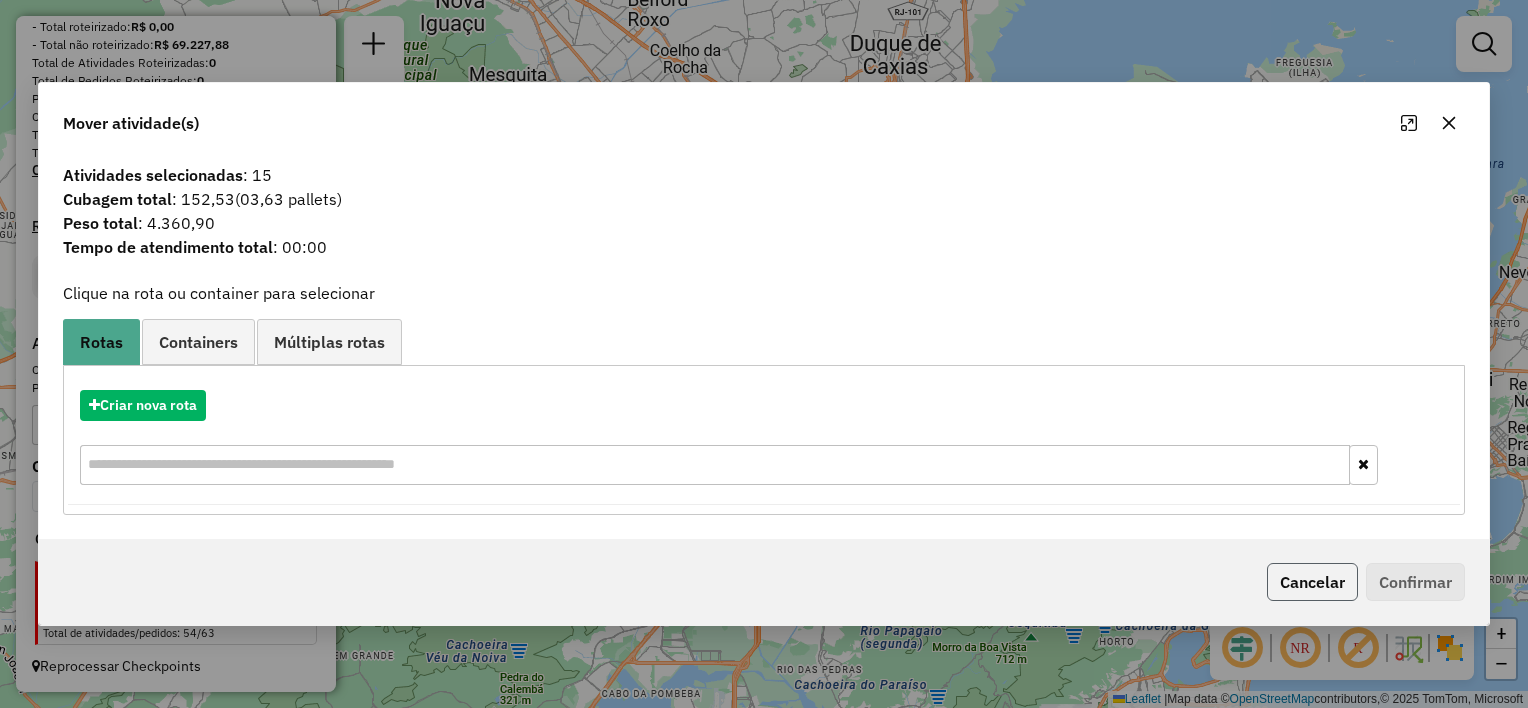 click on "Cancelar" 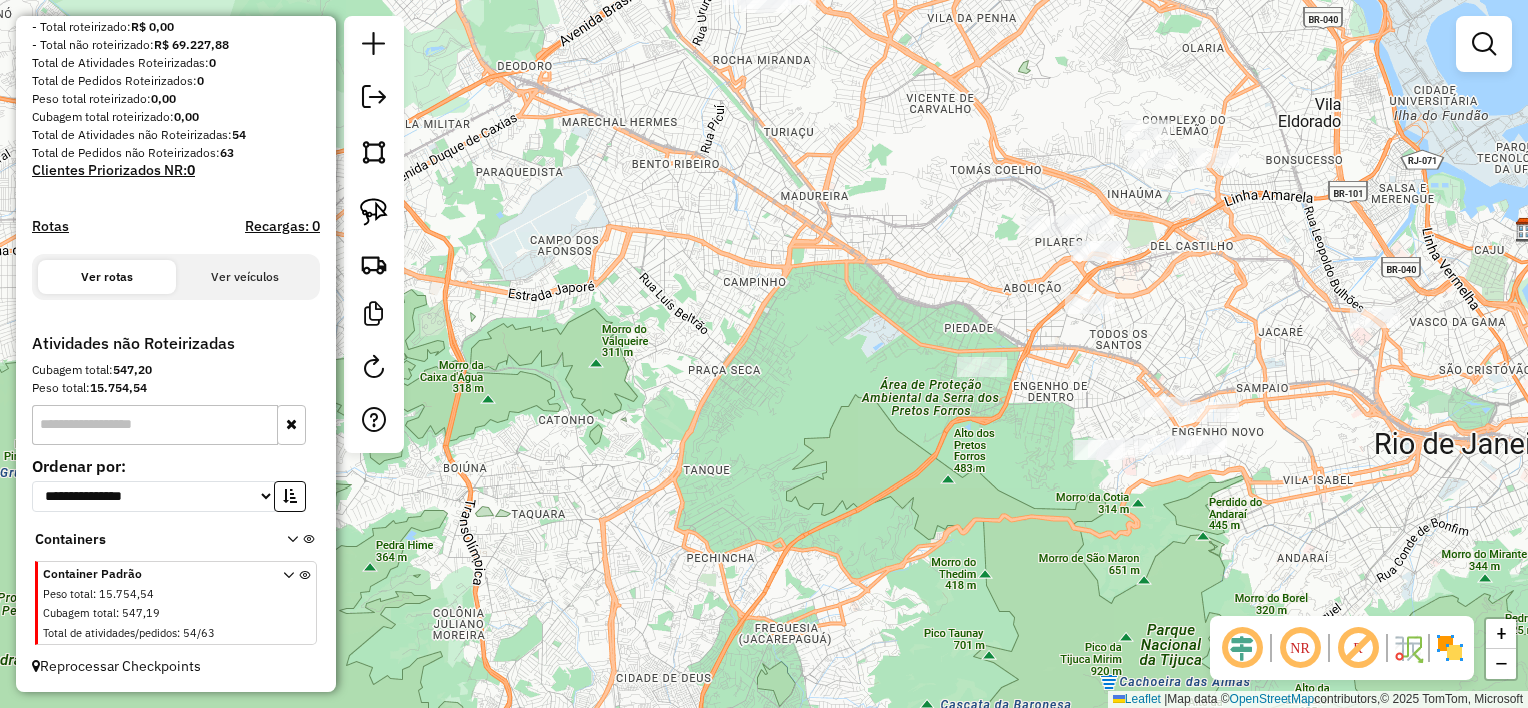 drag, startPoint x: 877, startPoint y: 303, endPoint x: 854, endPoint y: 166, distance: 138.91724 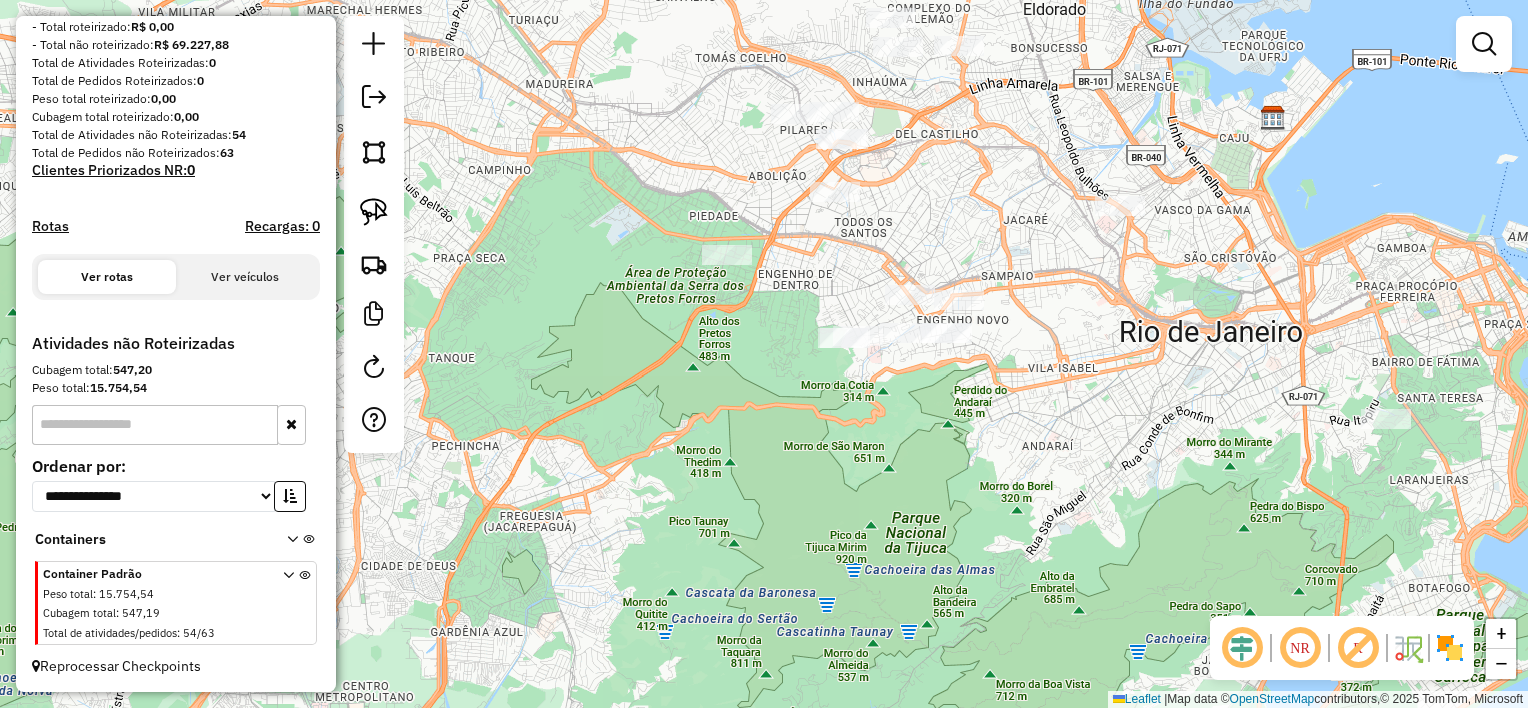 drag, startPoint x: 903, startPoint y: 448, endPoint x: 648, endPoint y: 336, distance: 278.51212 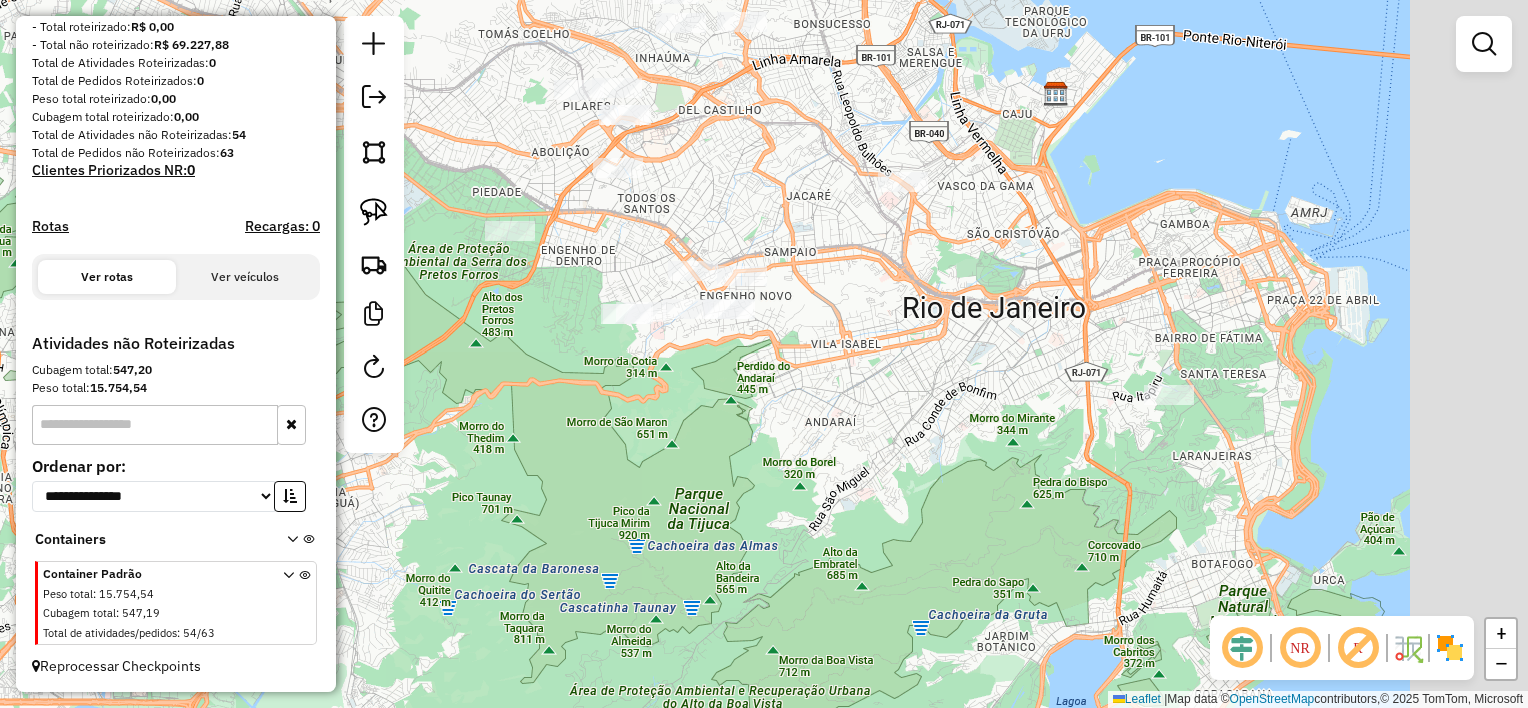 drag, startPoint x: 1030, startPoint y: 396, endPoint x: 814, endPoint y: 359, distance: 219.14607 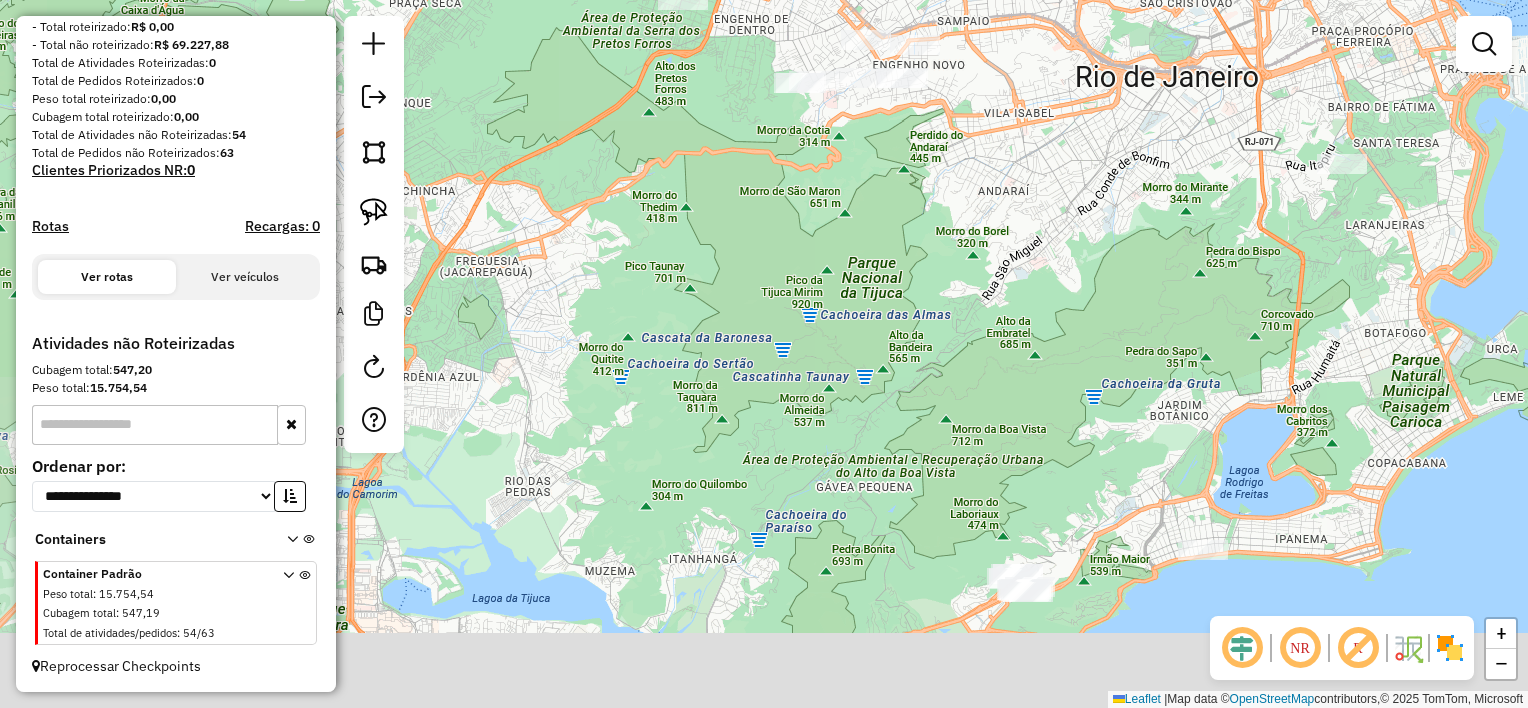 drag, startPoint x: 851, startPoint y: 340, endPoint x: 1084, endPoint y: 163, distance: 292.60553 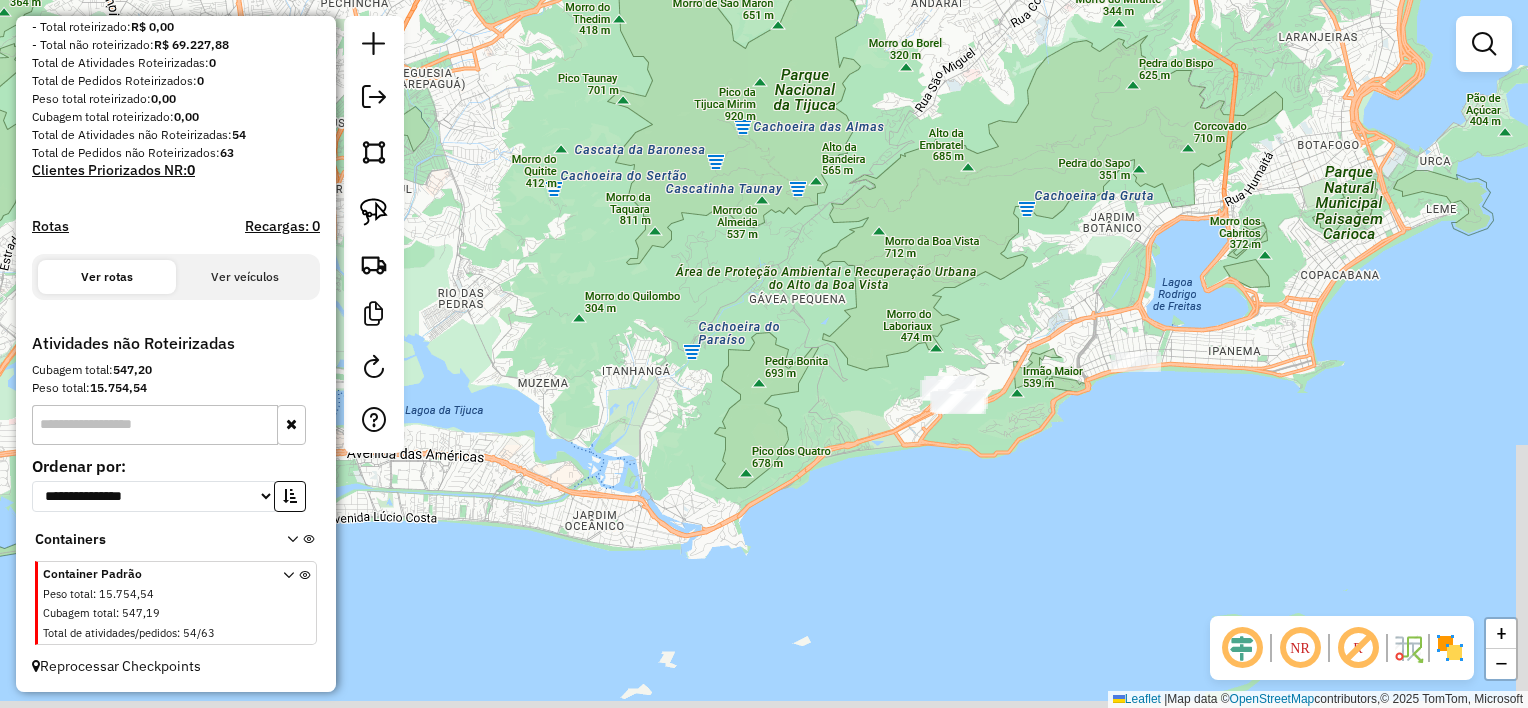 drag, startPoint x: 1088, startPoint y: 404, endPoint x: 1032, endPoint y: 231, distance: 181.83784 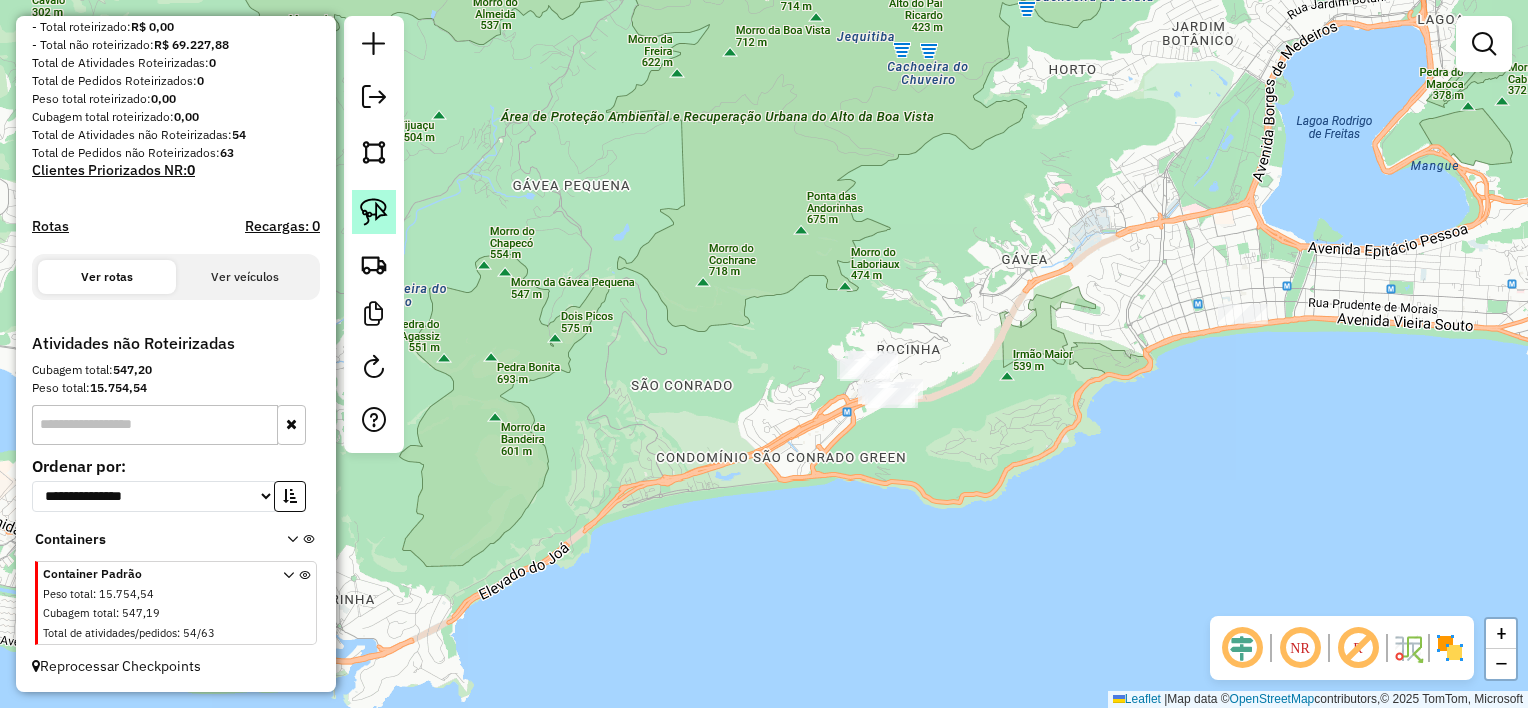 click 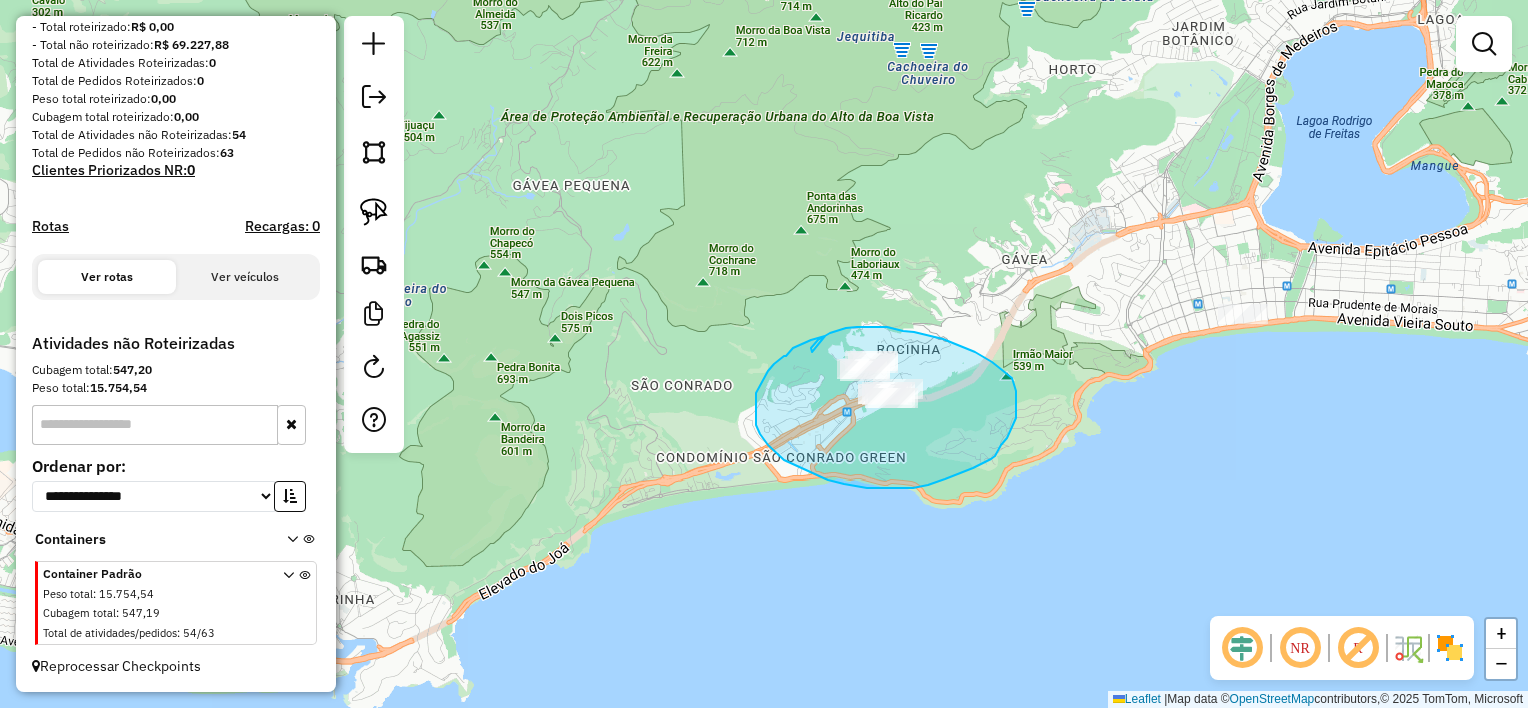 drag, startPoint x: 812, startPoint y: 352, endPoint x: 828, endPoint y: 335, distance: 23.345236 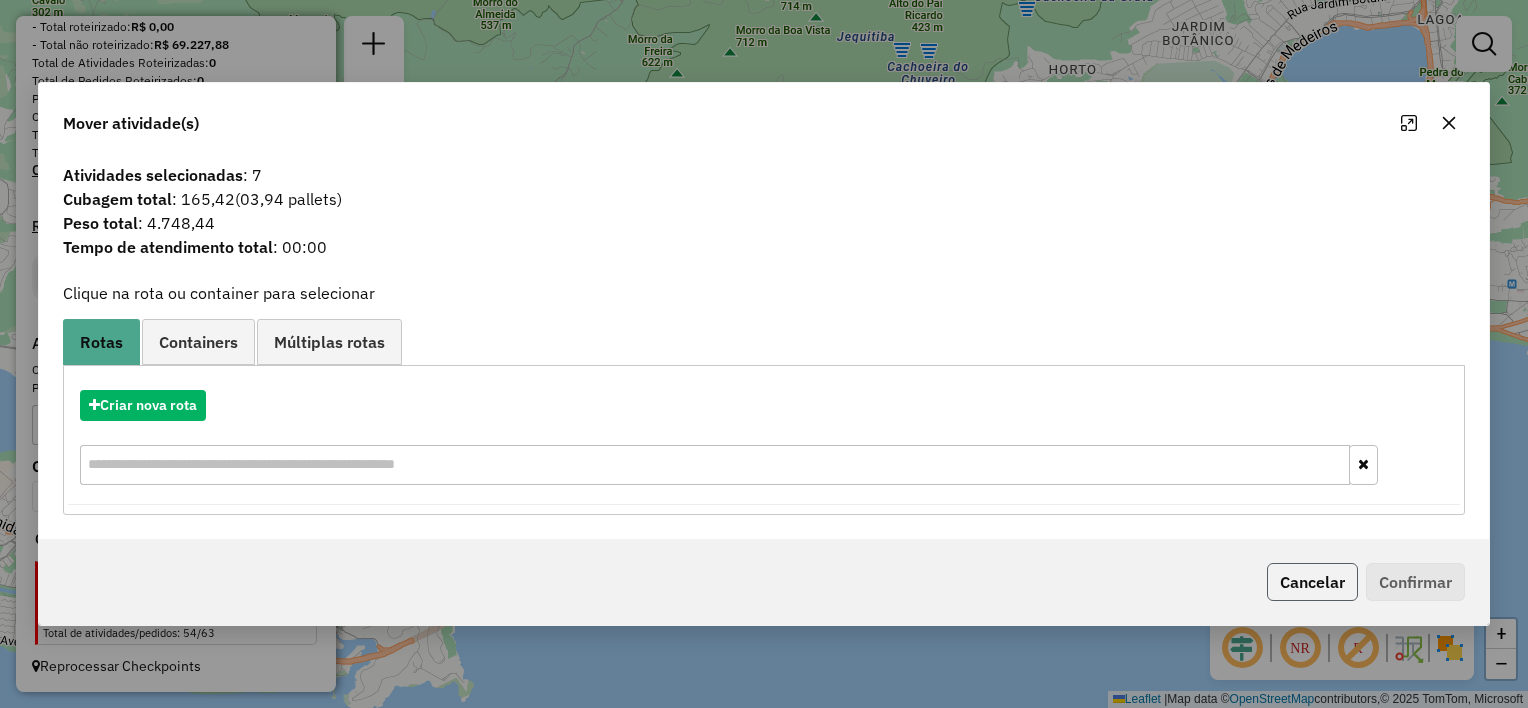 click on "Cancelar" 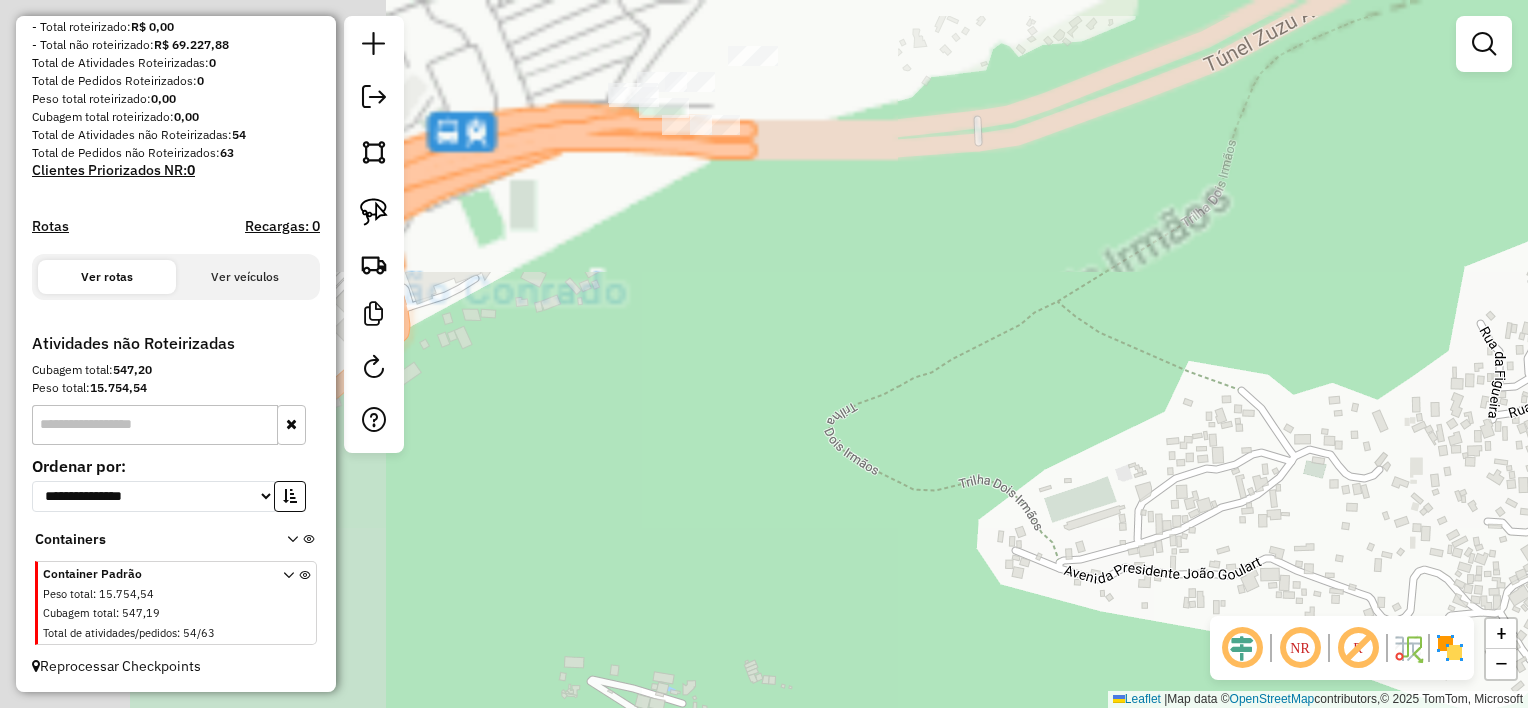 drag, startPoint x: 793, startPoint y: 343, endPoint x: 1531, endPoint y: 759, distance: 847.17175 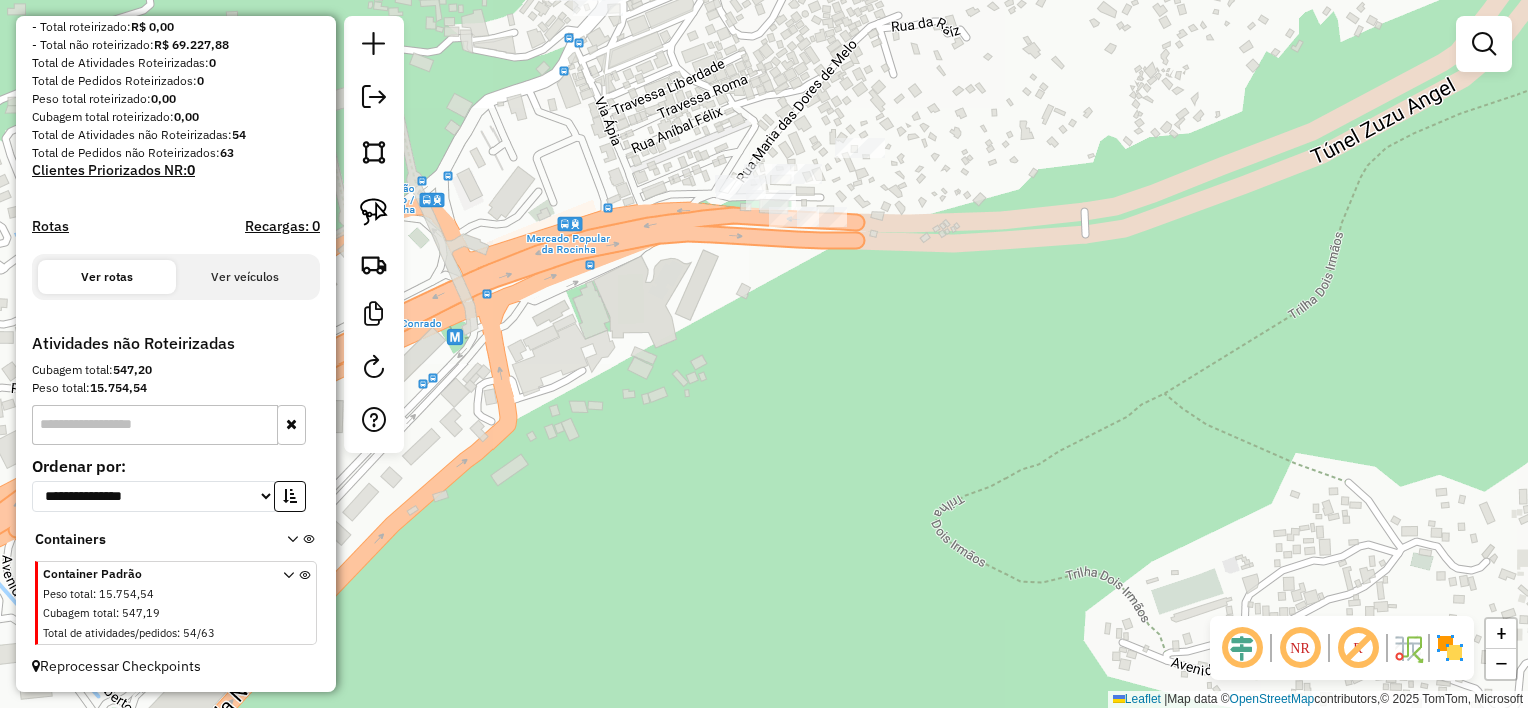 drag, startPoint x: 775, startPoint y: 349, endPoint x: 1087, endPoint y: 635, distance: 423.24933 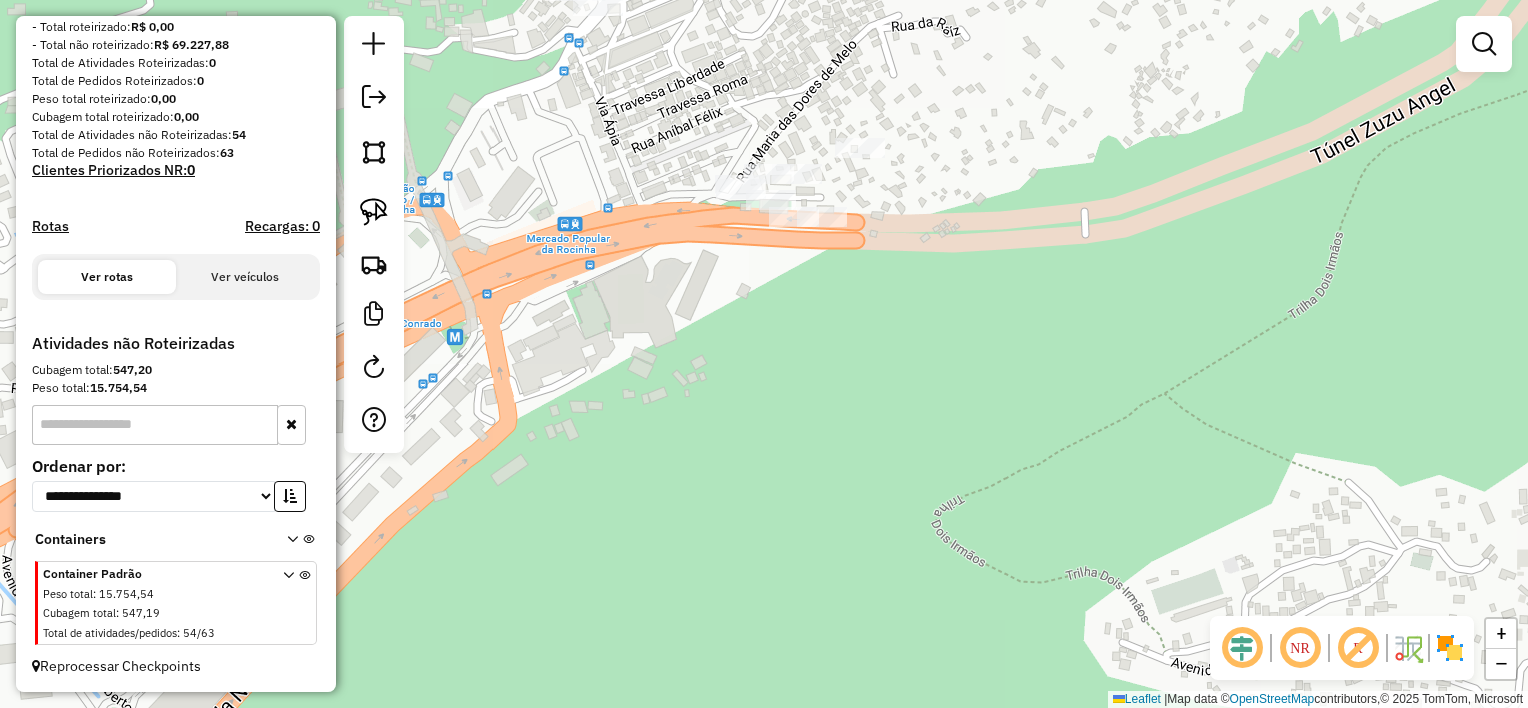 click on "Janela de atendimento Grade de atendimento Capacidade Transportadoras Veículos Cliente Pedidos  Rotas Selecione os dias de semana para filtrar as janelas de atendimento  Seg   Ter   Qua   Qui   Sex   Sáb   Dom  Informe o período da janela de atendimento: De: Até:  Filtrar exatamente a janela do cliente  Considerar janela de atendimento padrão  Selecione os dias de semana para filtrar as grades de atendimento  Seg   Ter   Qua   Qui   Sex   Sáb   Dom   Considerar clientes sem dia de atendimento cadastrado  Clientes fora do dia de atendimento selecionado Filtrar as atividades entre os valores definidos abaixo:  Peso mínimo:   Peso máximo:   Cubagem mínima:   Cubagem máxima:   De:   Até:  Filtrar as atividades entre o tempo de atendimento definido abaixo:  De:   Até:   Considerar capacidade total dos clientes não roteirizados Transportadora: Selecione um ou mais itens Tipo de veículo: Selecione um ou mais itens Veículo: Selecione um ou mais itens Motorista: Selecione um ou mais itens Nome: Rótulo:" 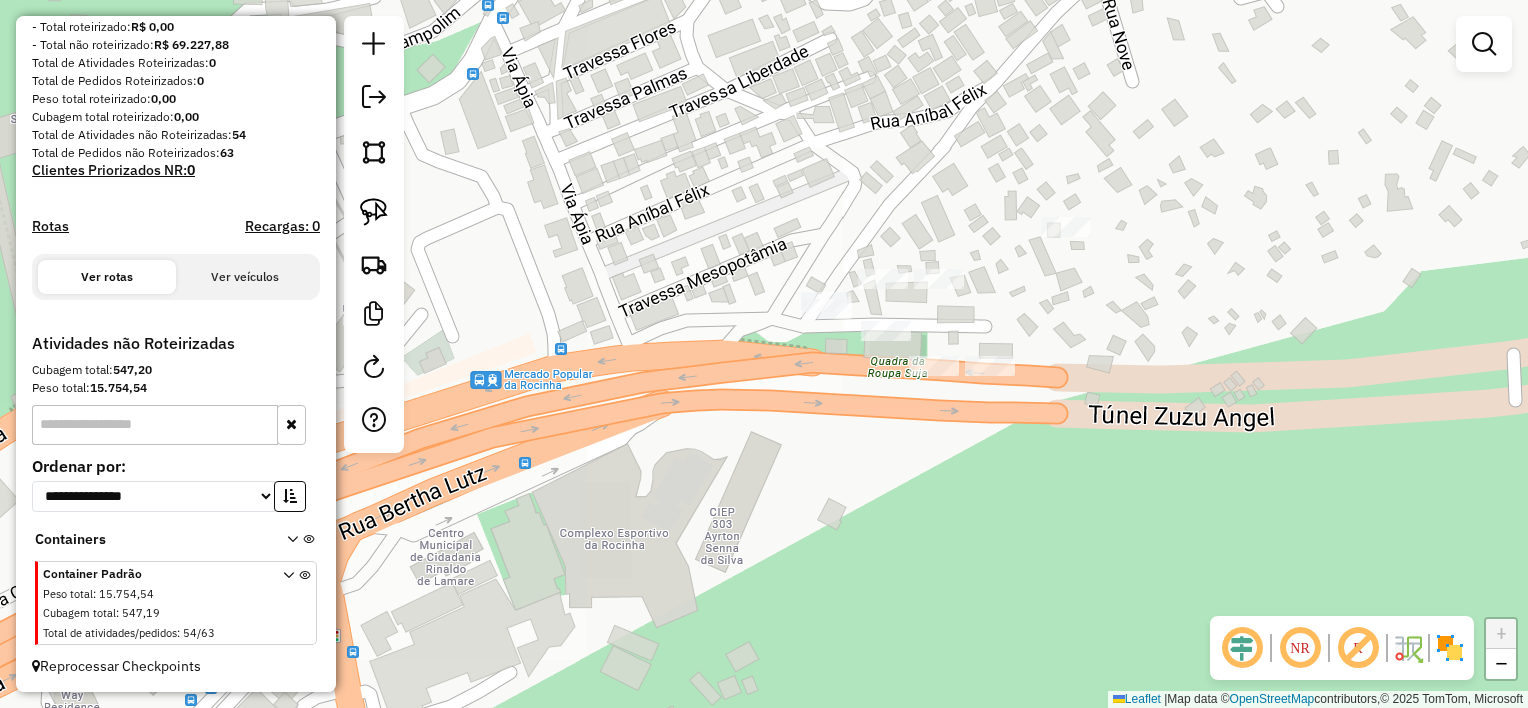 drag, startPoint x: 963, startPoint y: 545, endPoint x: 925, endPoint y: 592, distance: 60.440052 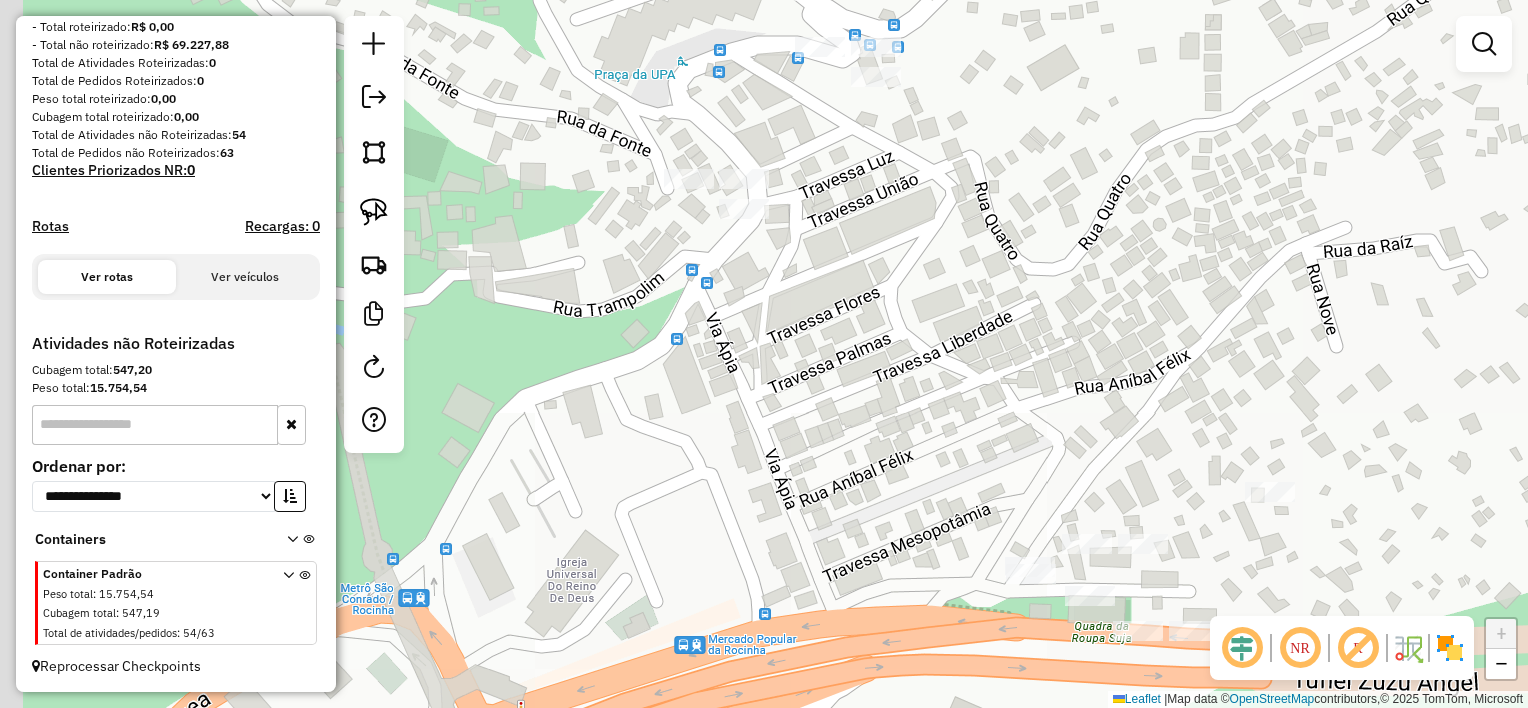 drag, startPoint x: 828, startPoint y: 324, endPoint x: 883, endPoint y: 356, distance: 63.631752 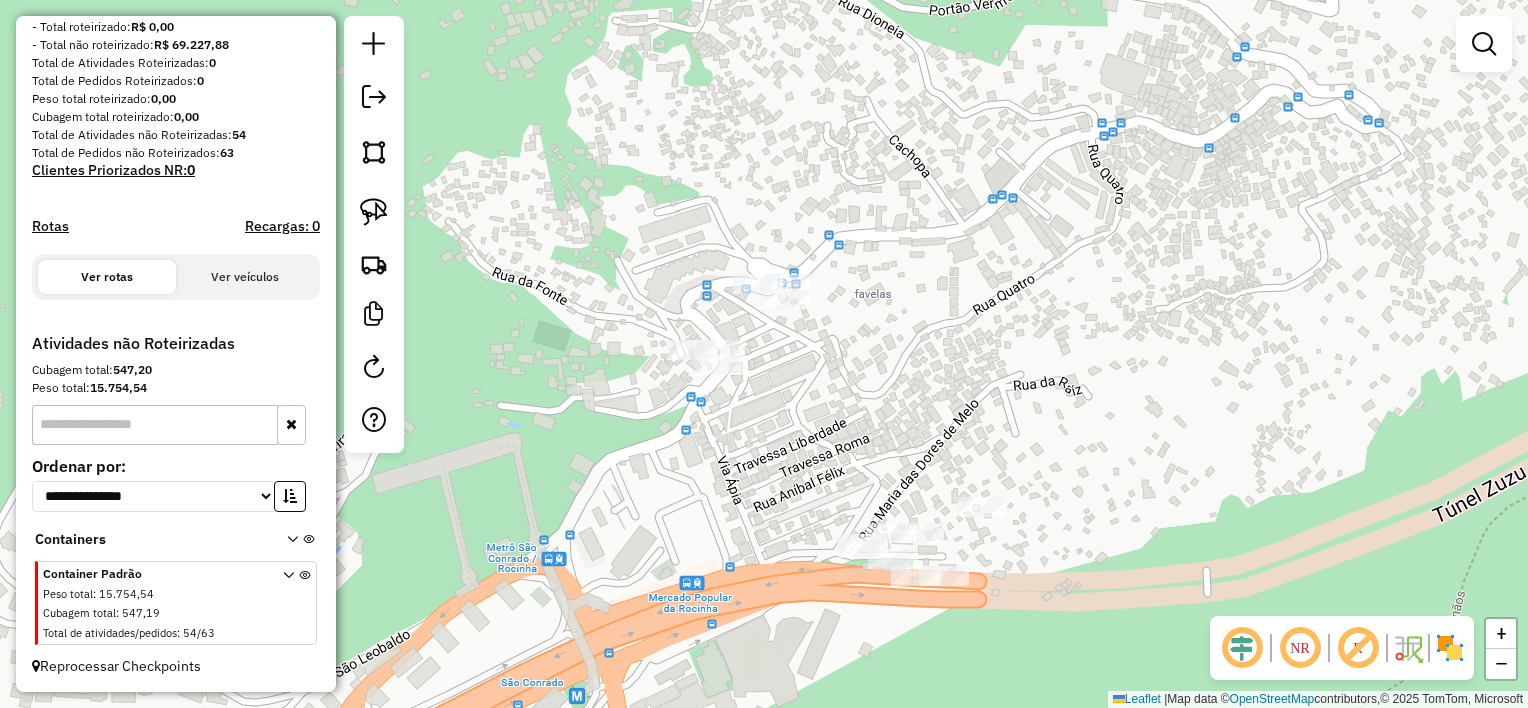 drag, startPoint x: 1066, startPoint y: 316, endPoint x: 1057, endPoint y: 348, distance: 33.24154 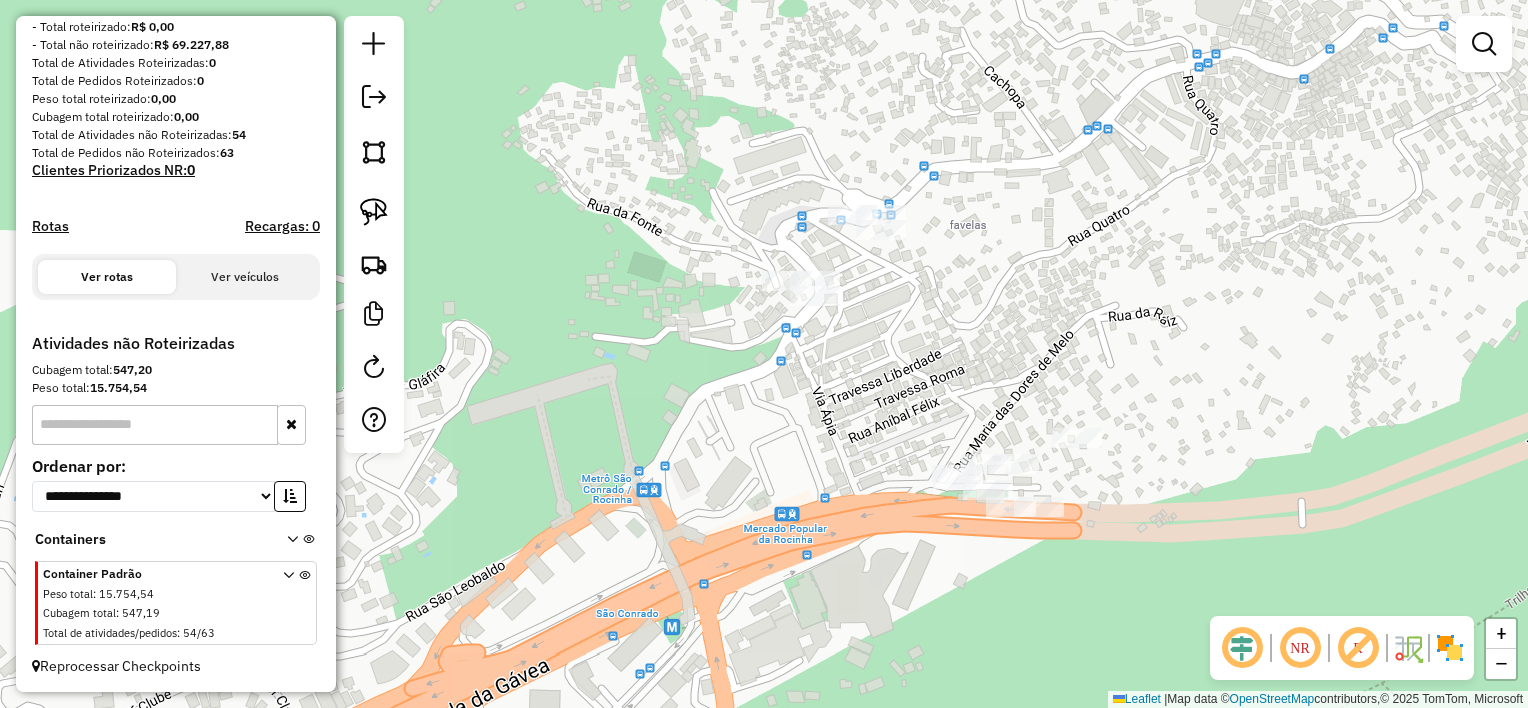drag, startPoint x: 703, startPoint y: 235, endPoint x: 784, endPoint y: 171, distance: 103.23275 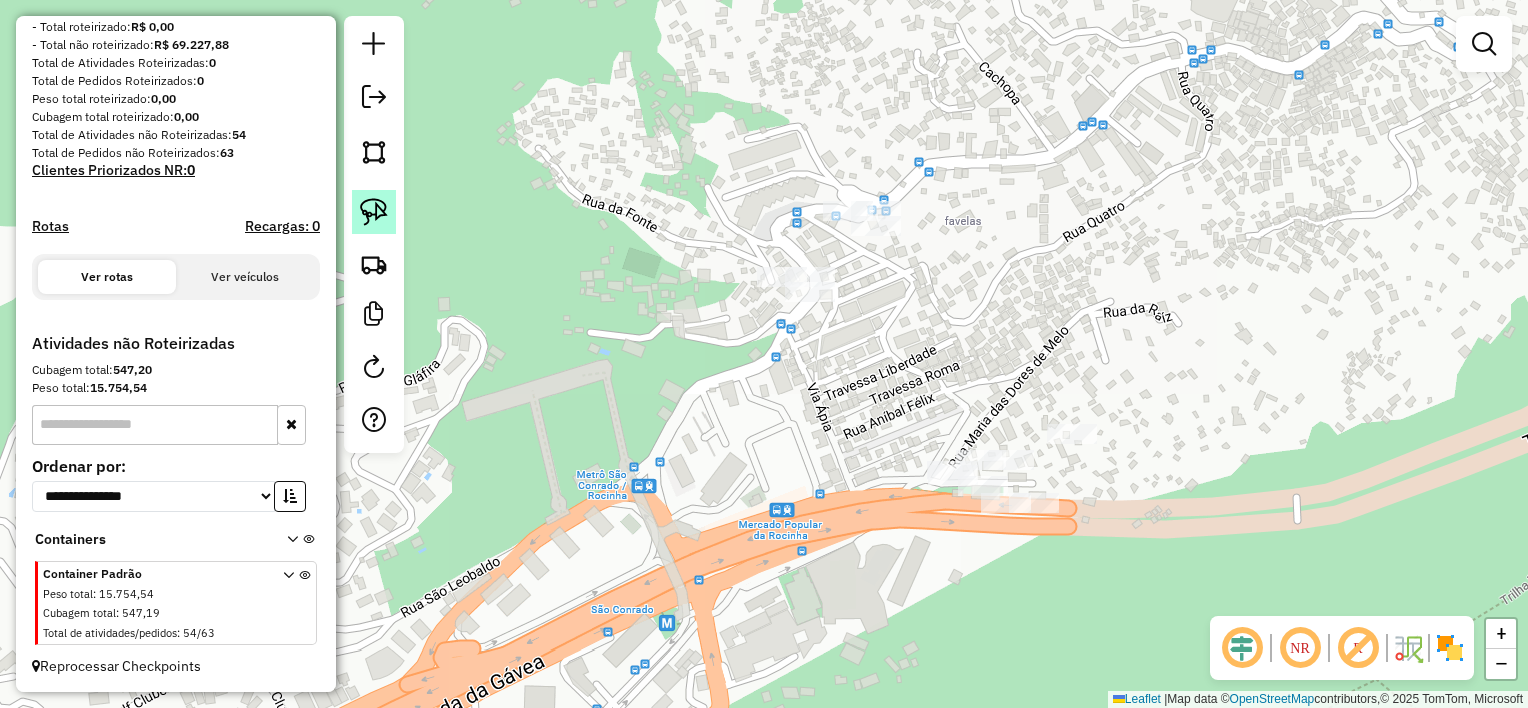 click 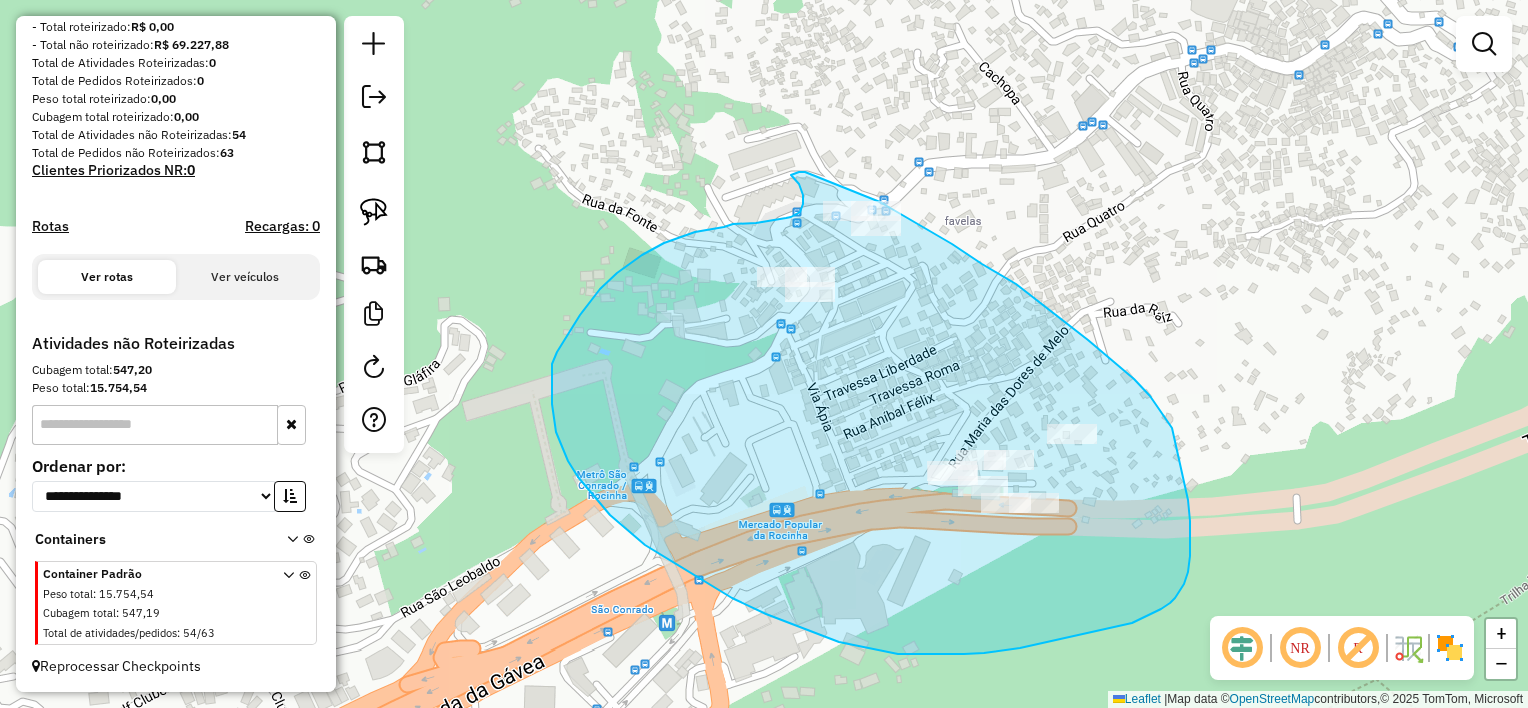 drag, startPoint x: 799, startPoint y: 172, endPoint x: 789, endPoint y: 175, distance: 10.440307 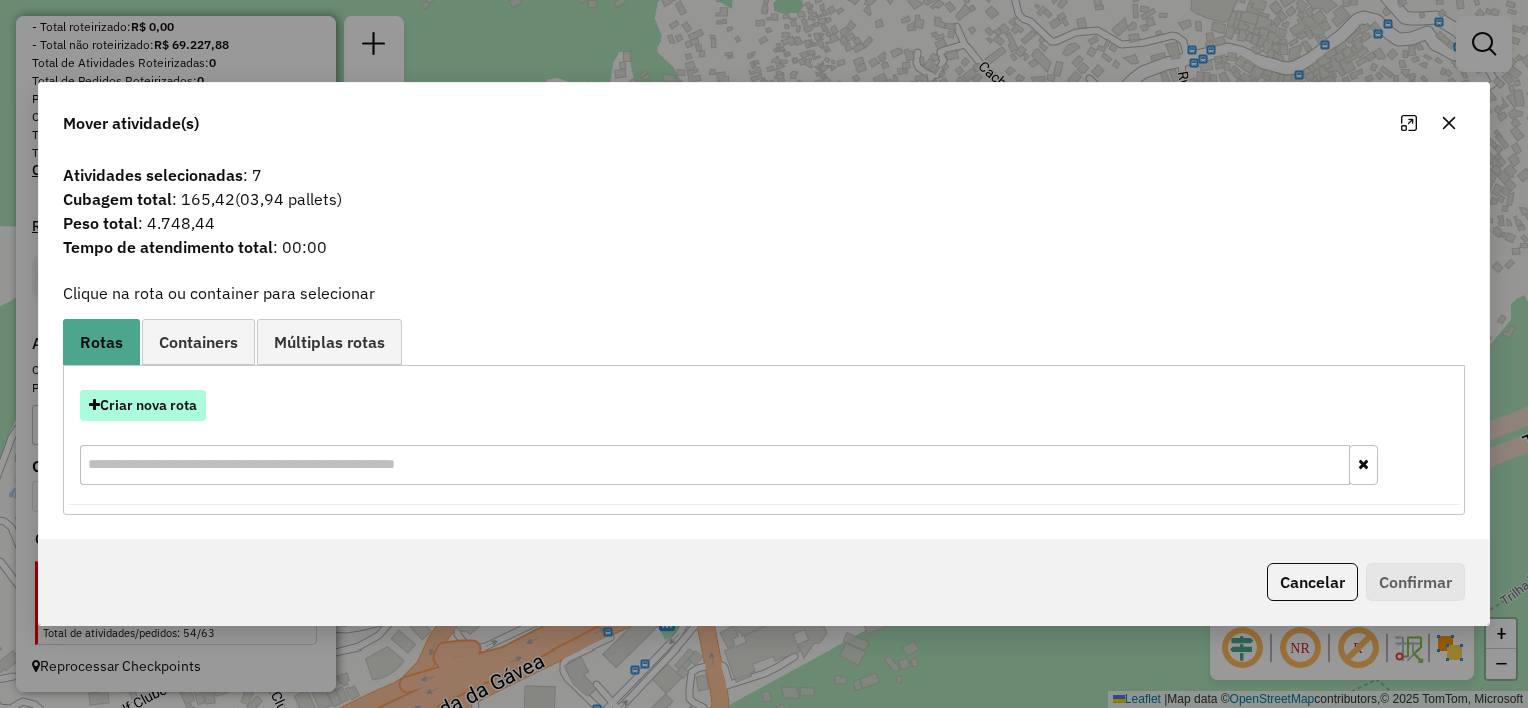 click on "Criar nova rota" at bounding box center [143, 405] 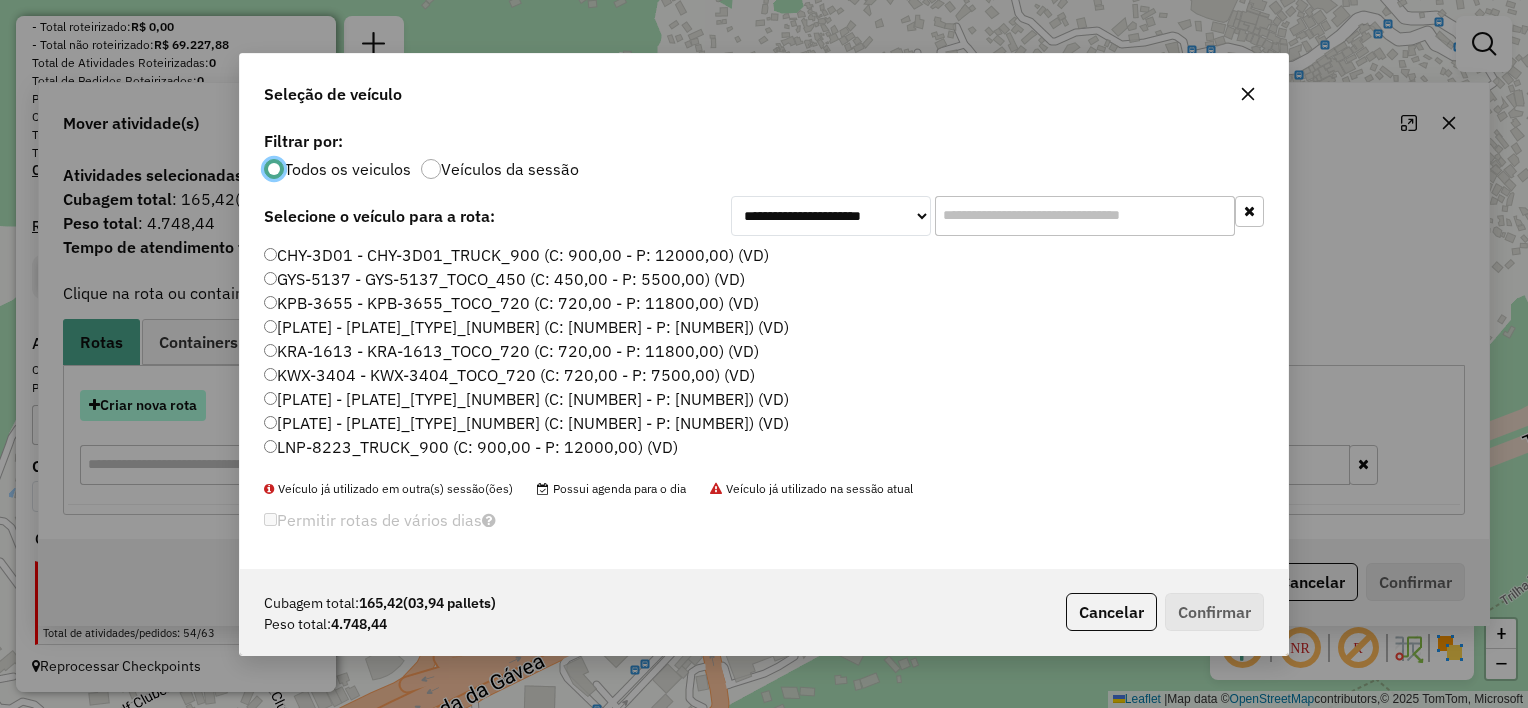 scroll, scrollTop: 10, scrollLeft: 6, axis: both 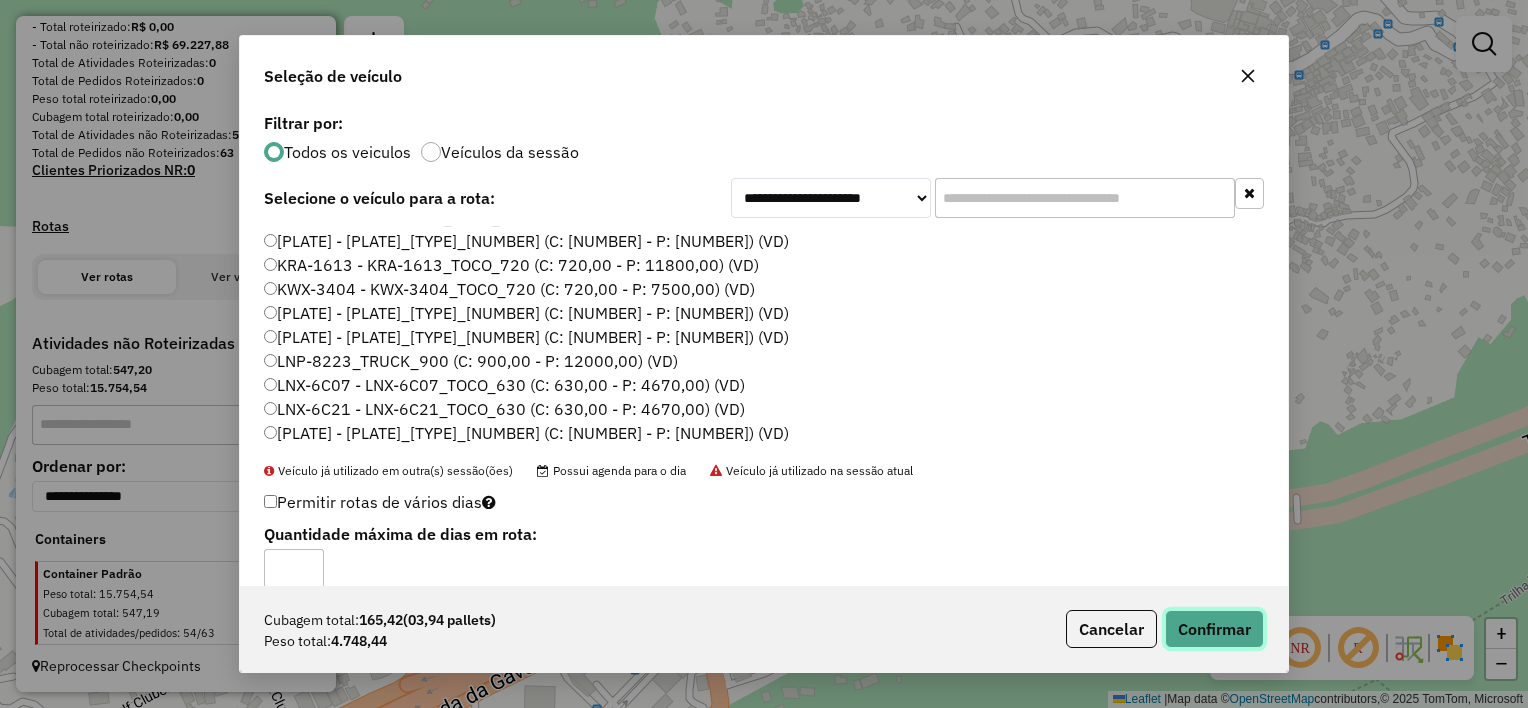 click on "Confirmar" 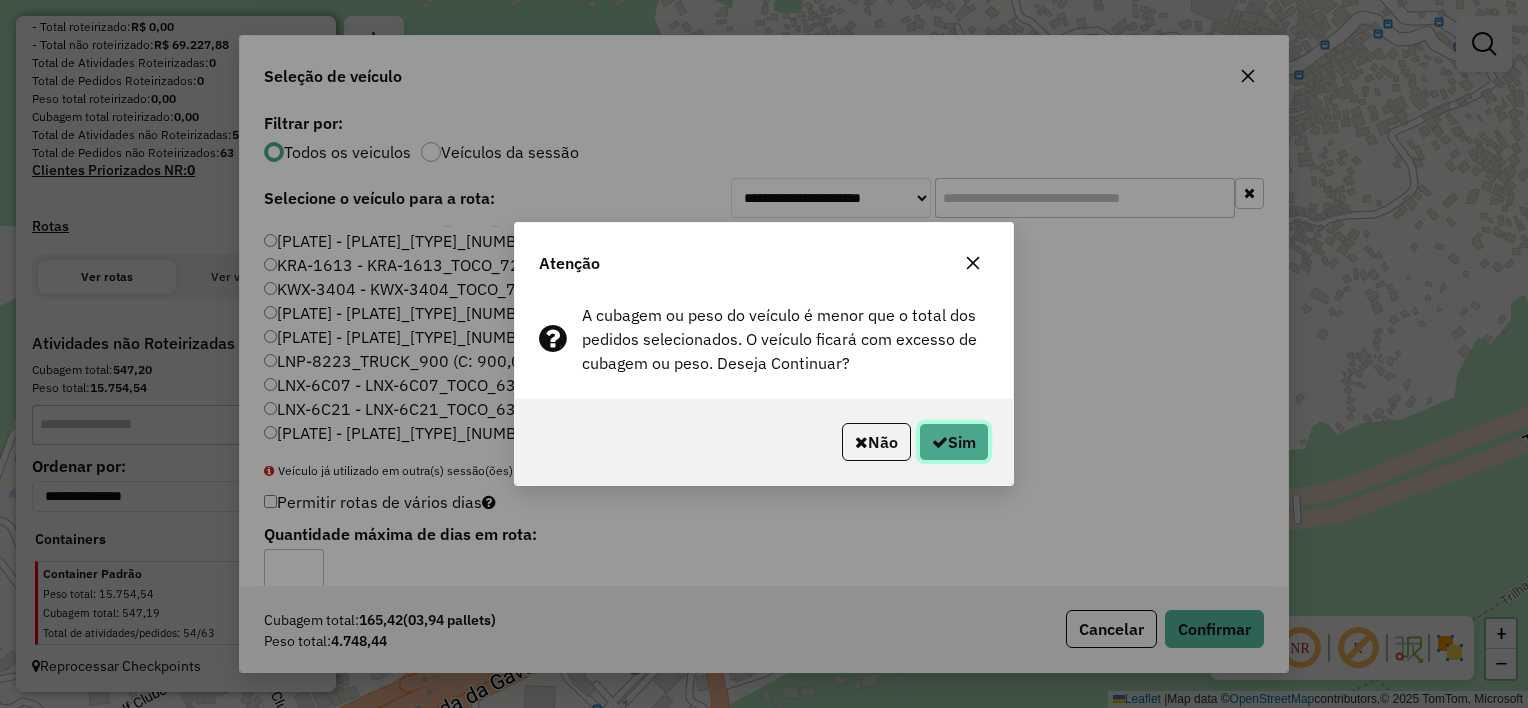 click on "Sim" 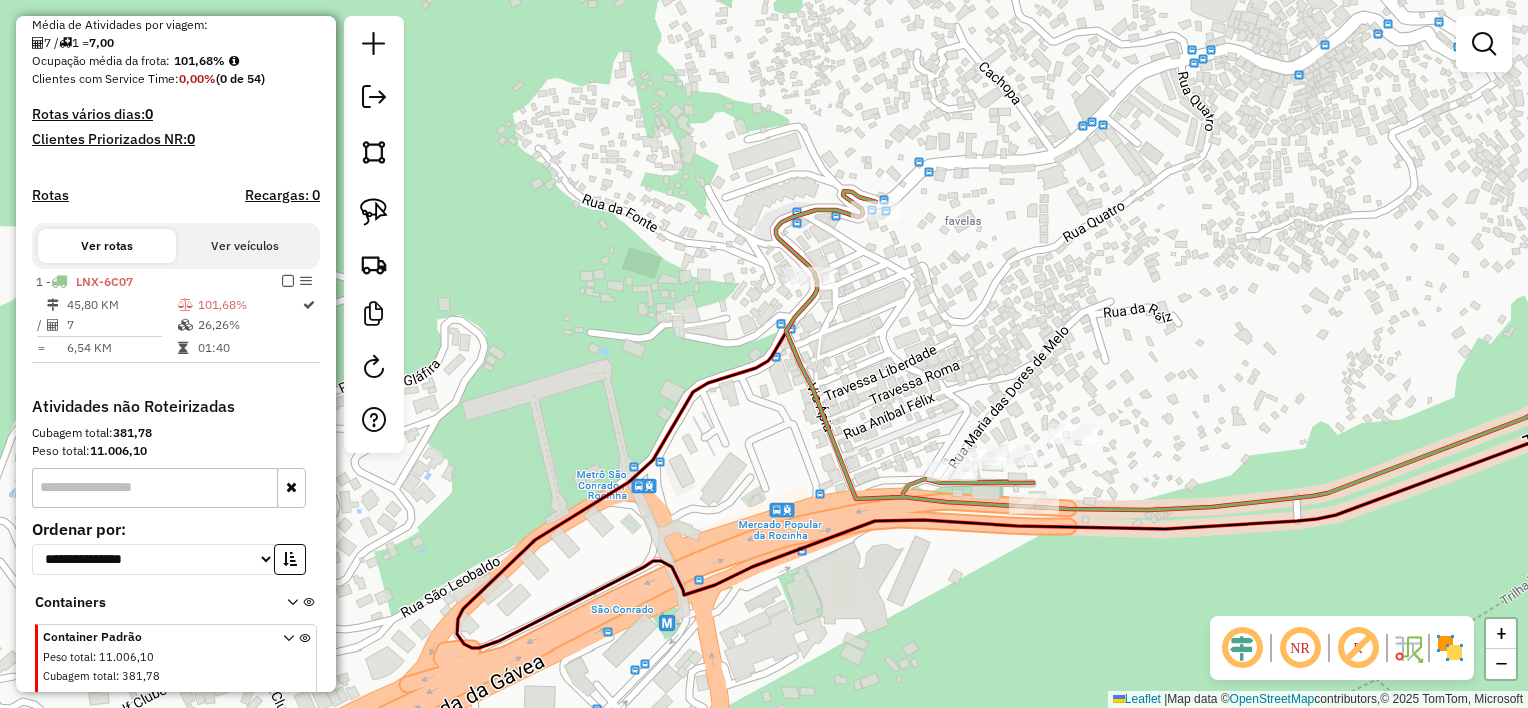 scroll, scrollTop: 537, scrollLeft: 0, axis: vertical 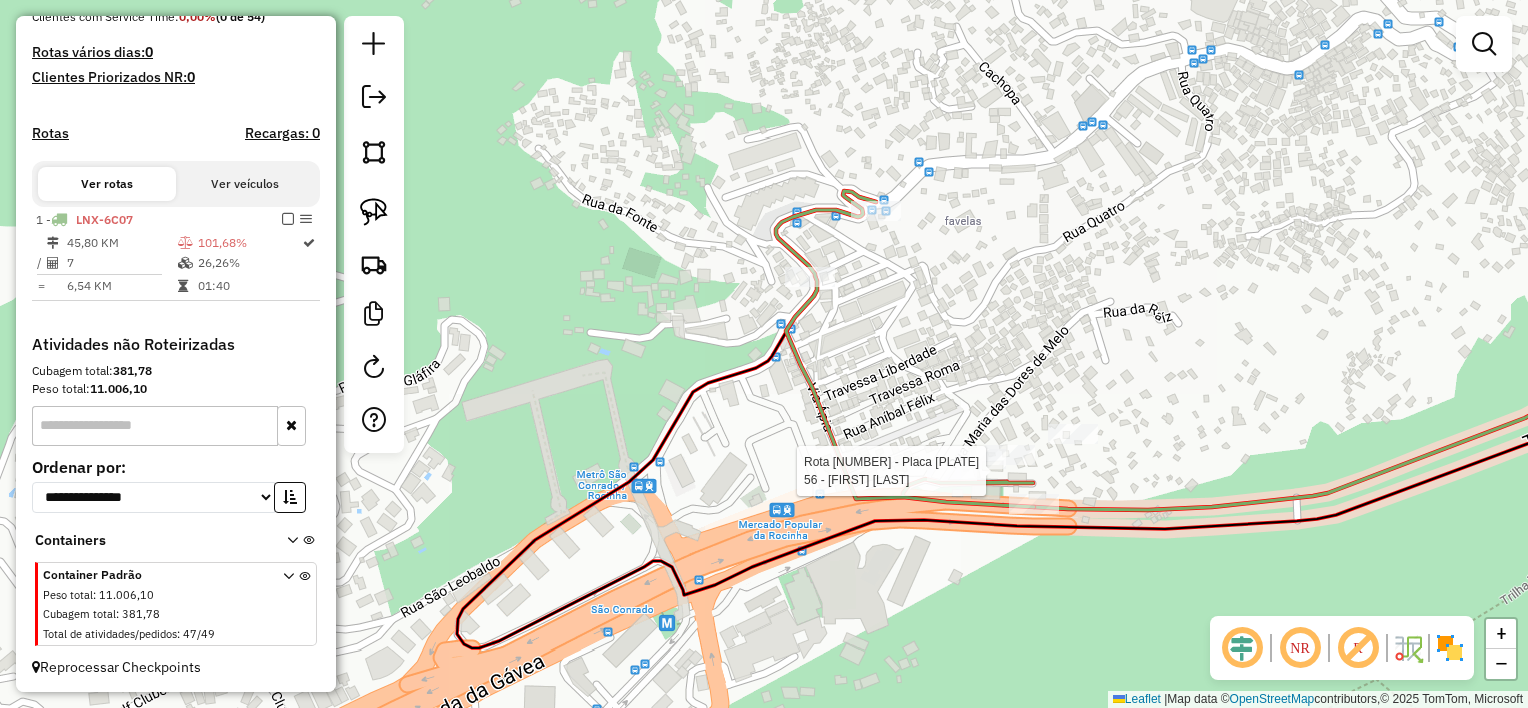 select on "**********" 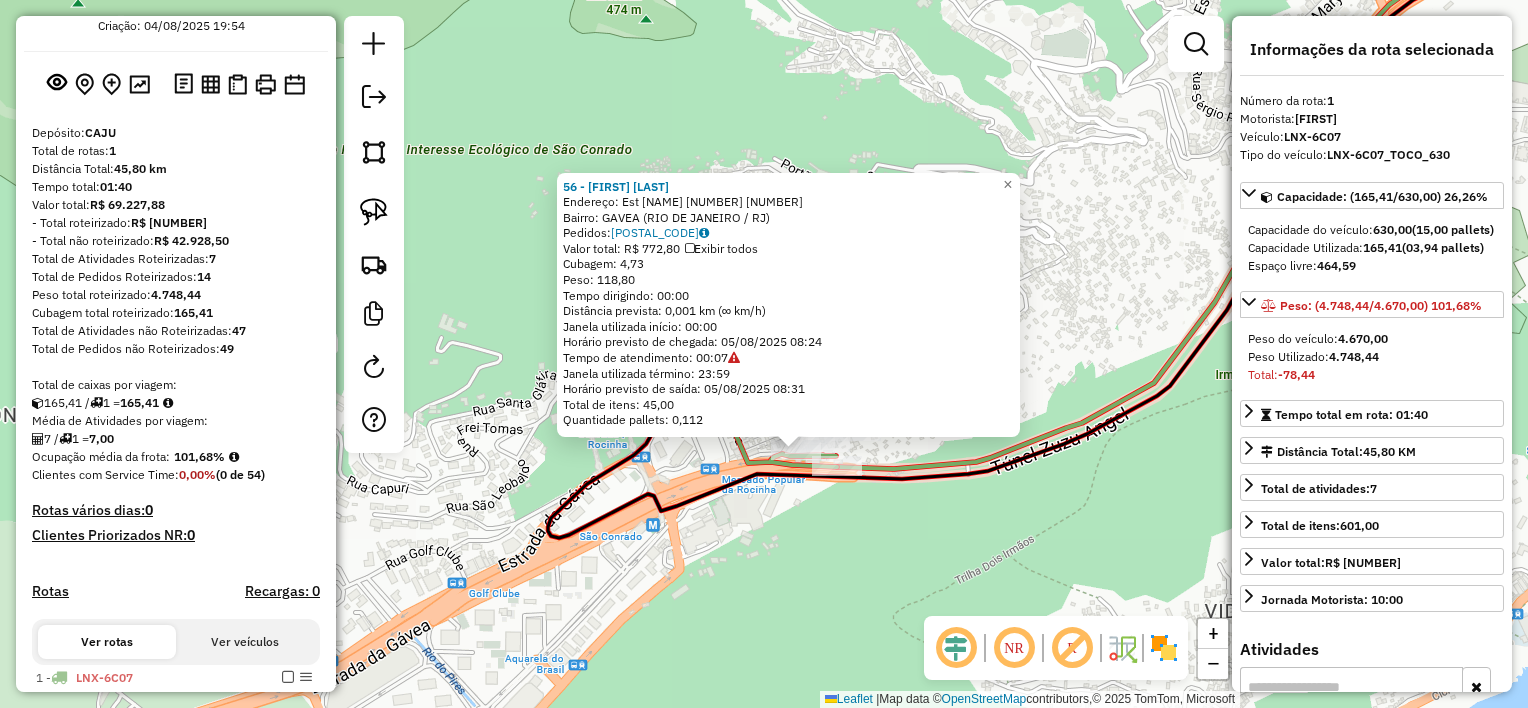 scroll, scrollTop: 68, scrollLeft: 0, axis: vertical 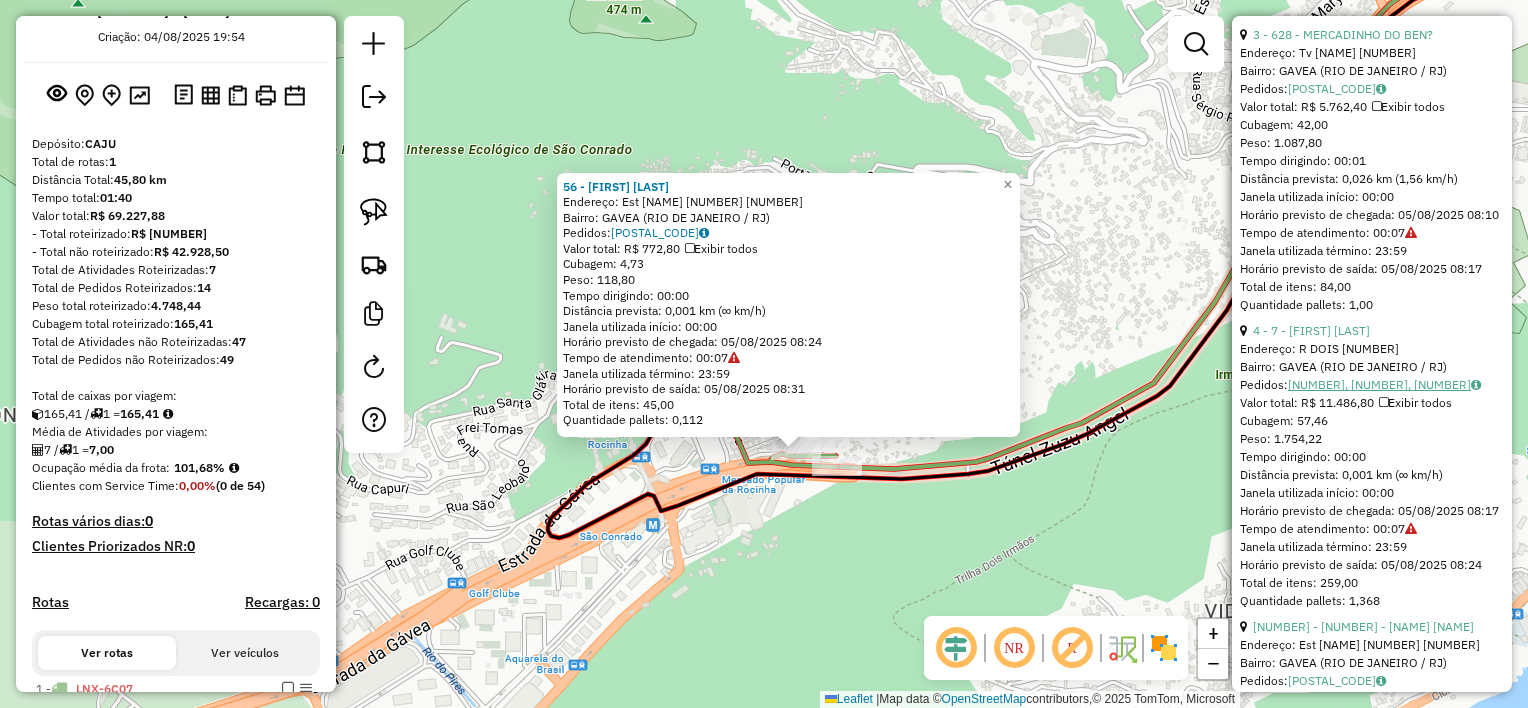click on "[NUMBER], [NUMBER], [NUMBER]" at bounding box center (1384, 384) 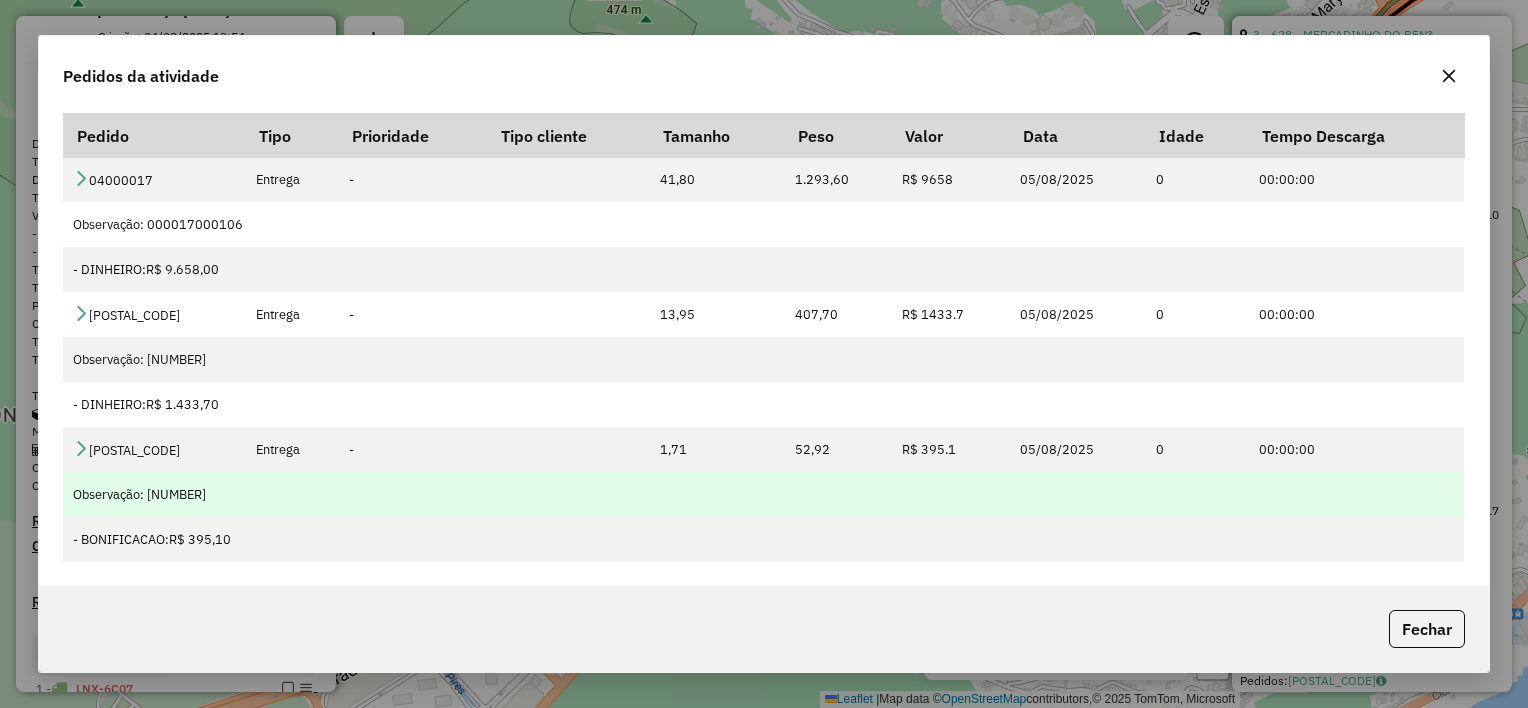 scroll, scrollTop: 4, scrollLeft: 0, axis: vertical 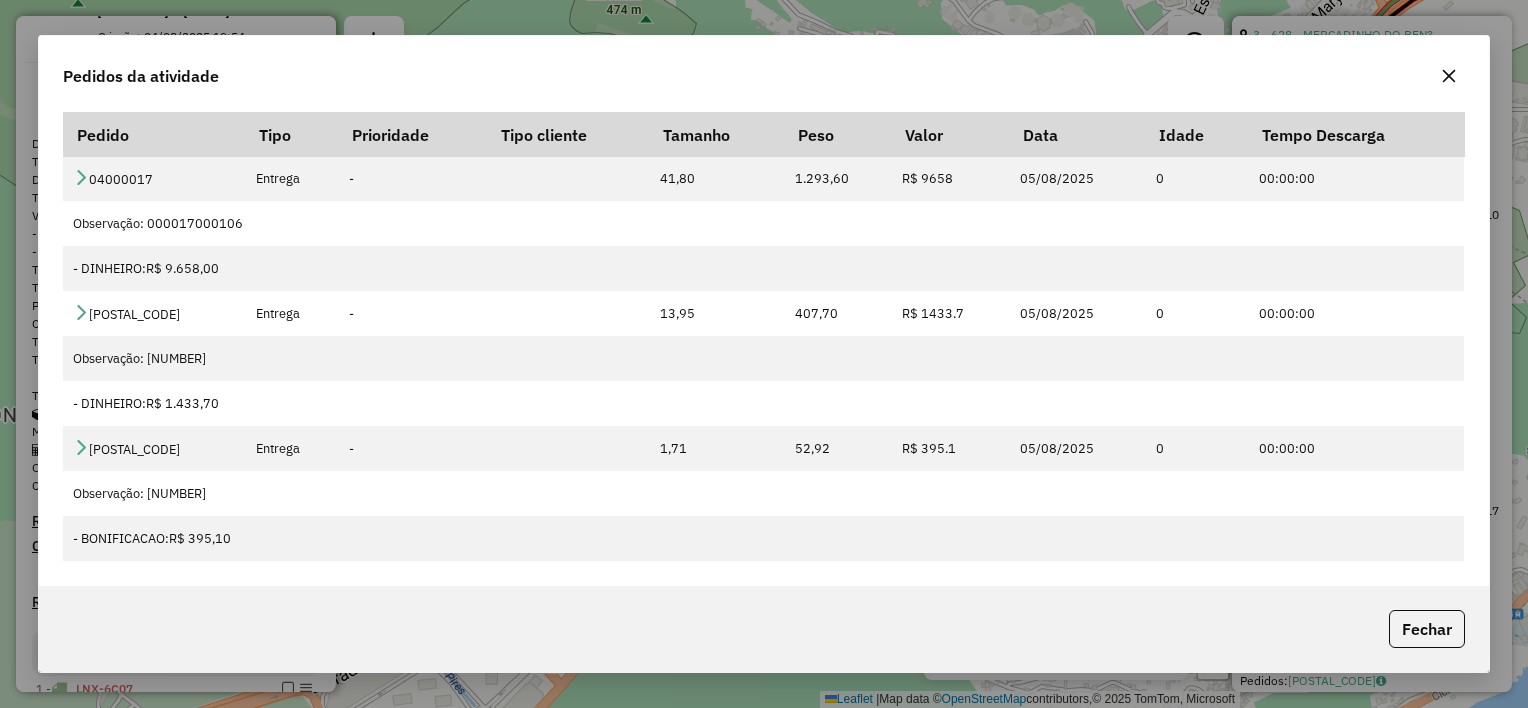 click 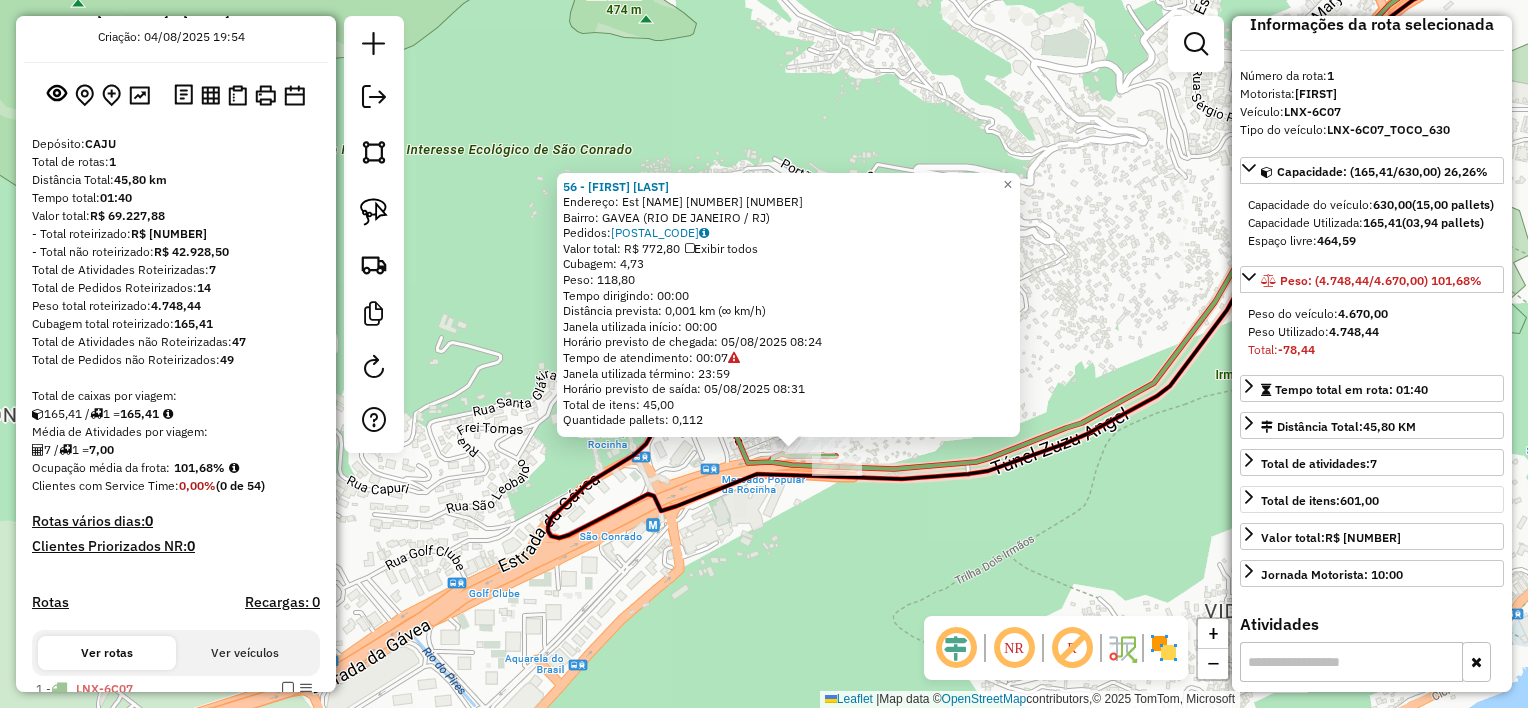 scroll, scrollTop: 0, scrollLeft: 0, axis: both 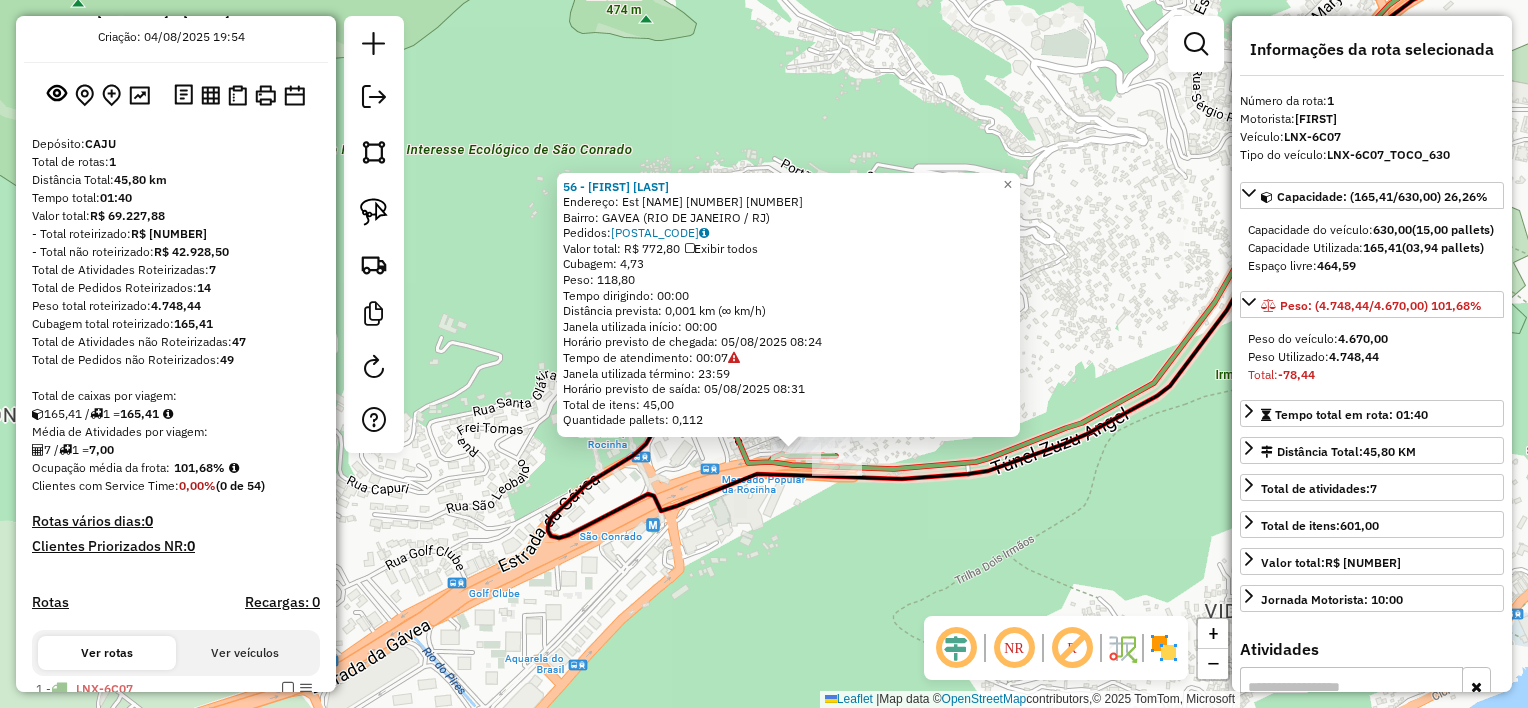 click on "56 - [FIRST] [LAST] Endereço: Est DA GAVEA [NUMBER] [NUMBER] Bairro: GAVEA ([CITY] / [STATE]) Pedidos: [POSTAL_CODE] Valor total: R$ 772,80 Exibir todos Cubagem: 4,73 Peso: 118,80 Tempo dirigindo: 00:00 Distância prevista: 0,001 km (∞ km/h) Janela utilizada início: 00:00 Horário previsto de chegada: 05/08/2025 08:24 Tempo de atendimento: 00:07 Janela utilizada término: 23:59 Horário previsto de saída: 05/08/2025 08:31 Total de itens: 45,00 Quantidade pallets: 0,112 × Janela de atendimento Grade de atendimento Capacidade Transportadoras Veículos Cliente Pedidos Rotas Selecione os dias de semana para filtrar as janelas de atendimento Seg Ter Qua Qui Sex Sáb Dom Informe o período da janela de atendimento: De: Até: Filtrar exatamente a janela do cliente Considerar janela de atendimento padrão Selecione os dias de semana para filtrar as grades de atendimento Seg Ter Qua Qui Sex Sáb Dom Considerar clientes sem dia de atendimento cadastrado De: +" 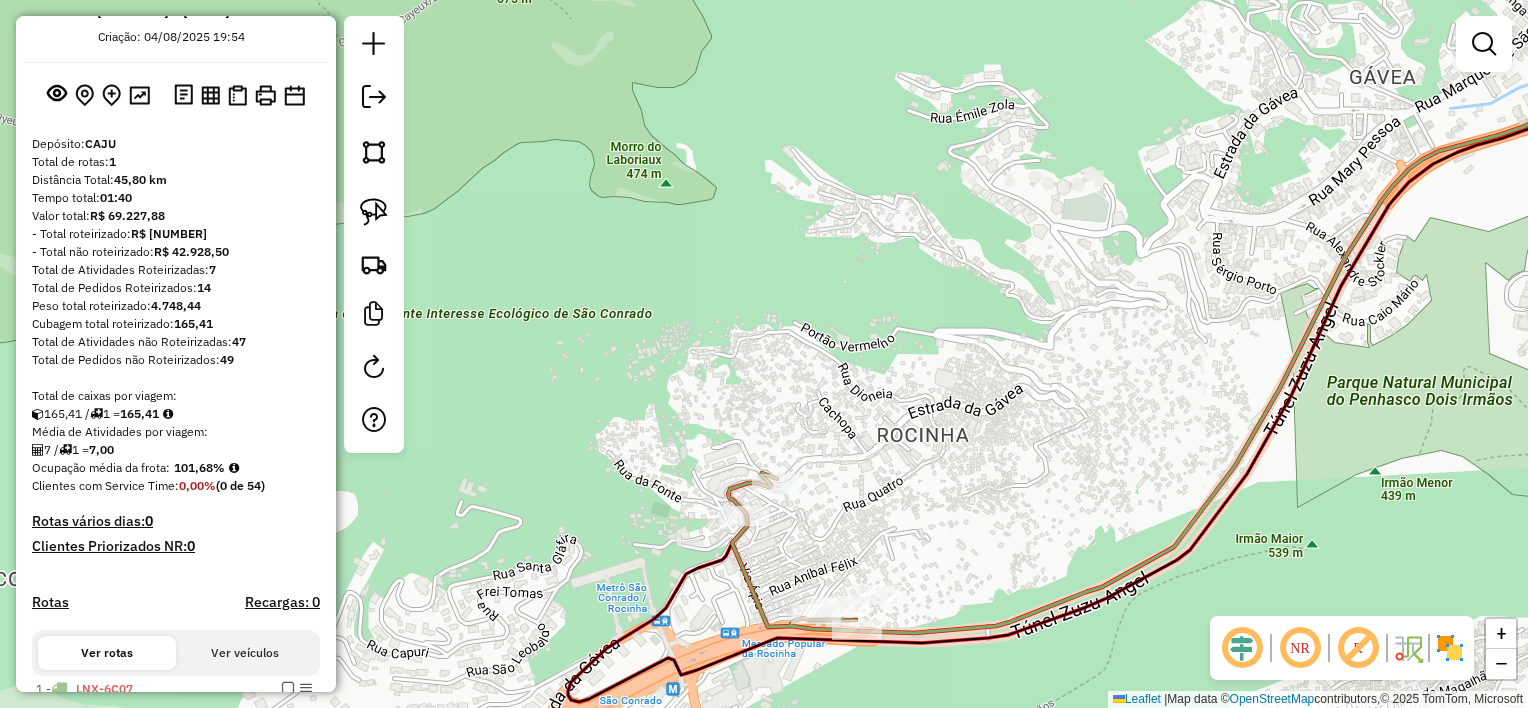 drag, startPoint x: 1179, startPoint y: 311, endPoint x: 1072, endPoint y: 476, distance: 196.65706 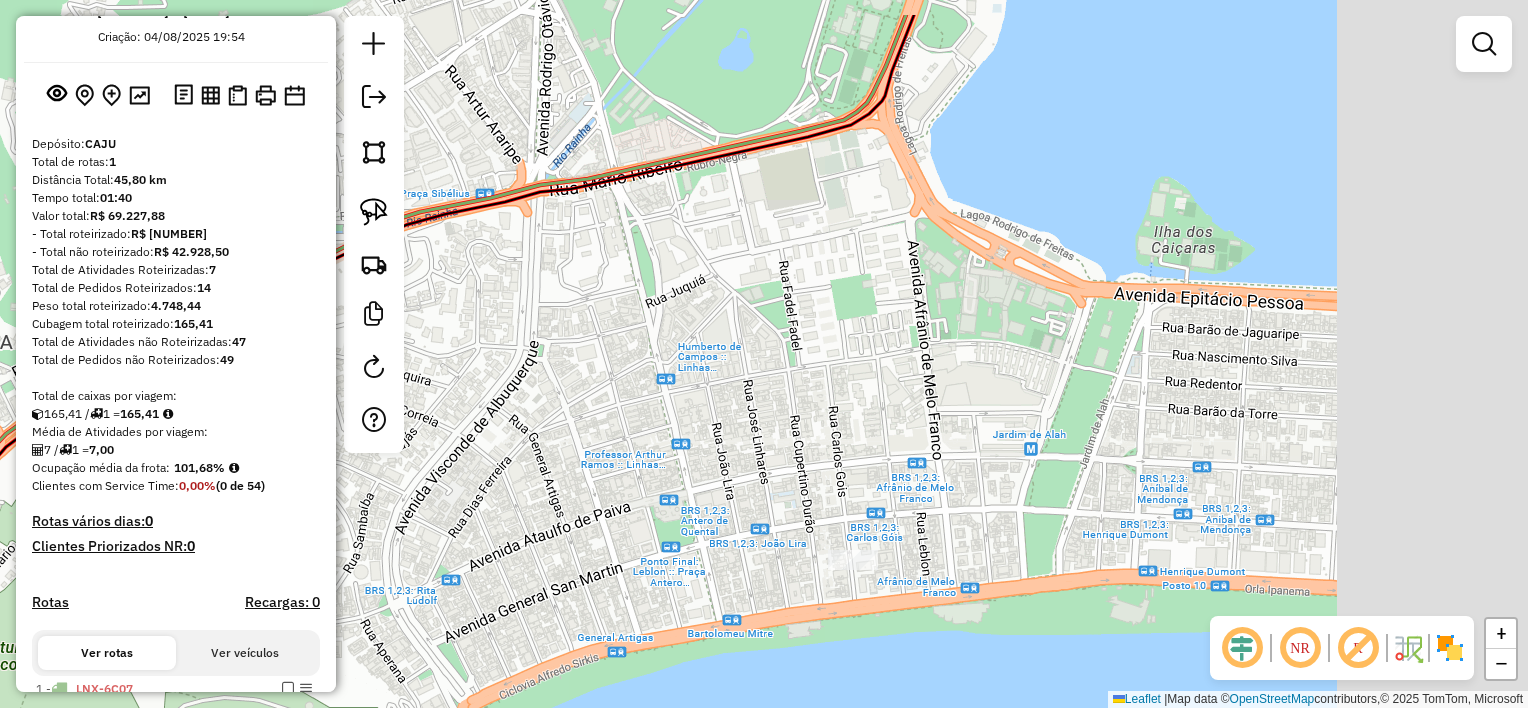 drag, startPoint x: 1287, startPoint y: 334, endPoint x: 935, endPoint y: 412, distance: 360.53848 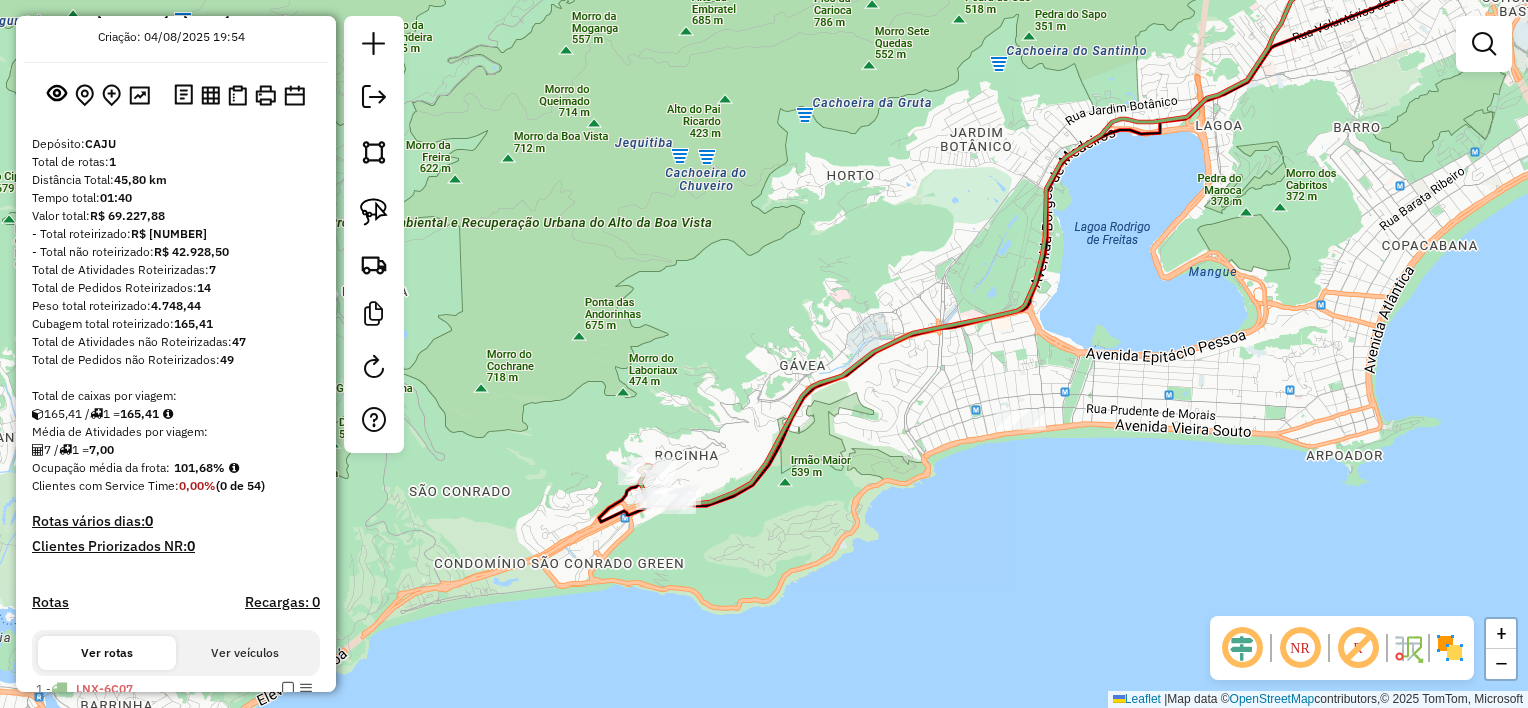 drag, startPoint x: 1213, startPoint y: 368, endPoint x: 1269, endPoint y: 333, distance: 66.037865 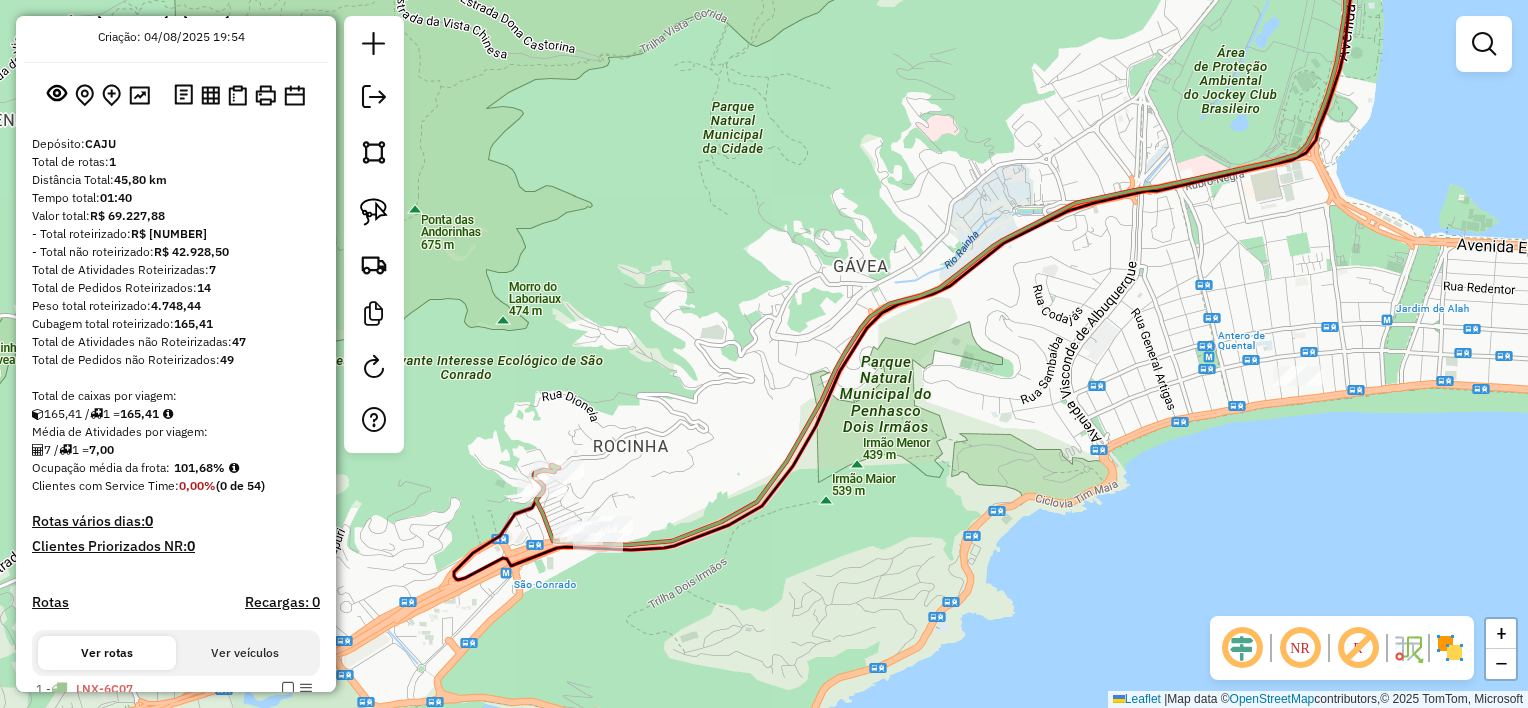 drag, startPoint x: 1363, startPoint y: 503, endPoint x: 1176, endPoint y: 332, distance: 253.39693 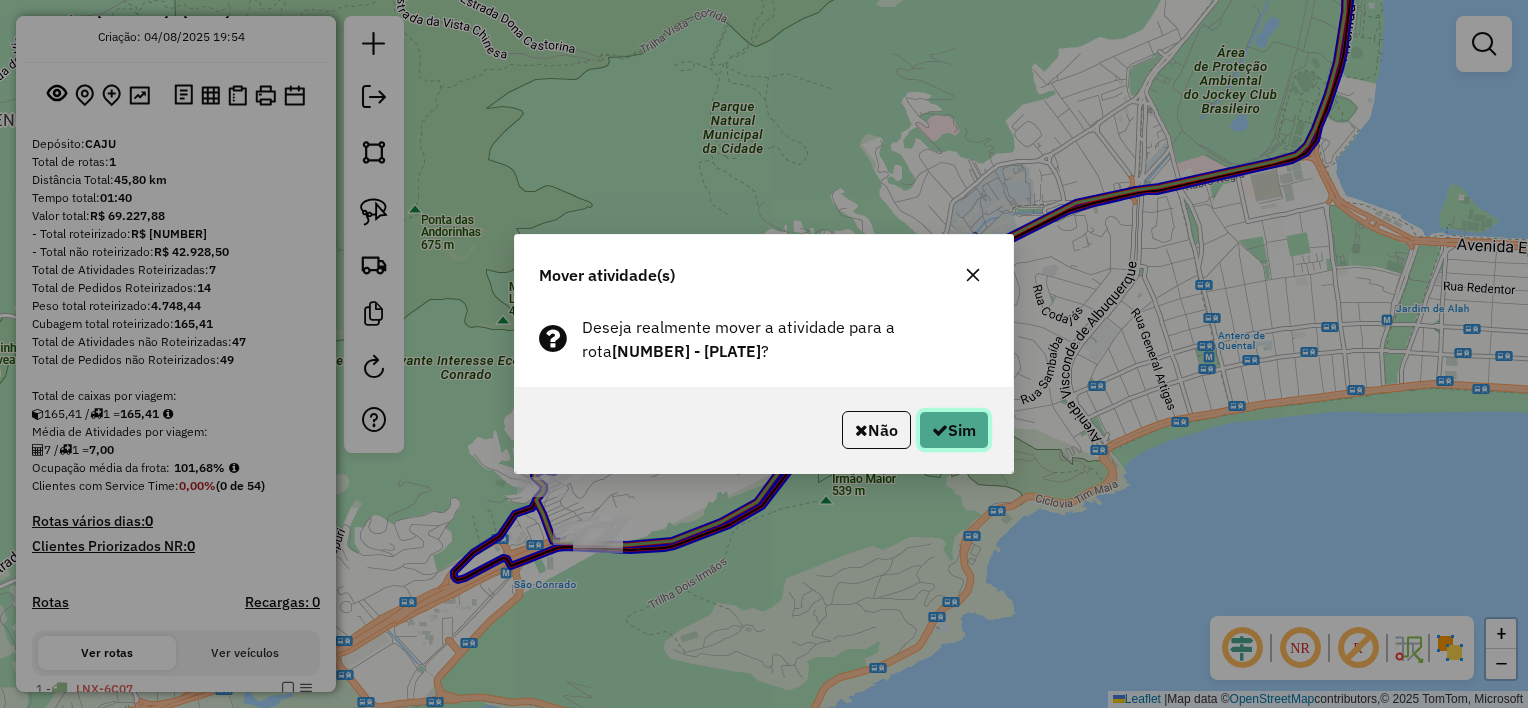 click on "Sim" 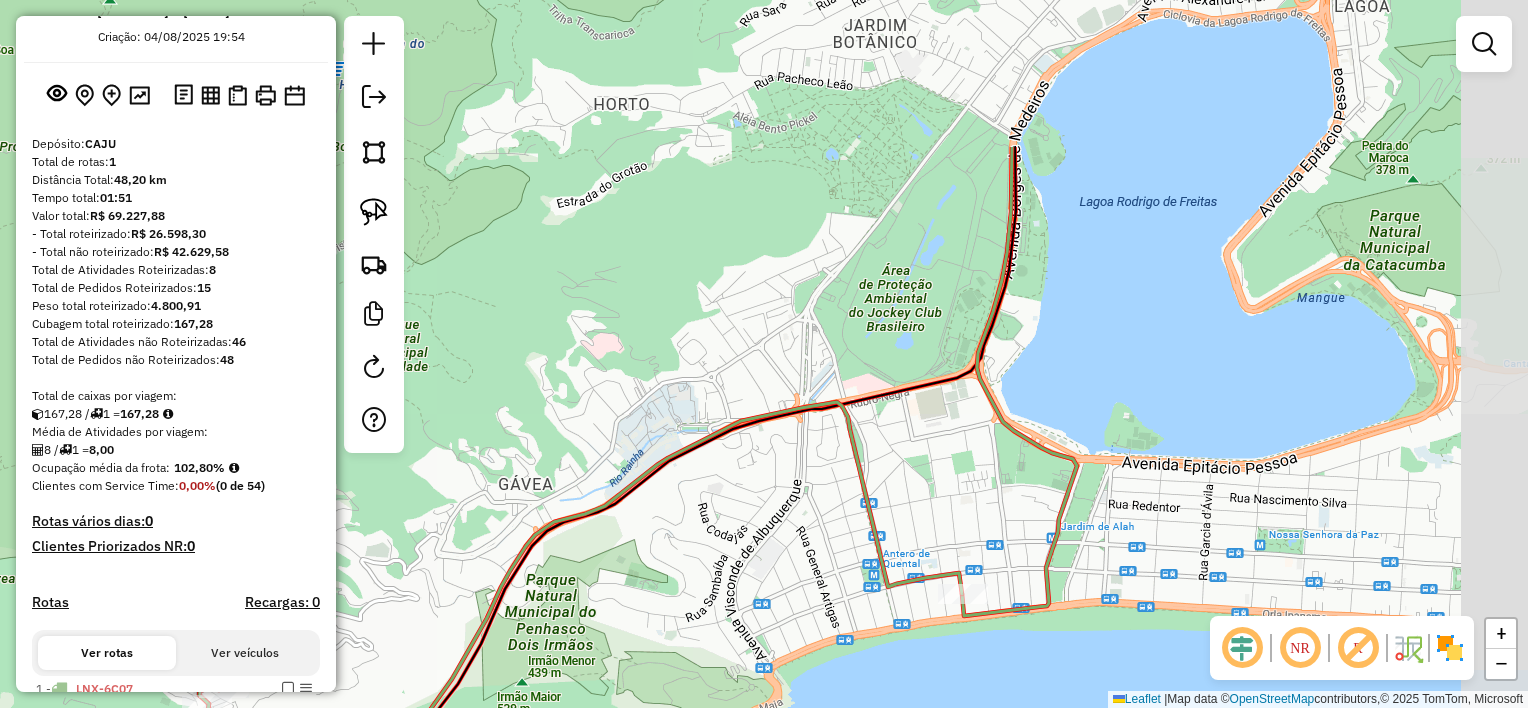 drag, startPoint x: 1289, startPoint y: 292, endPoint x: 954, endPoint y: 510, distance: 399.68613 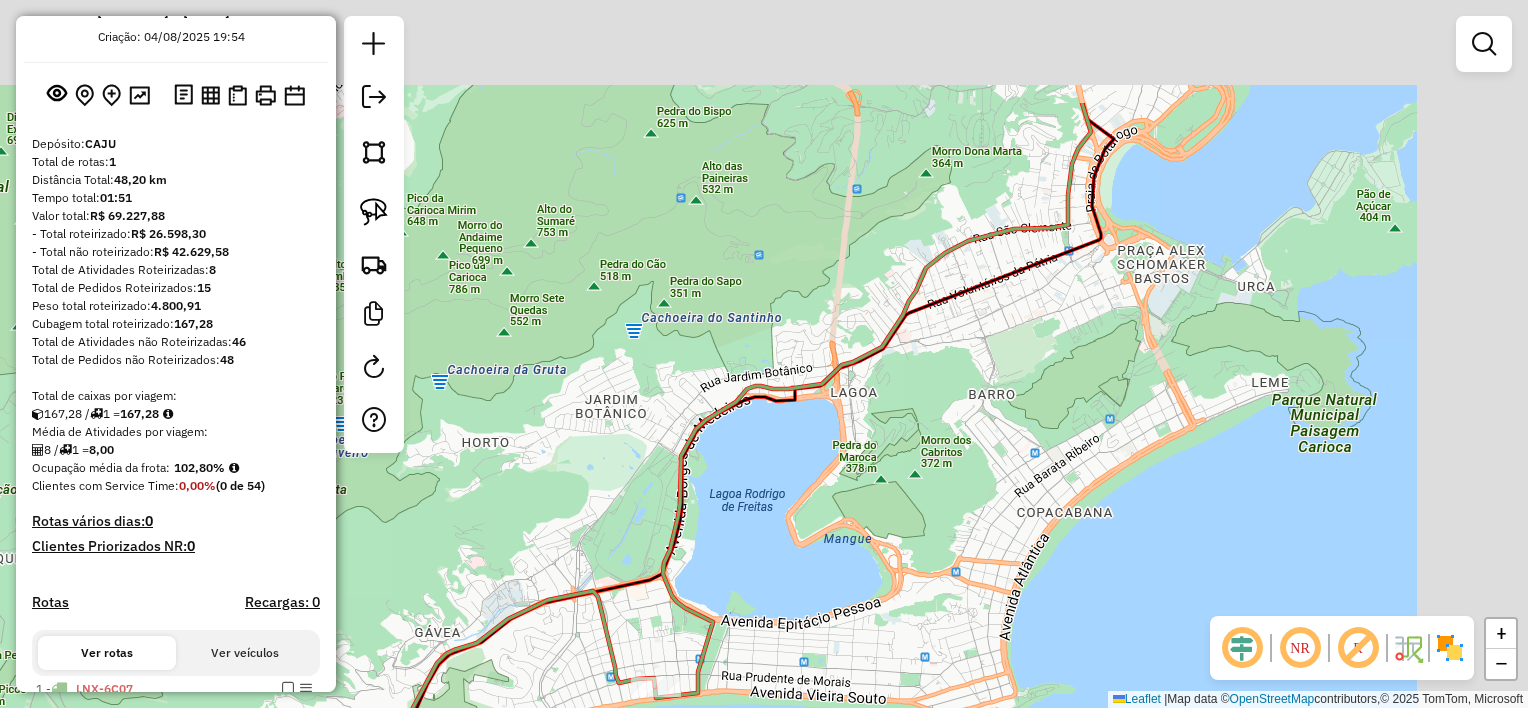 drag, startPoint x: 1216, startPoint y: 341, endPoint x: 896, endPoint y: 516, distance: 364.72592 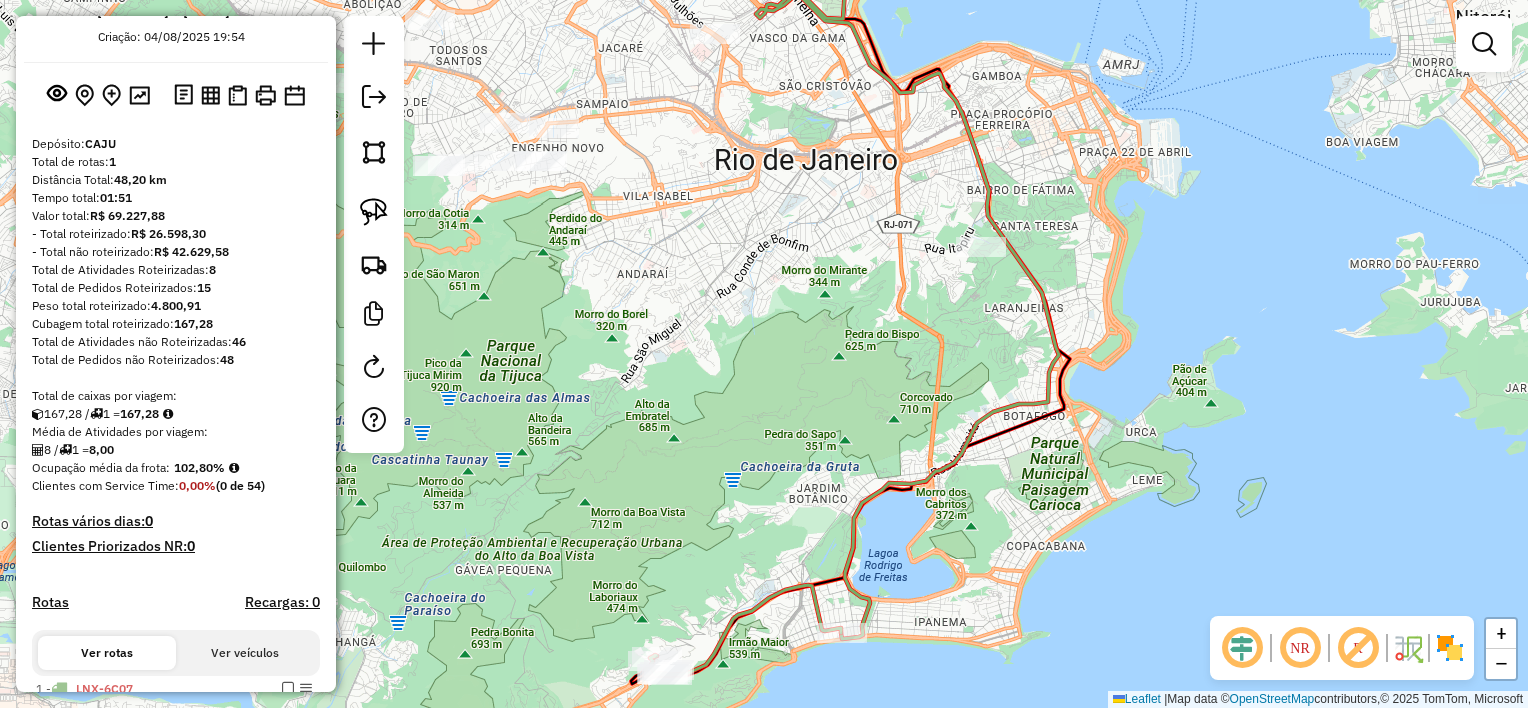 drag, startPoint x: 991, startPoint y: 264, endPoint x: 1048, endPoint y: 301, distance: 67.95587 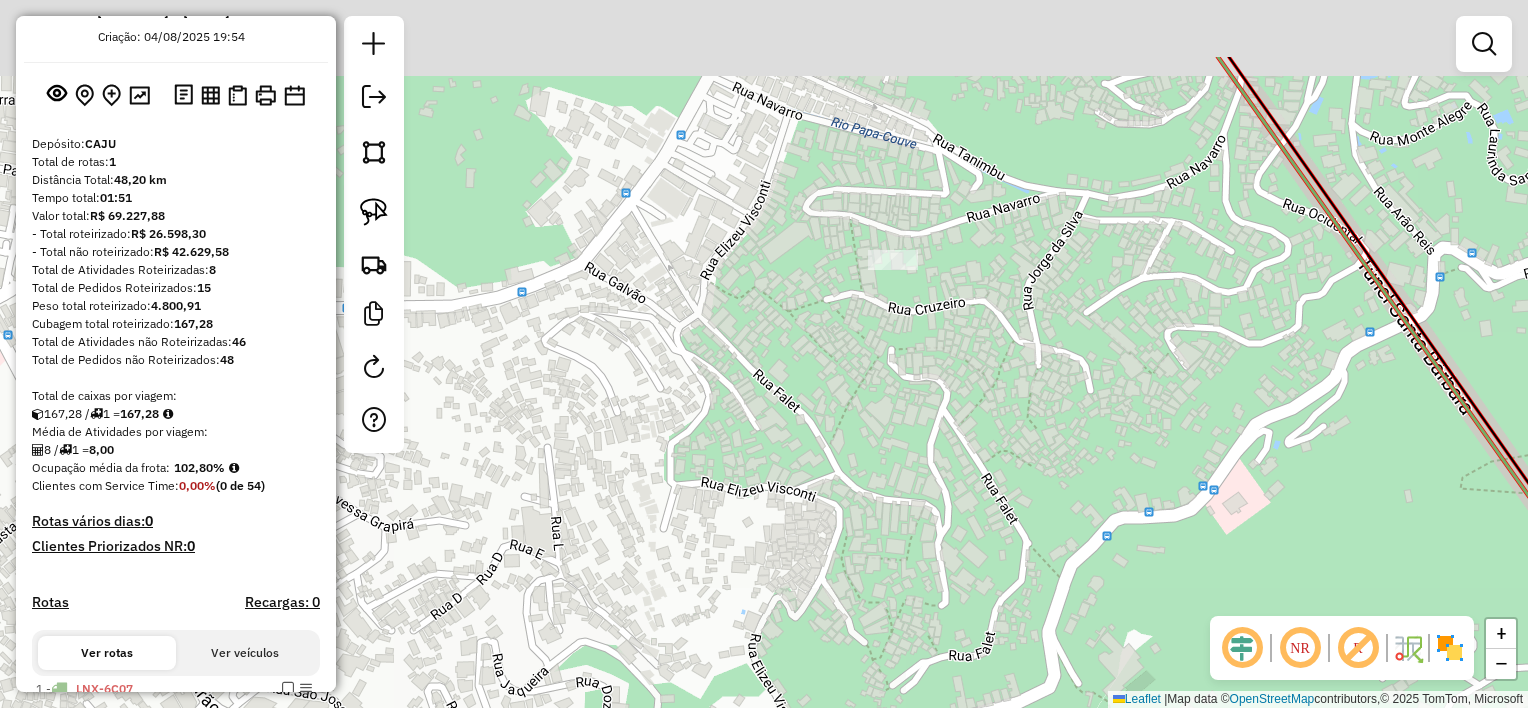 drag, startPoint x: 1052, startPoint y: 370, endPoint x: 1077, endPoint y: 484, distance: 116.70904 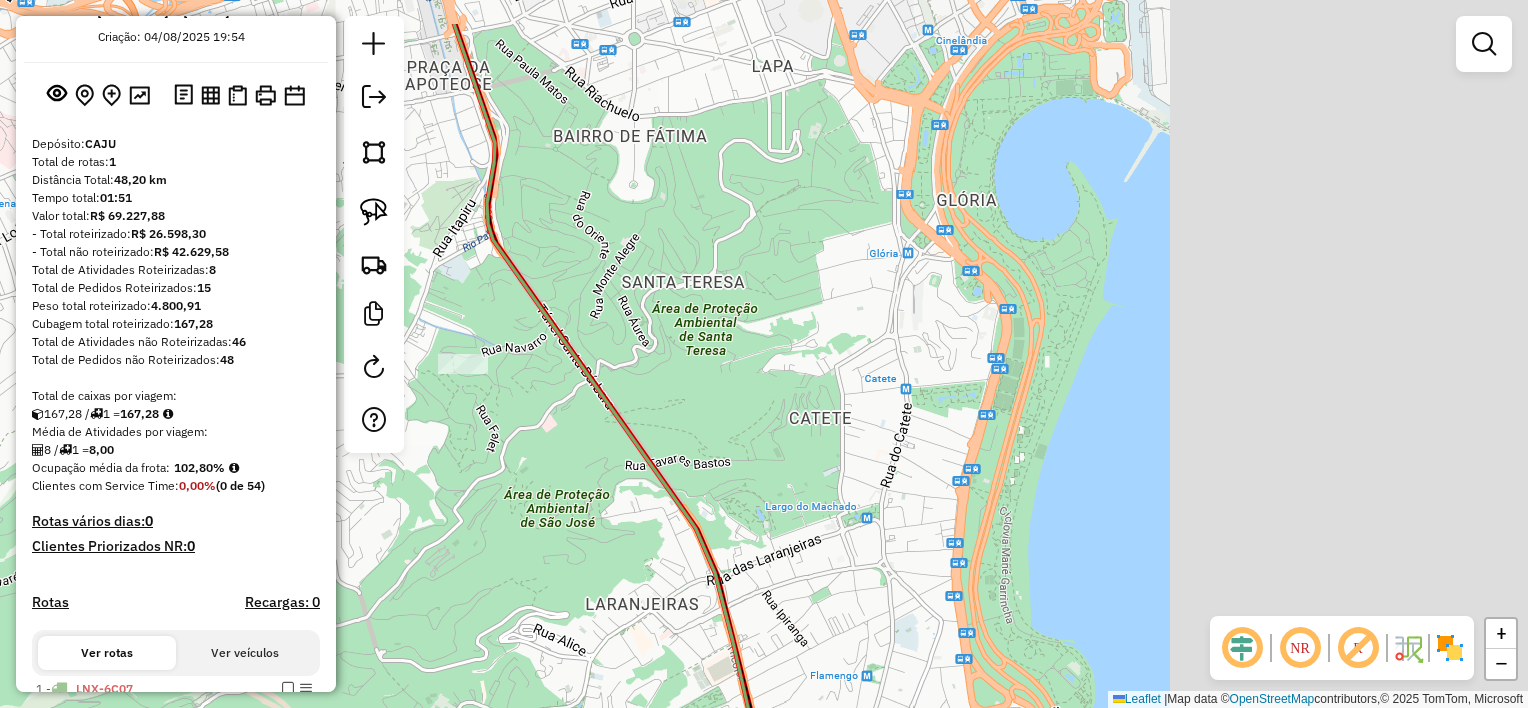 drag, startPoint x: 1059, startPoint y: 357, endPoint x: 720, endPoint y: 499, distance: 367.53912 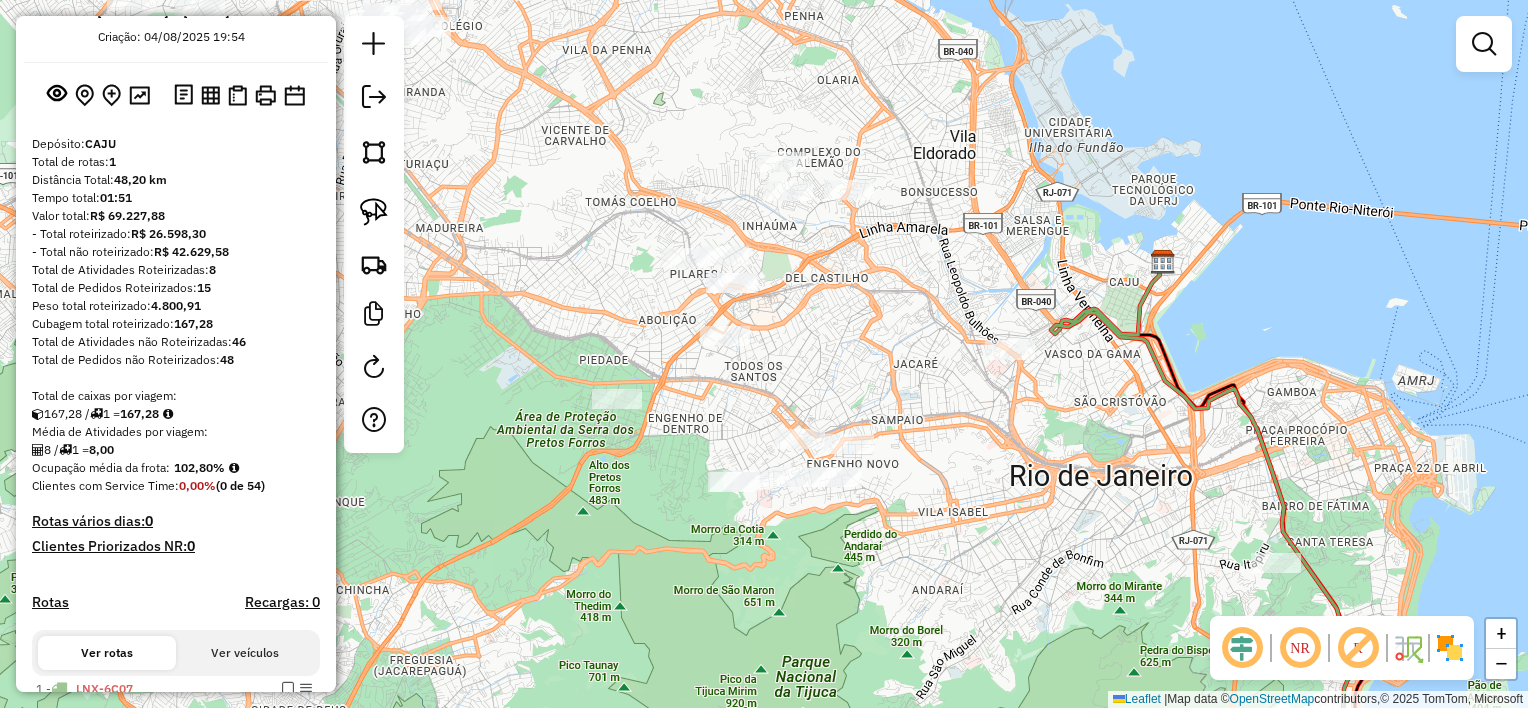 drag, startPoint x: 977, startPoint y: 319, endPoint x: 1348, endPoint y: 419, distance: 384.2408 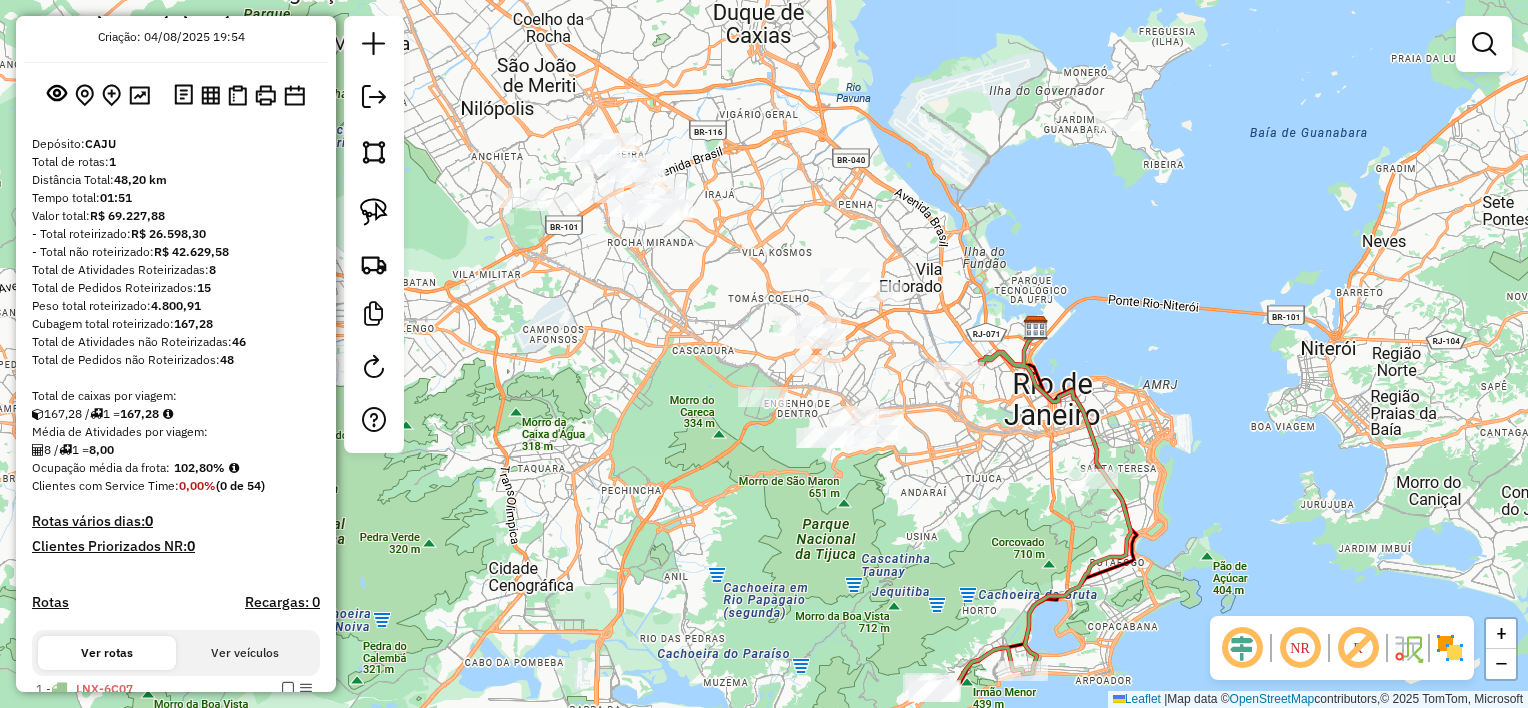 drag, startPoint x: 1270, startPoint y: 488, endPoint x: 1198, endPoint y: 481, distance: 72.33948 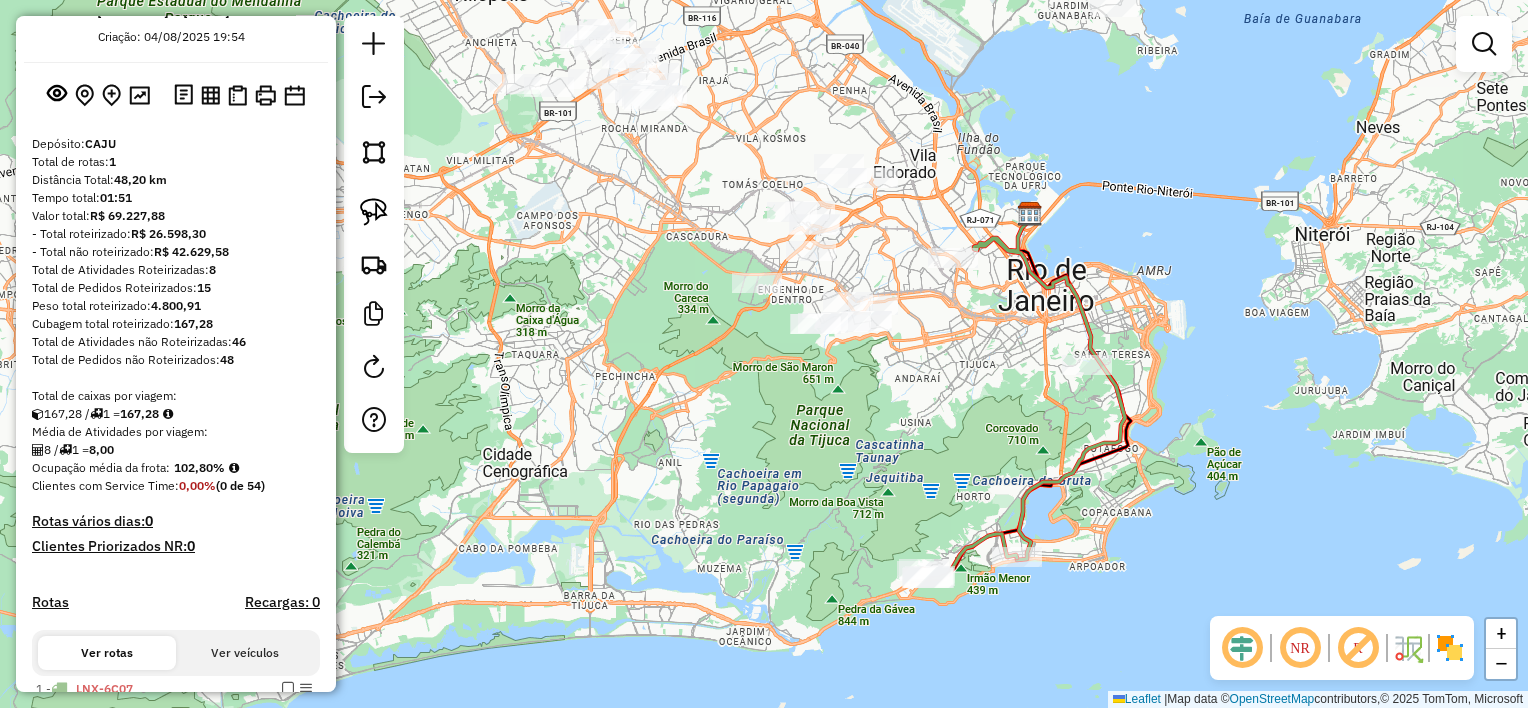 drag, startPoint x: 956, startPoint y: 332, endPoint x: 1264, endPoint y: 423, distance: 321.16196 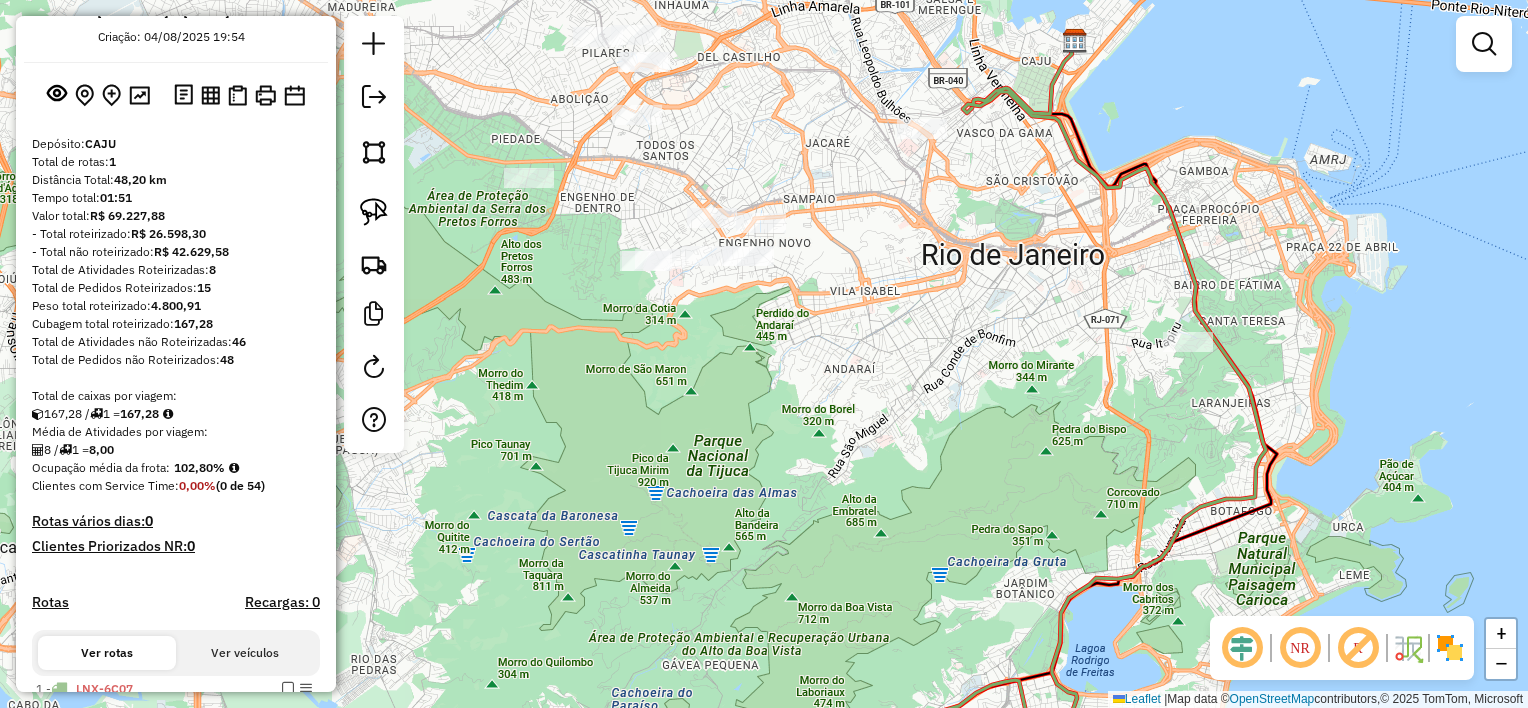 drag, startPoint x: 820, startPoint y: 394, endPoint x: 1099, endPoint y: 430, distance: 281.313 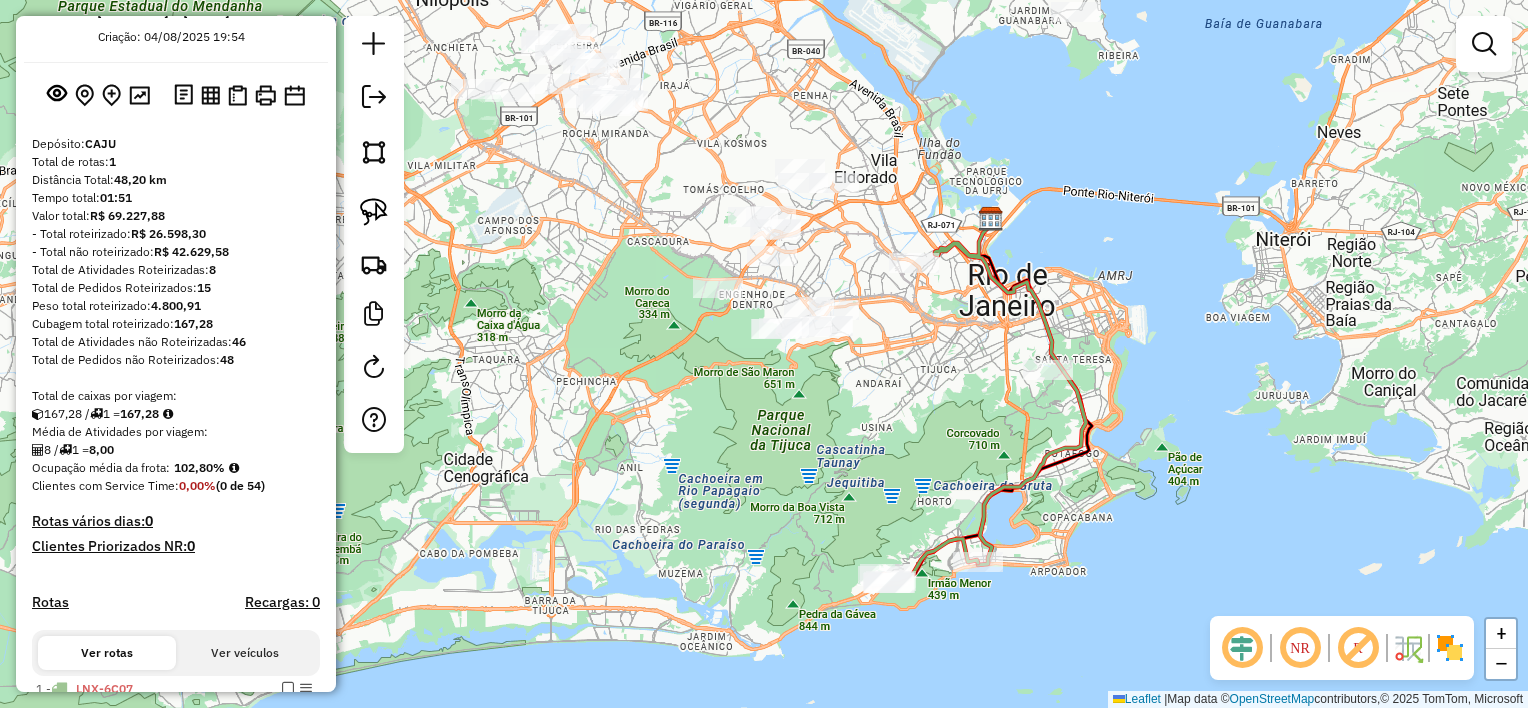 drag, startPoint x: 943, startPoint y: 445, endPoint x: 963, endPoint y: 497, distance: 55.713554 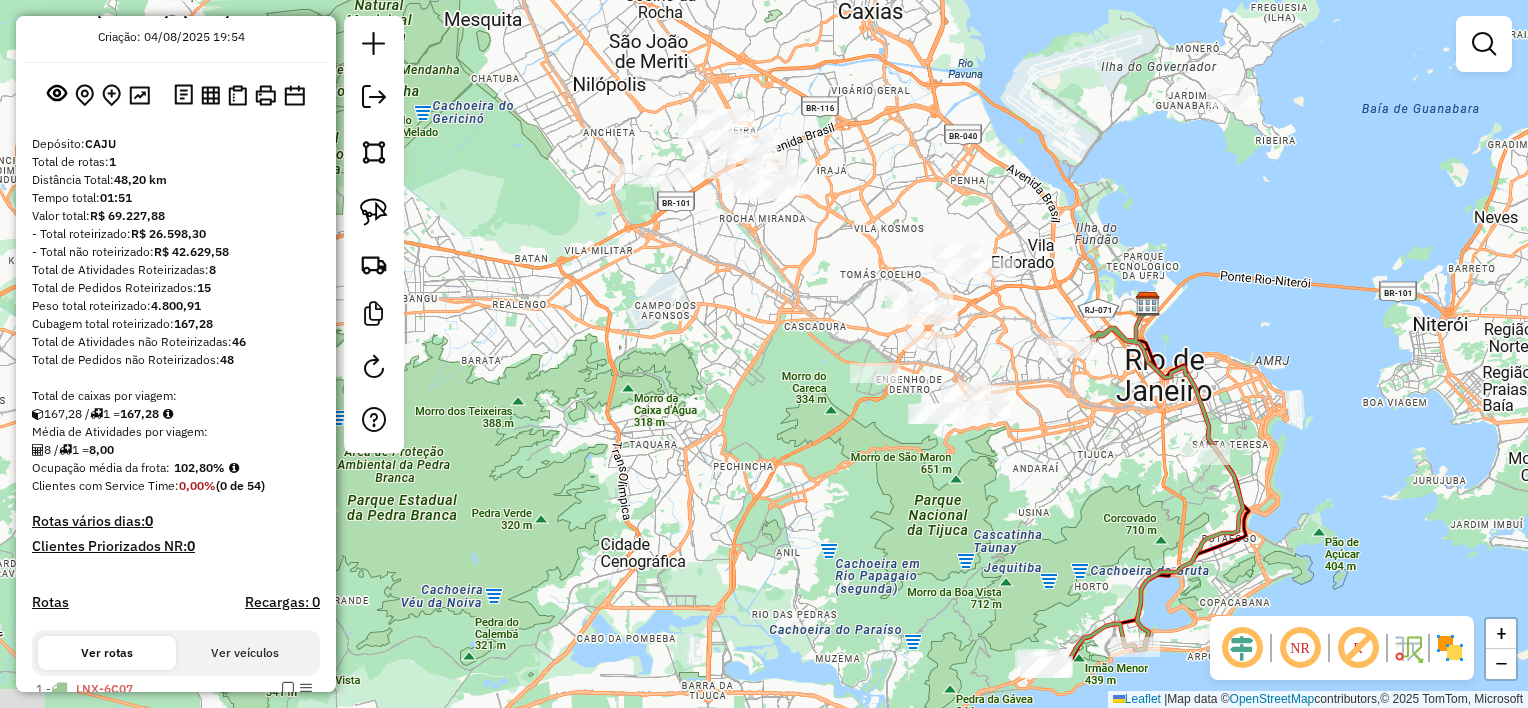 drag, startPoint x: 548, startPoint y: 44, endPoint x: 678, endPoint y: 83, distance: 135.72398 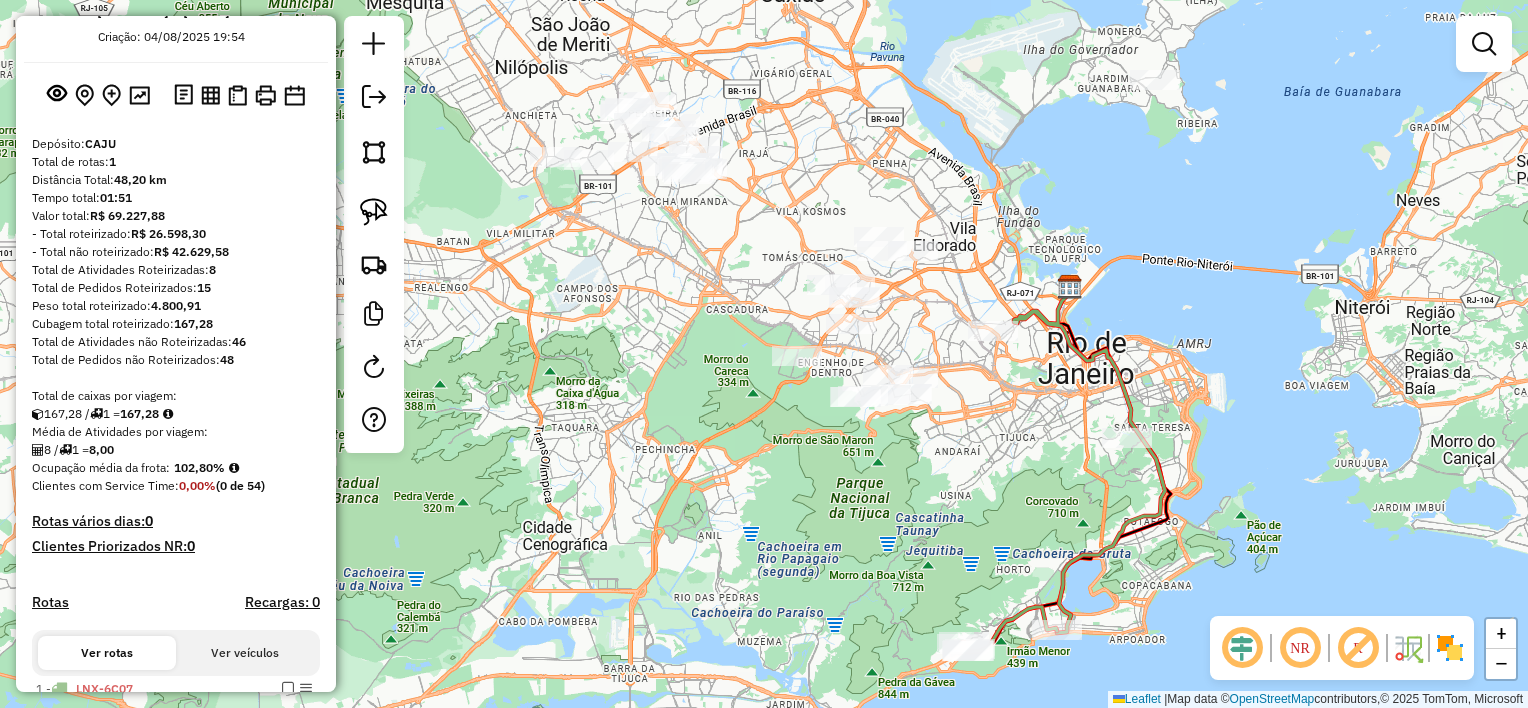 drag, startPoint x: 796, startPoint y: 225, endPoint x: 660, endPoint y: 160, distance: 150.73486 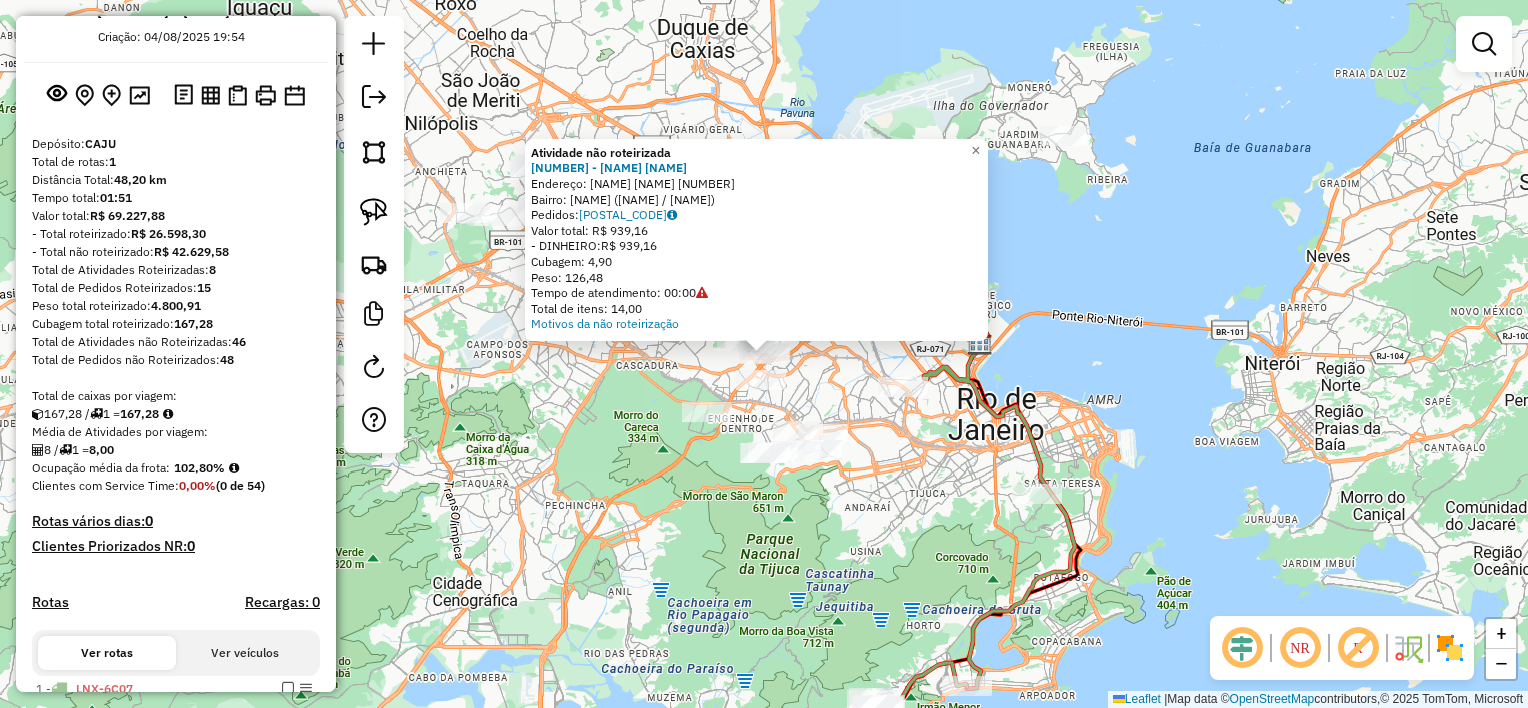 click 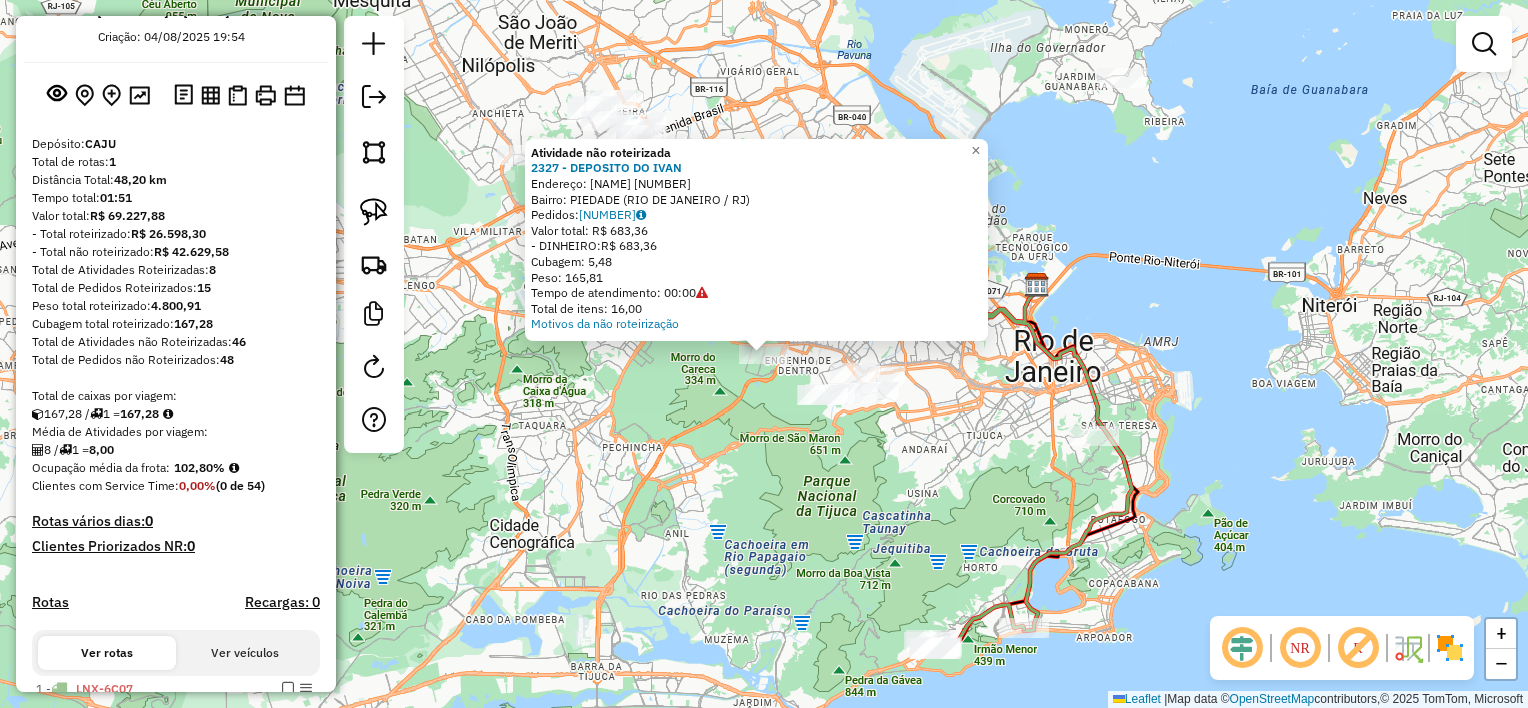click on "Atividade não roteirizada [NUMBER] - [NAME]  Endereço:  [NAME] [NUMBER]   Bairro: [NAME] ([NAME] / [NAME])   Pedidos:  [NUMBER]   Valor total: R$ [NUMBER]   - DINHEIRO:  R$ [NUMBER]   Cubagem: [NUMBER]   Peso: [NUMBER]   Tempo de atendimento: 00:00   Total de itens: [NUMBER]  Motivos da não roteirização × Janela de atendimento Grade de atendimento Capacidade Transportadoras Veículos Cliente Pedidos  Rotas Selecione os dias de semana para filtrar as janelas de atendimento  Seg   Ter   Qua   Qui   Sex   Sáb   Dom  Informe o período da janela de atendimento: De: Até:  Filtrar exatamente a janela do cliente  Considerar janela de atendimento padrão  Selecione os dias de semana para filtrar as grades de atendimento  Seg   Ter   Qua   Qui   Sex   Sáb   Dom   Considerar clientes sem dia de atendimento cadastrado  Clientes fora do dia de atendimento selecionado Filtrar as atividades entre os valores definidos abaixo:  Peso mínimo:   Peso máximo:   Cubagem mínima:   Cubagem máxima:   De:   Até:  Filtrar as atividades entre o tempo de atendimento definido abaixo:  De:   Até:   Considerar capacidade total dos clientes não roteirizados Transportadora: Selecione um ou mais itens Tipo de veículo: Selecione um ou mais itens Veículo: Selecione um ou mais itens" 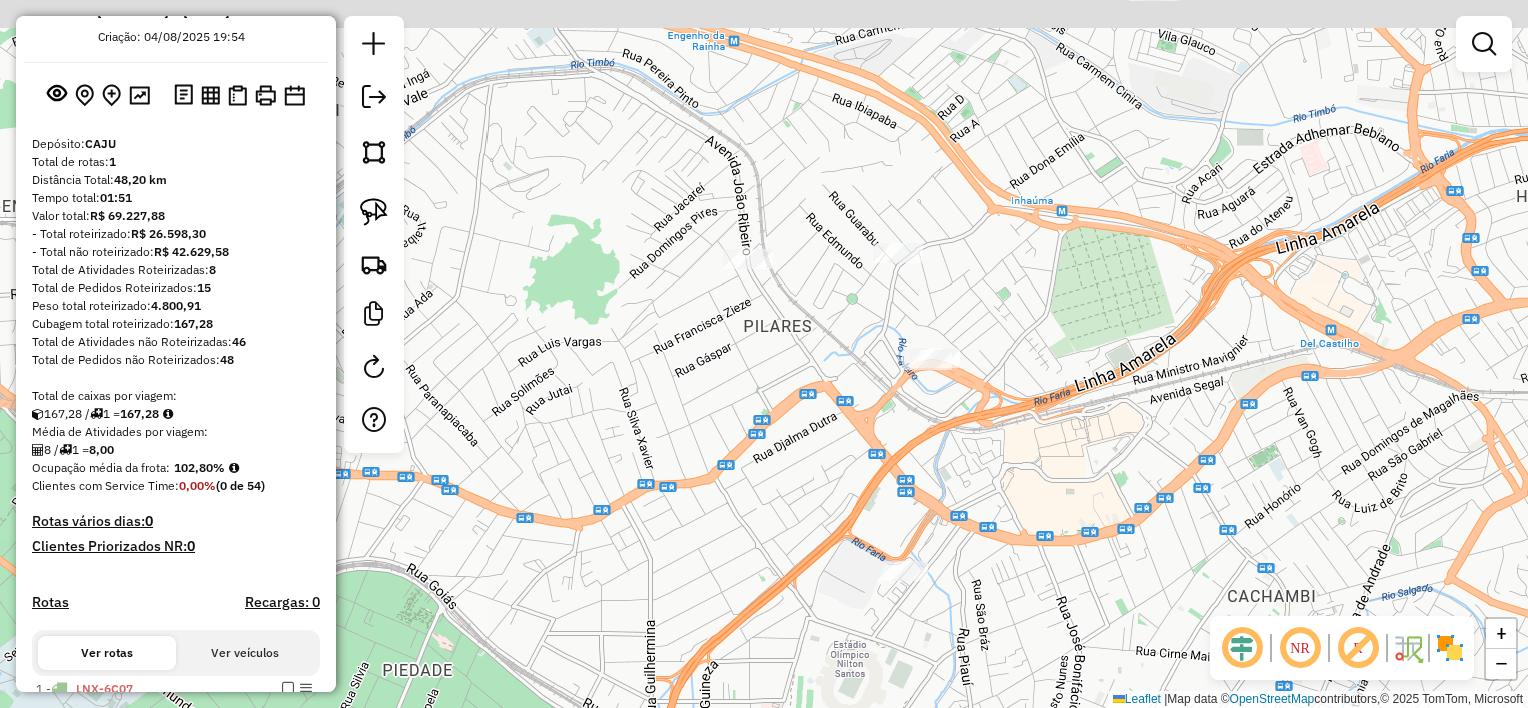 drag, startPoint x: 750, startPoint y: 305, endPoint x: 919, endPoint y: 351, distance: 175.14851 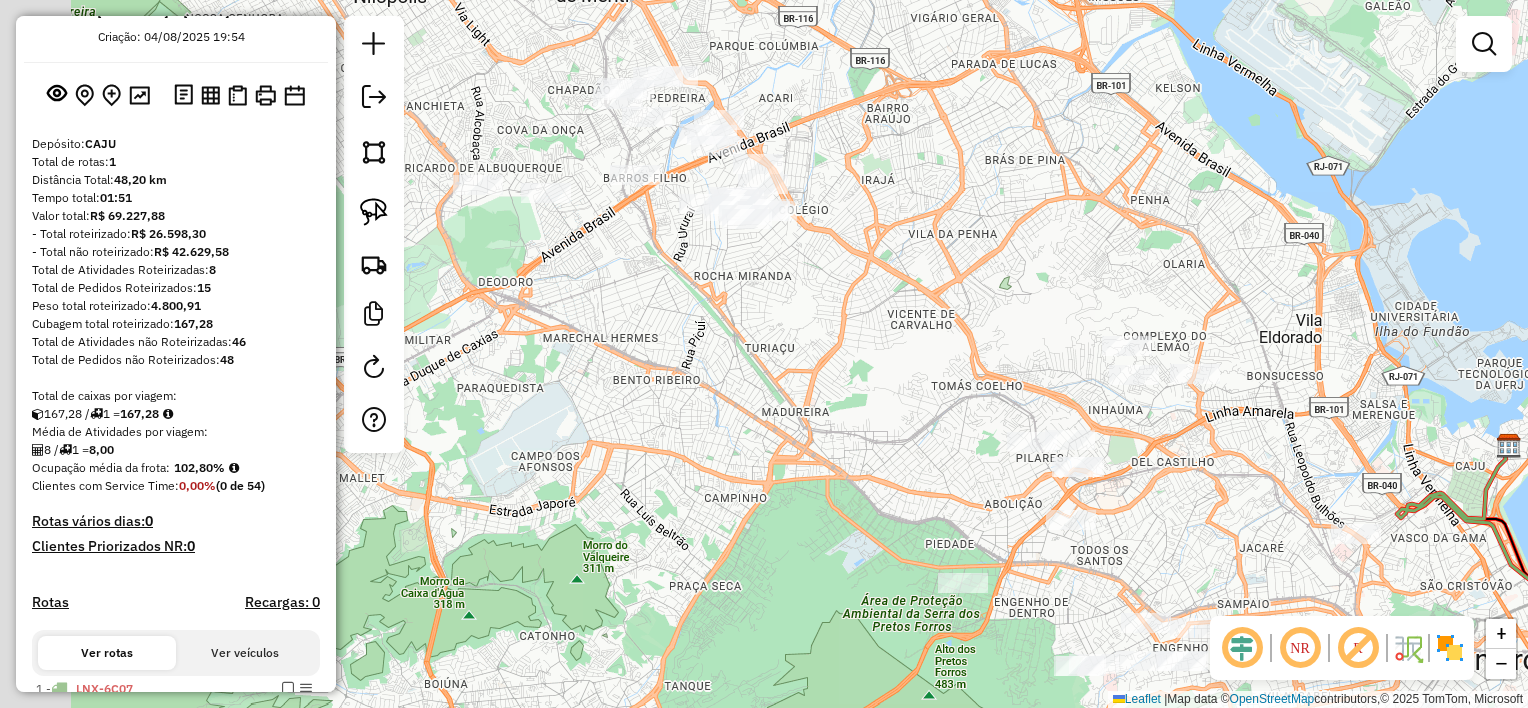 drag, startPoint x: 848, startPoint y: 280, endPoint x: 1015, endPoint y: 391, distance: 200.5243 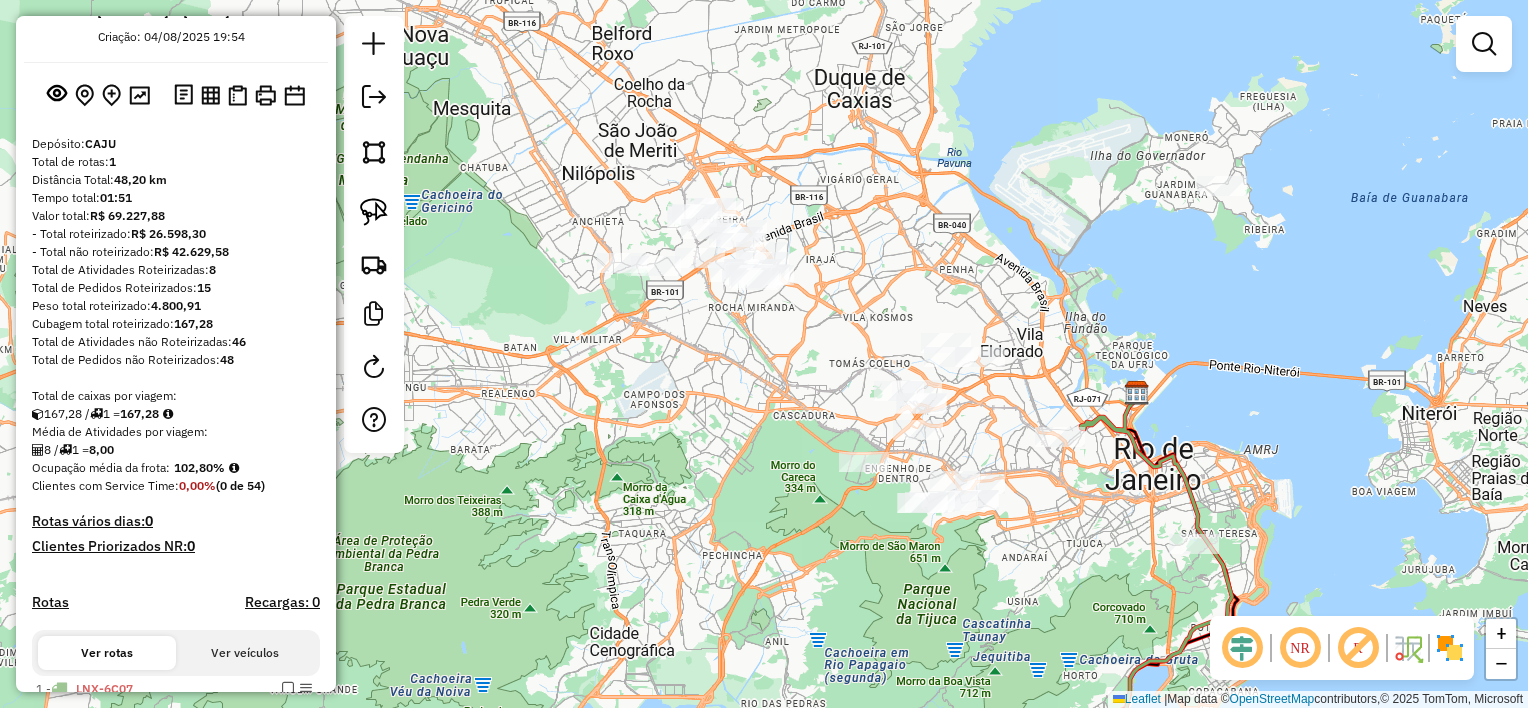 drag, startPoint x: 1102, startPoint y: 437, endPoint x: 952, endPoint y: 403, distance: 153.80507 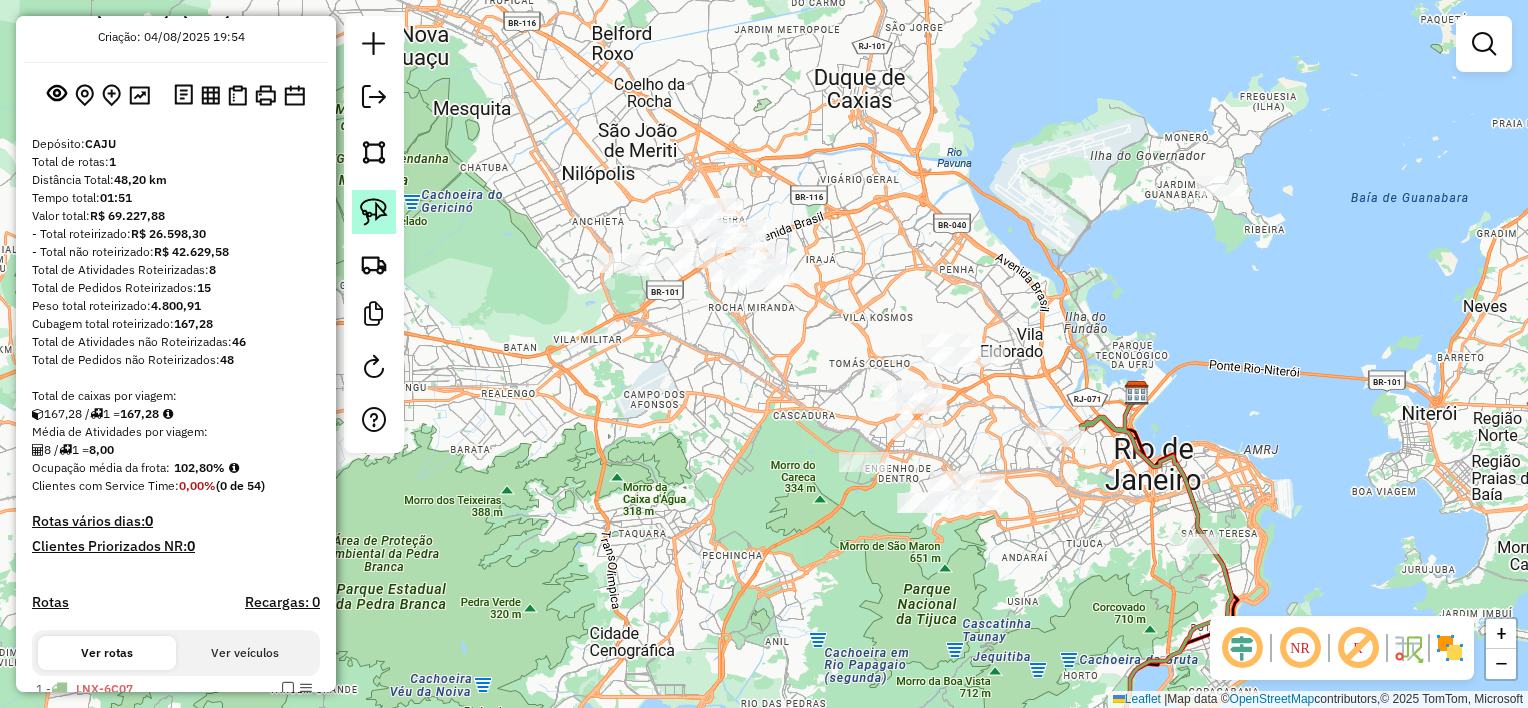 click 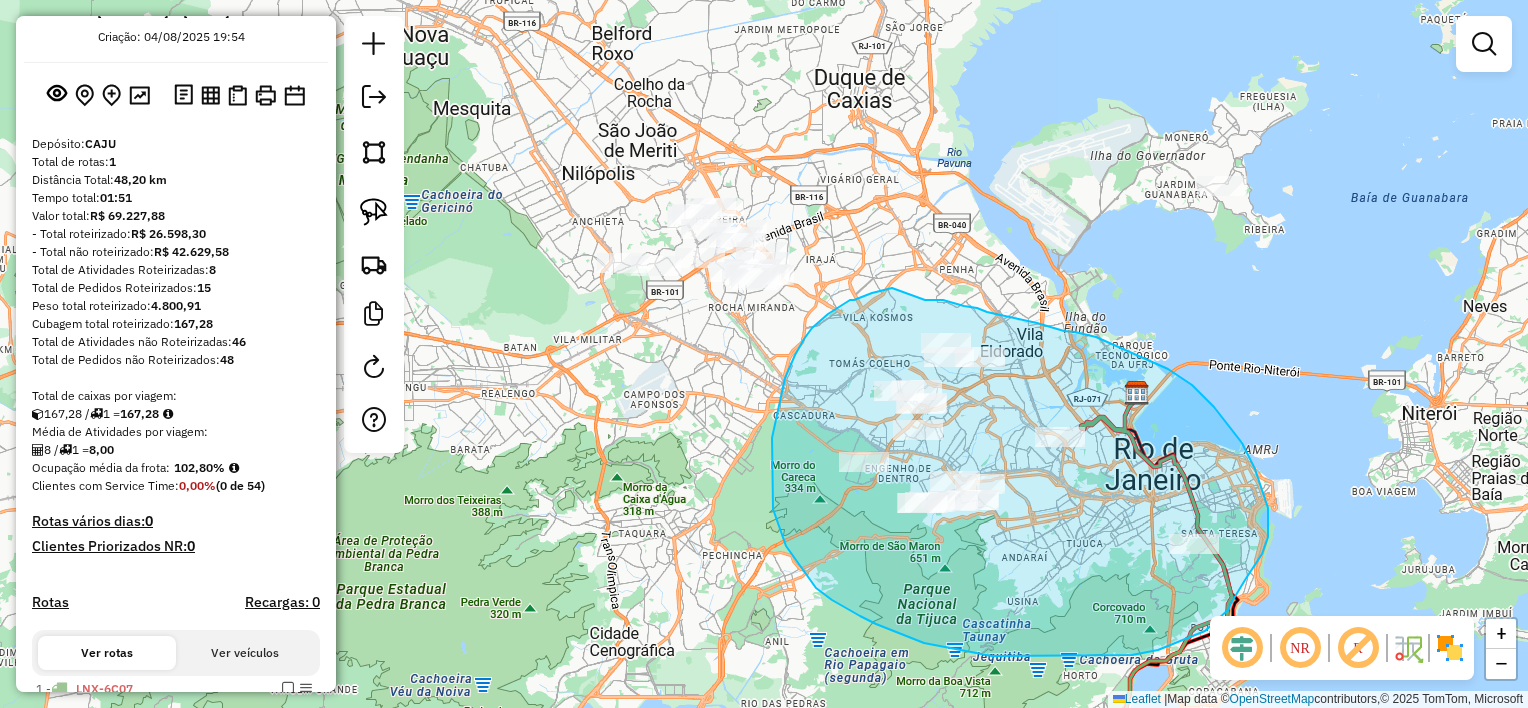 drag, startPoint x: 925, startPoint y: 300, endPoint x: 1027, endPoint y: 368, distance: 122.588745 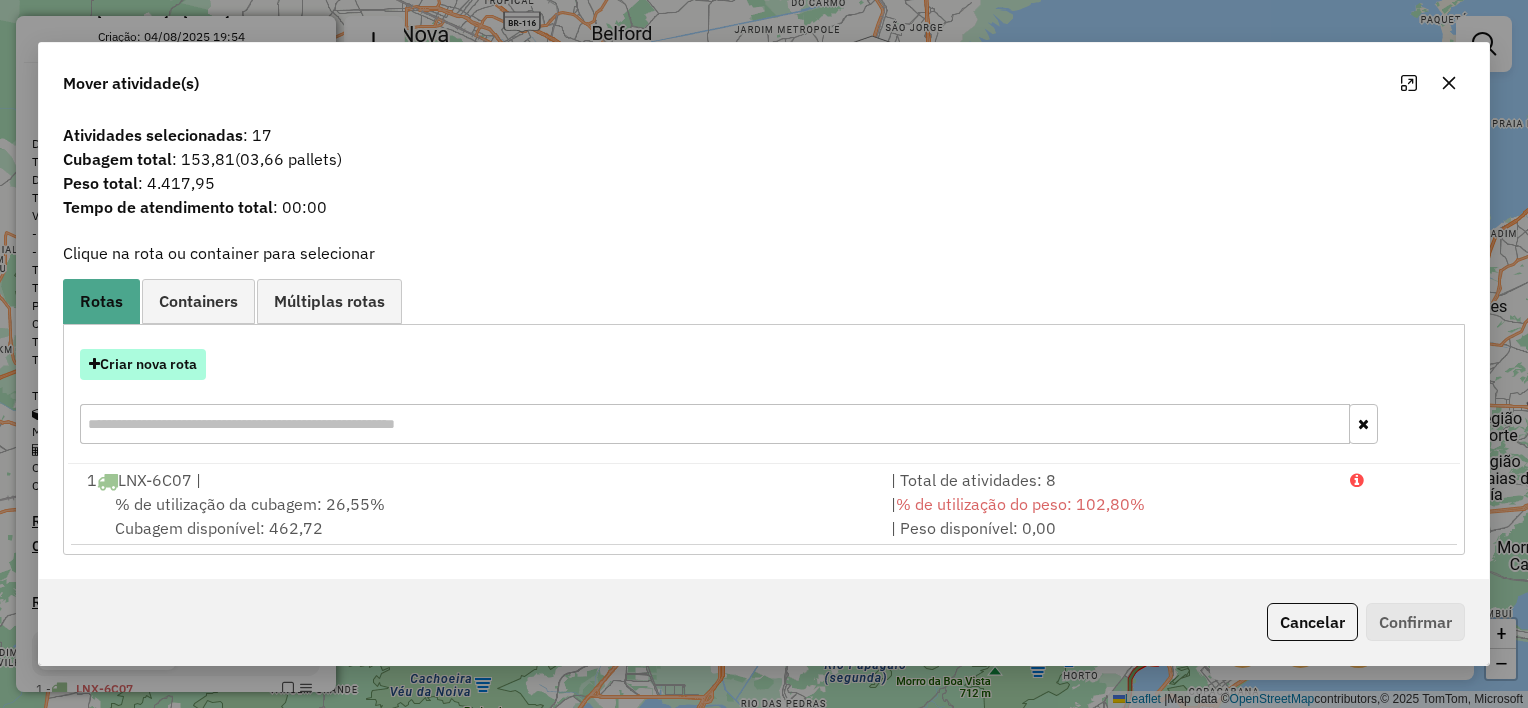 click on "Criar nova rota" at bounding box center [143, 364] 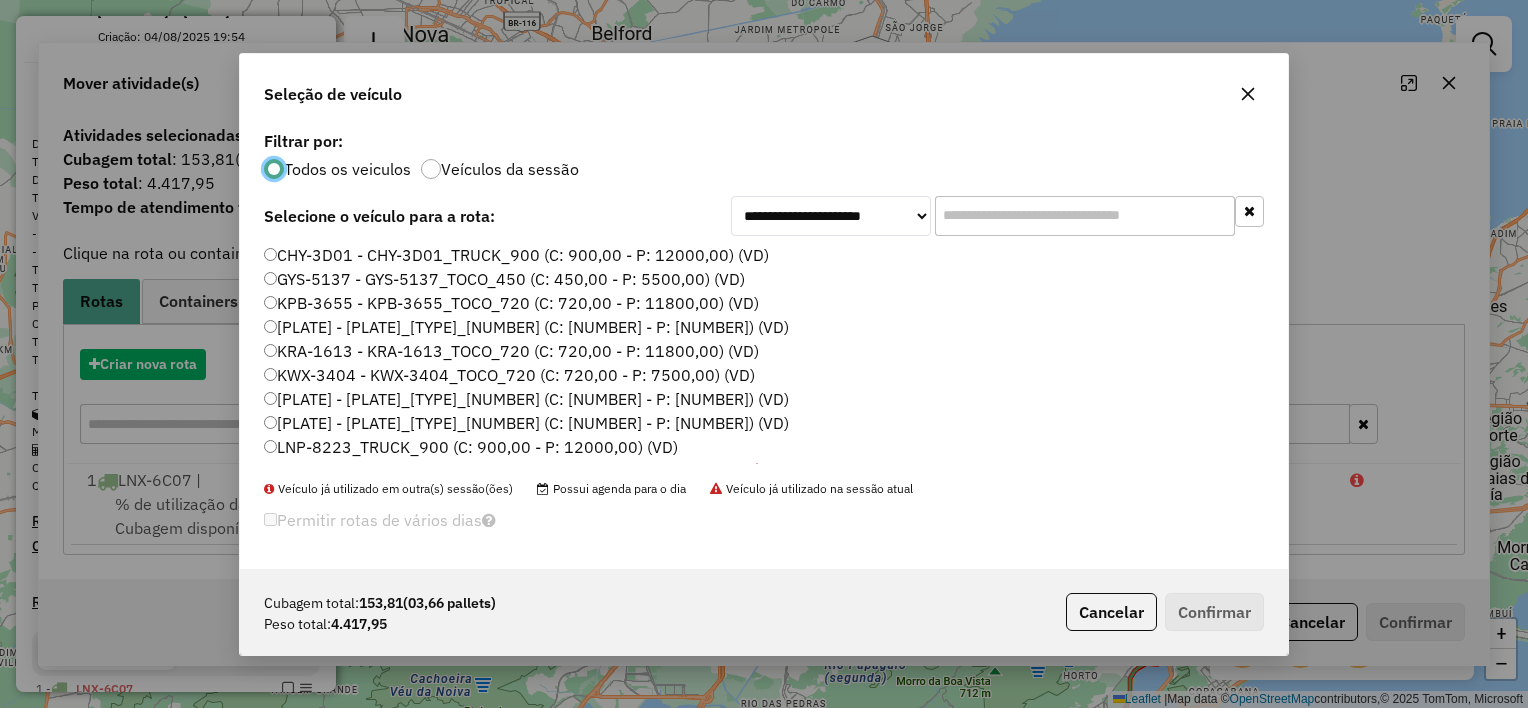 scroll, scrollTop: 10, scrollLeft: 6, axis: both 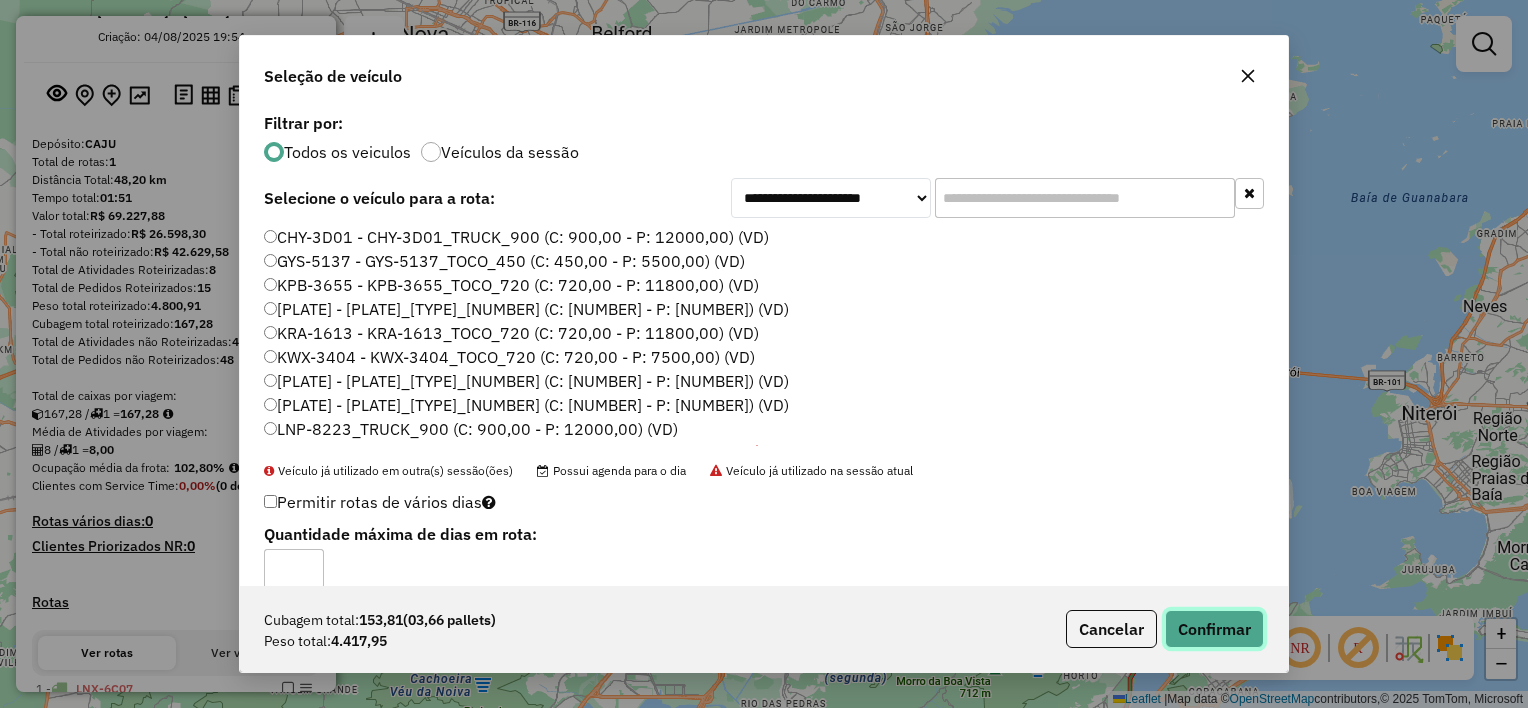 click on "Confirmar" 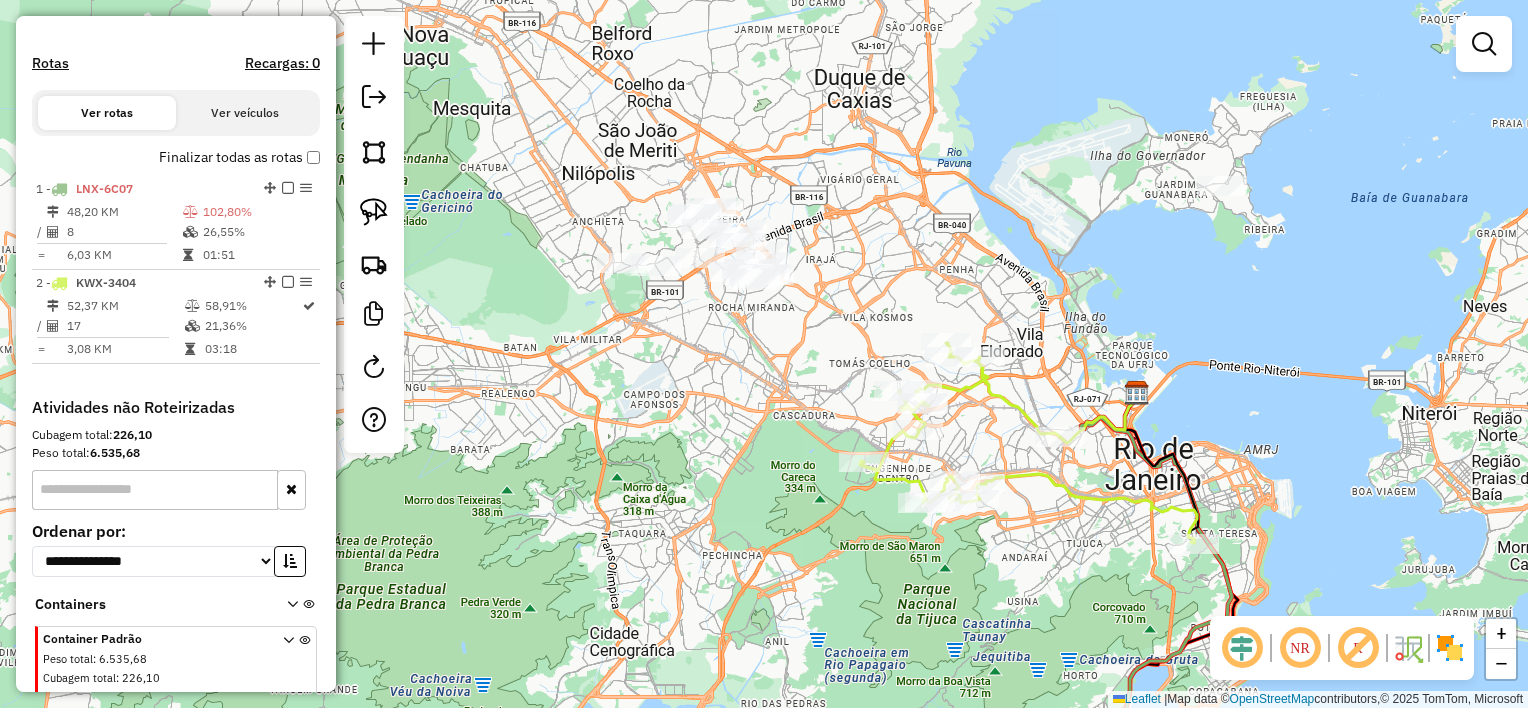 scroll, scrollTop: 696, scrollLeft: 0, axis: vertical 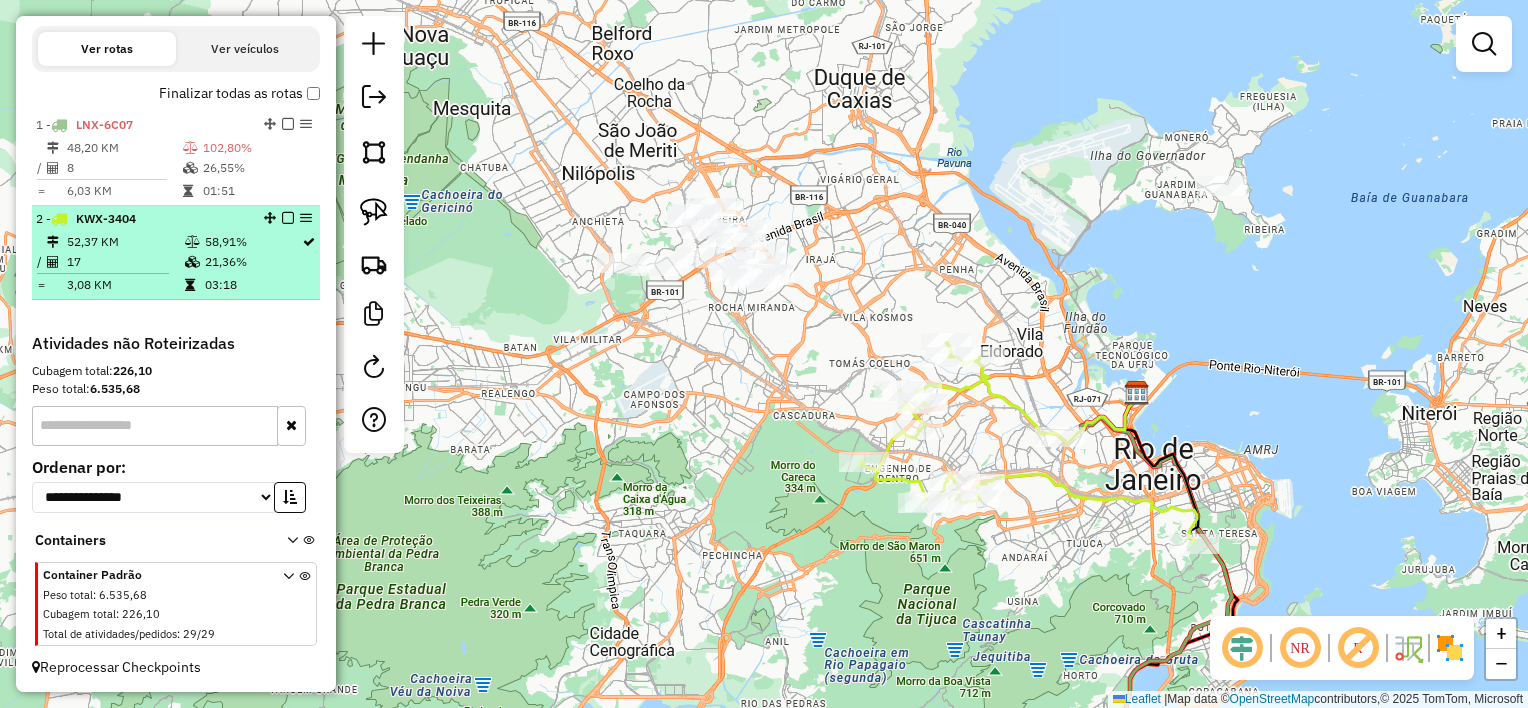 click on "KWX-3404" at bounding box center (106, 218) 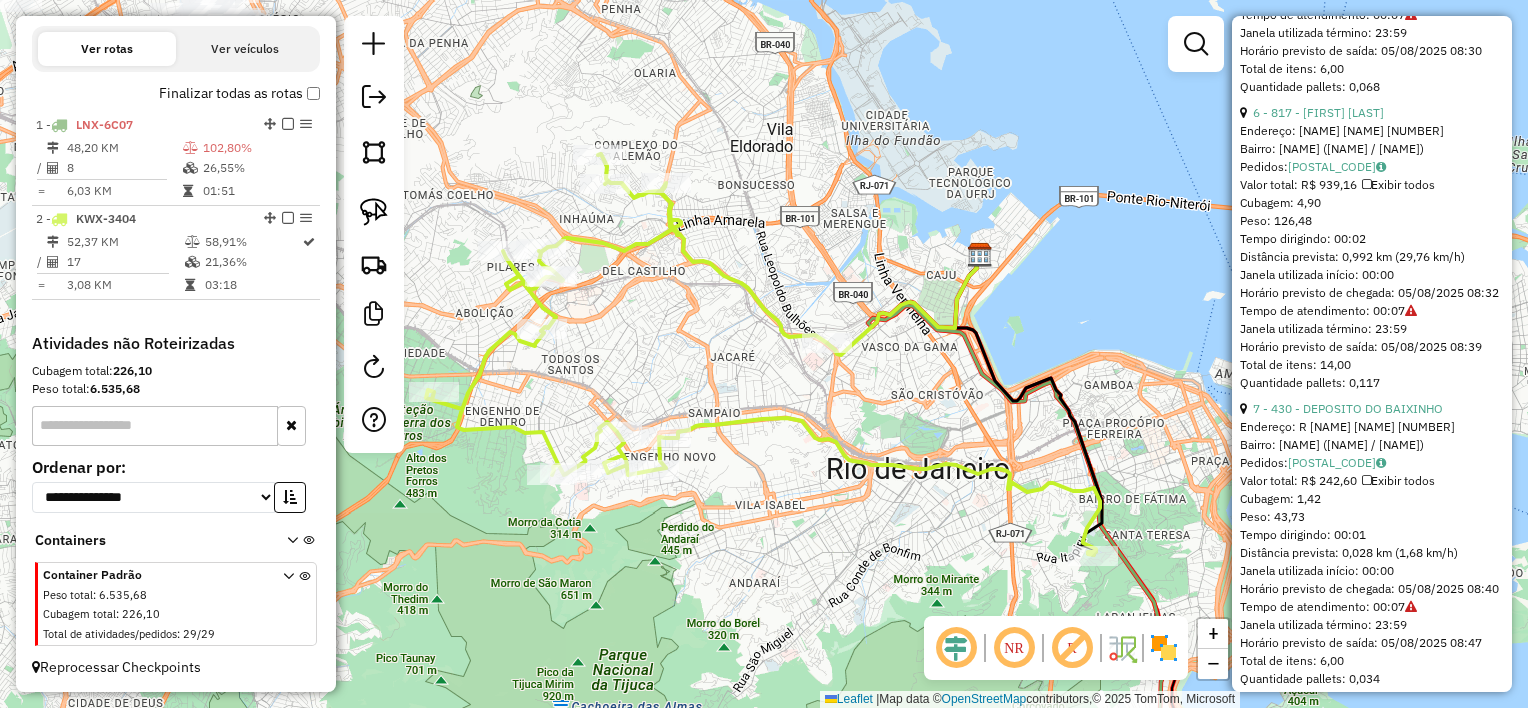 scroll, scrollTop: 2100, scrollLeft: 0, axis: vertical 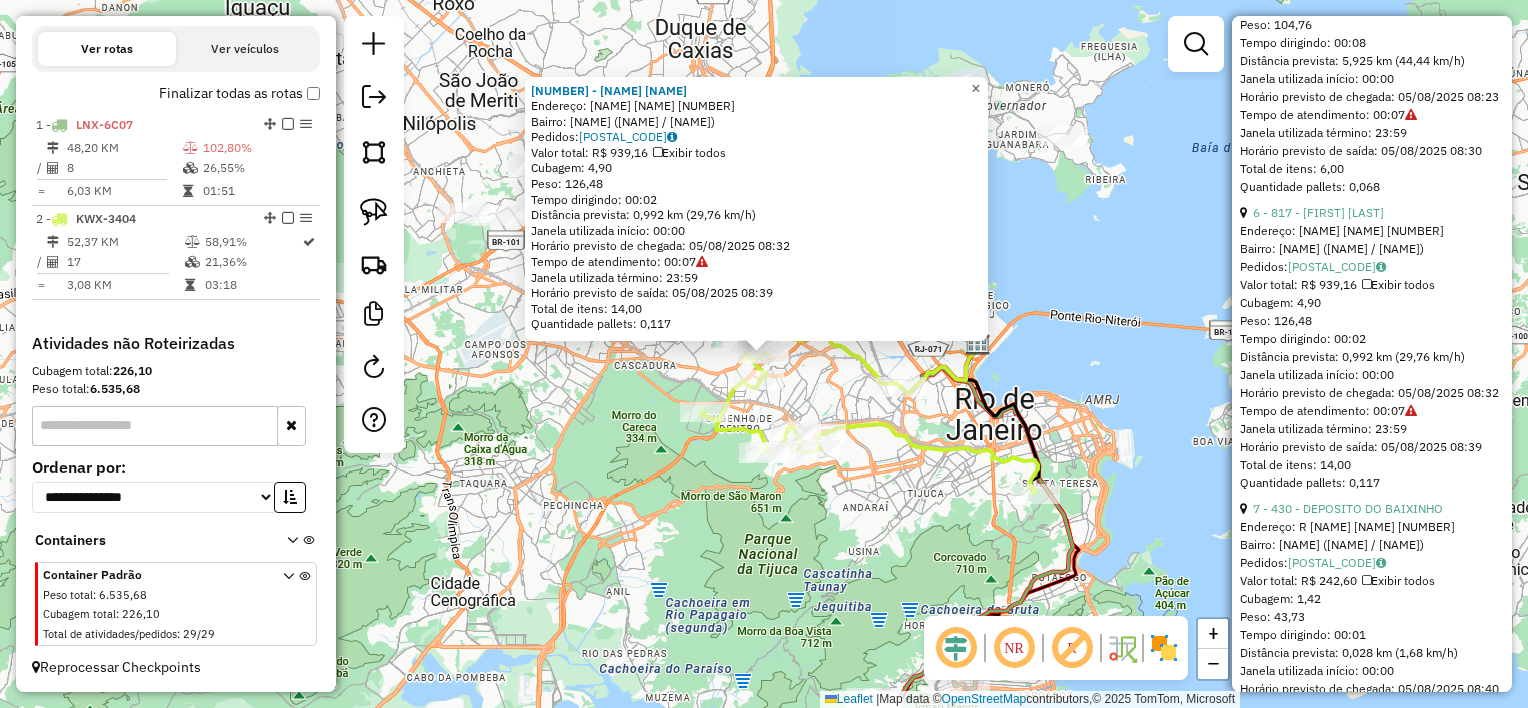 click on "×" 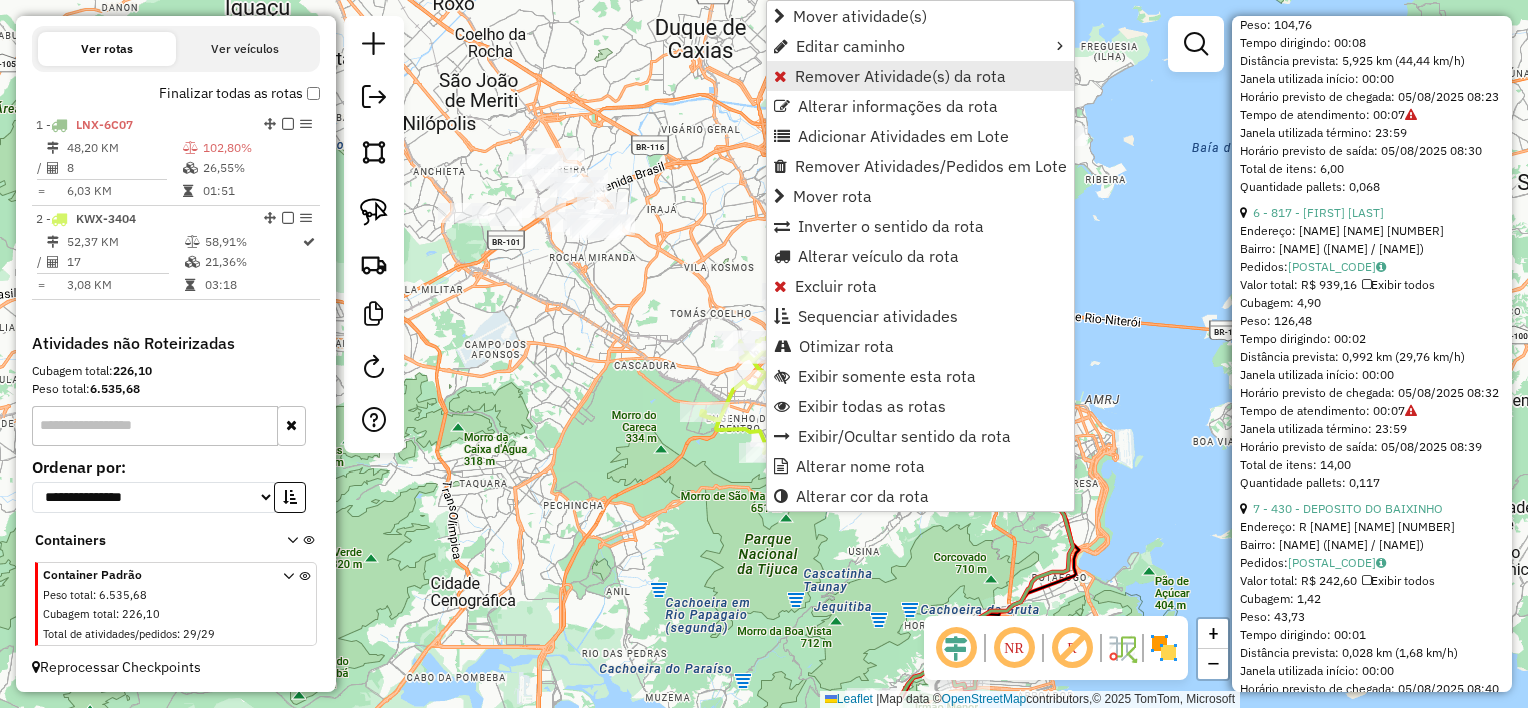 click on "Remover Atividade(s) da rota" at bounding box center [900, 76] 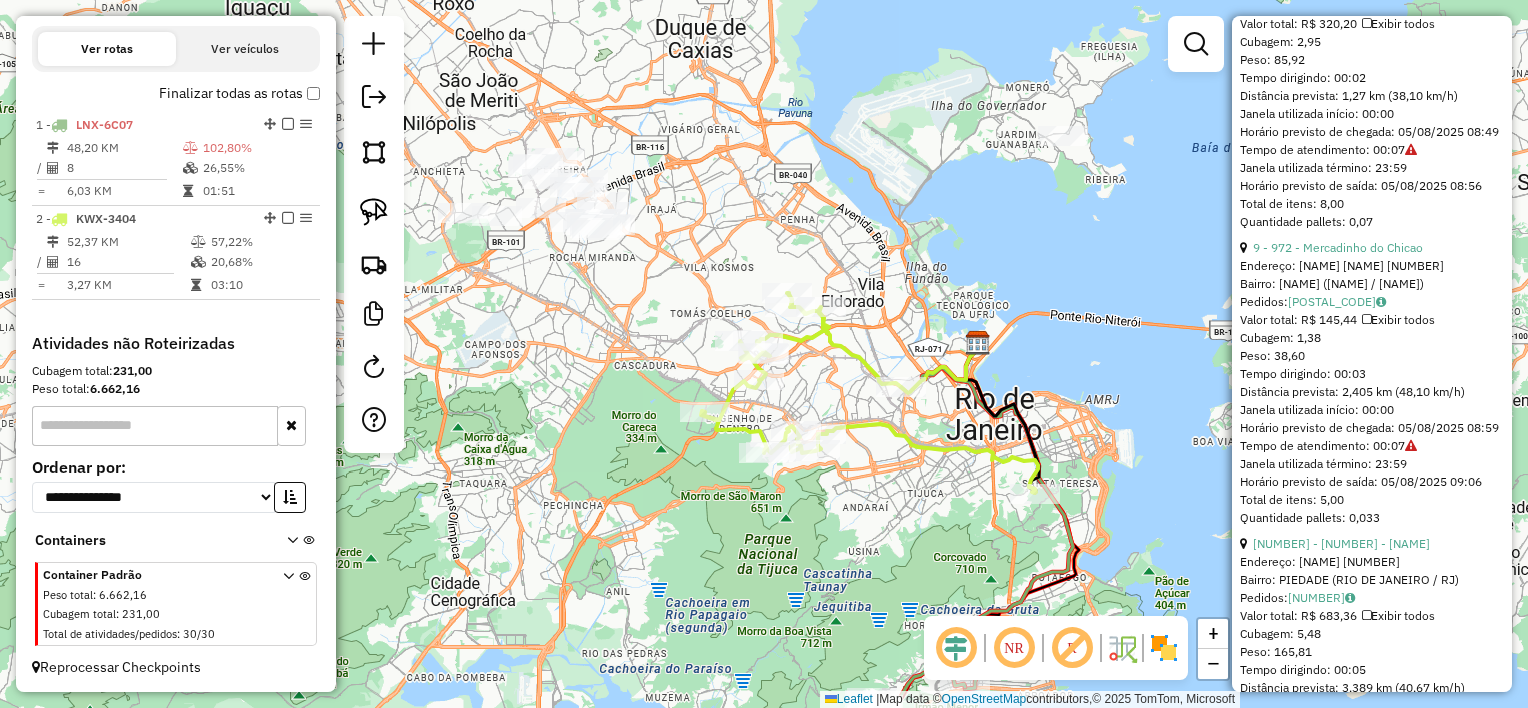 scroll, scrollTop: 3000, scrollLeft: 0, axis: vertical 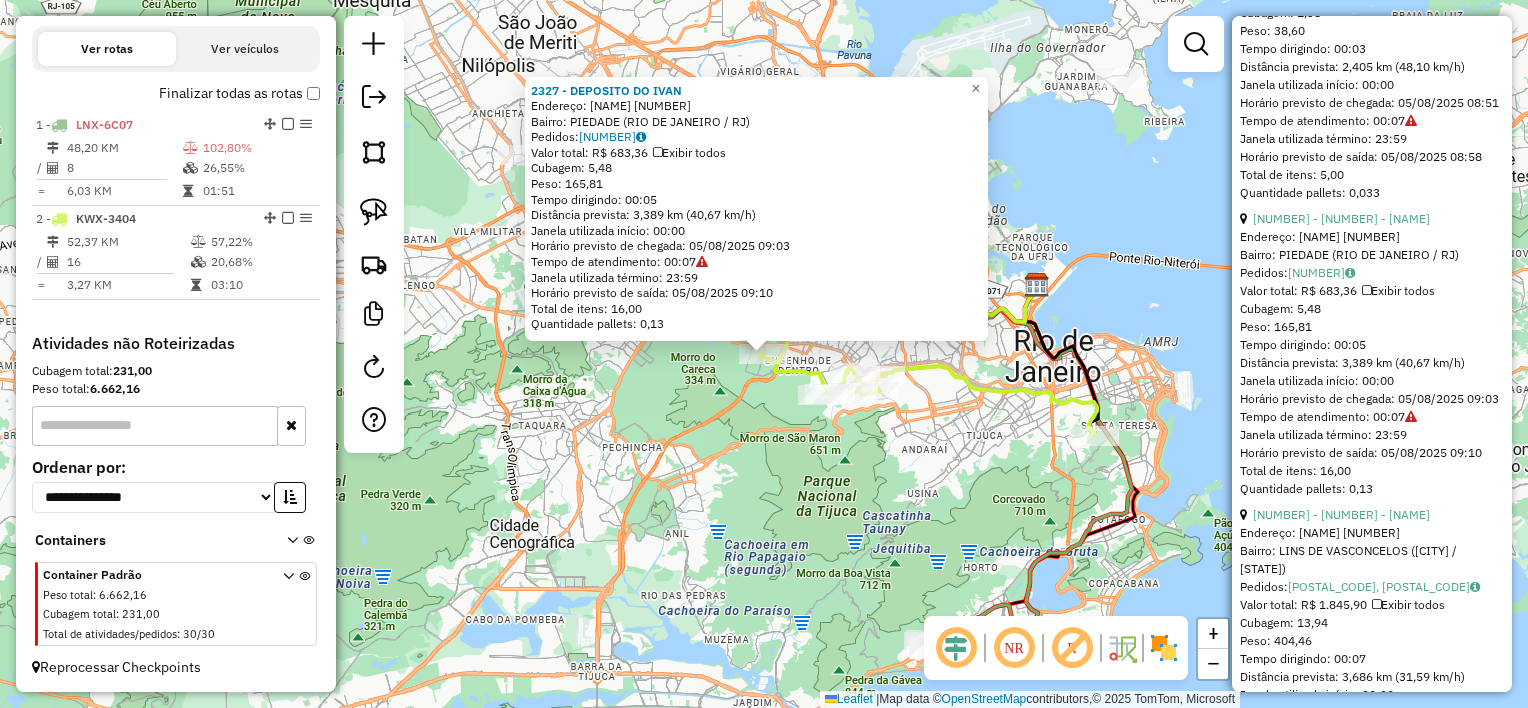 click on "Peso: 165,81" at bounding box center (1372, 327) 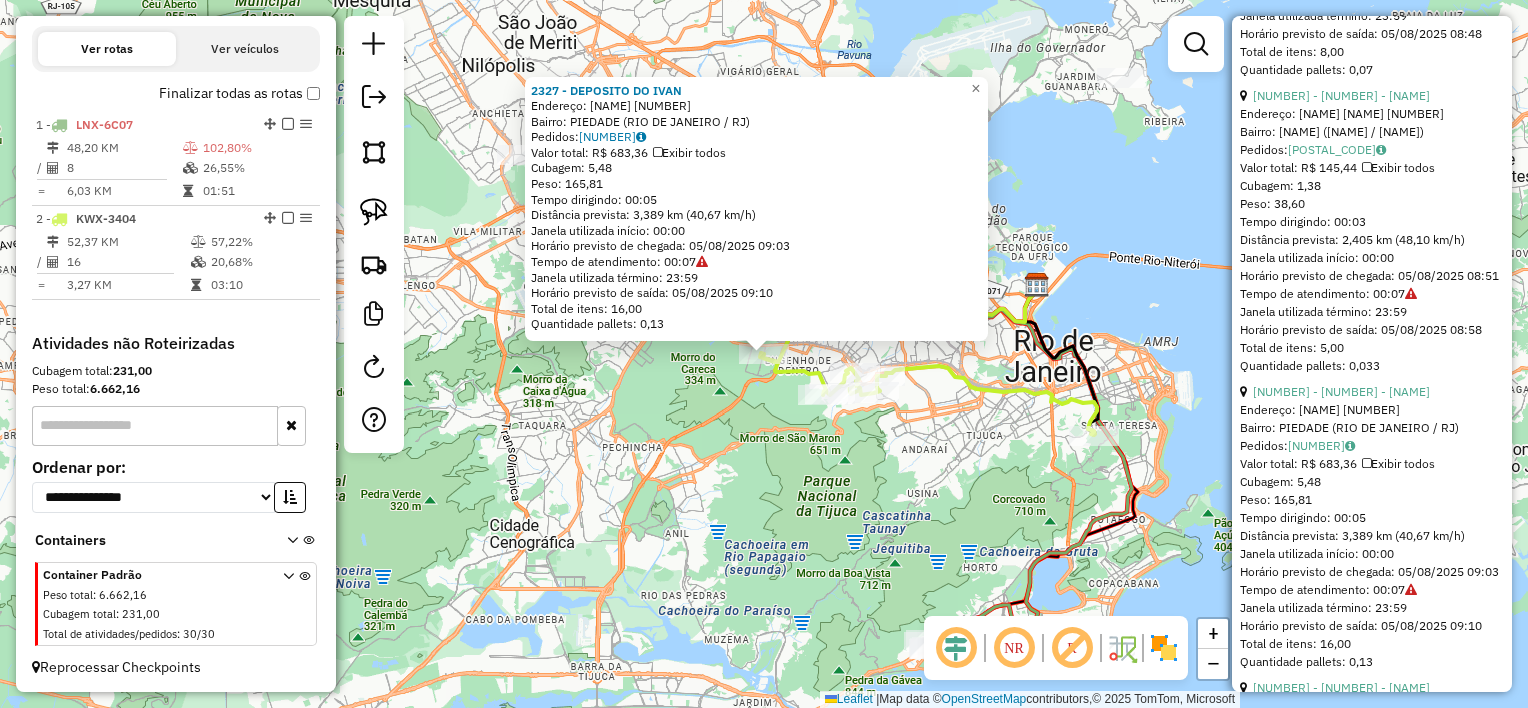 scroll, scrollTop: 2800, scrollLeft: 0, axis: vertical 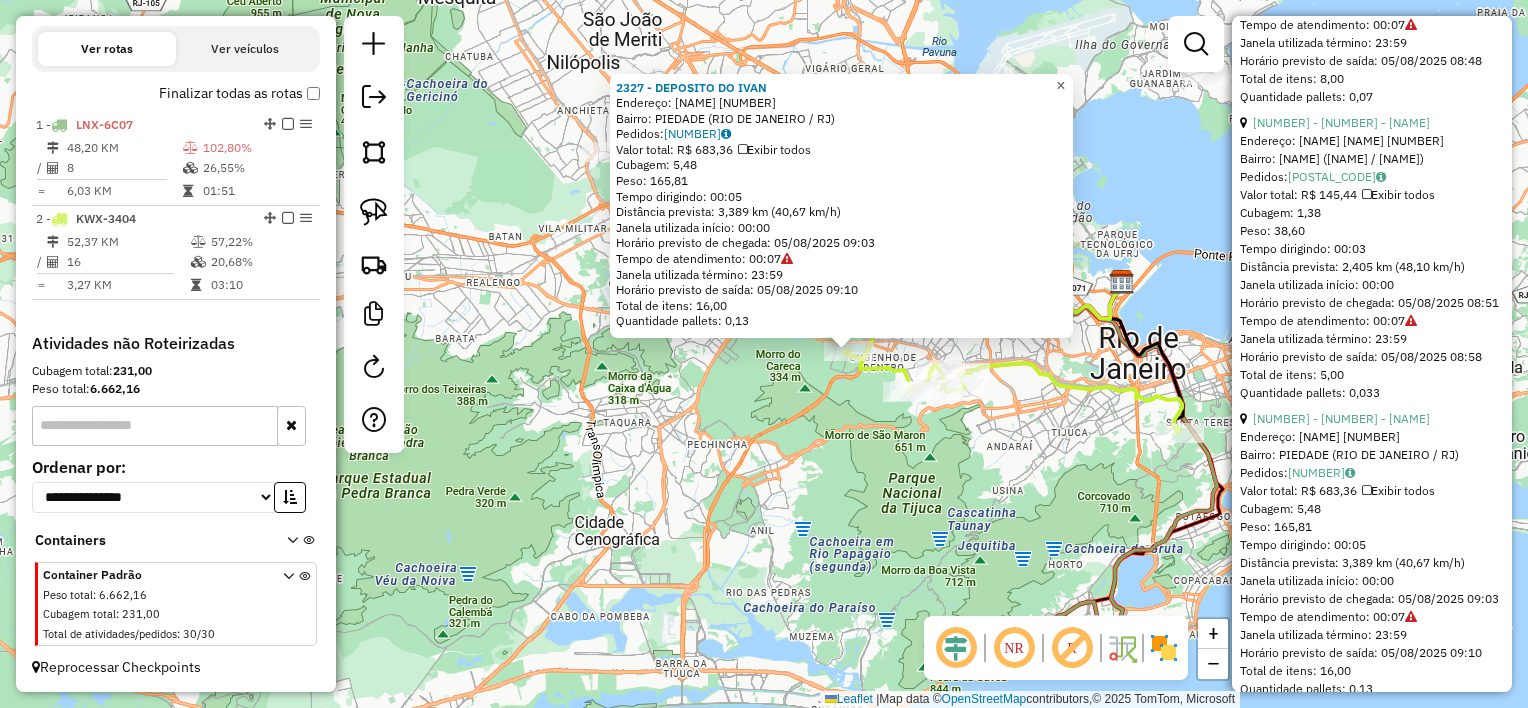 click on "×" 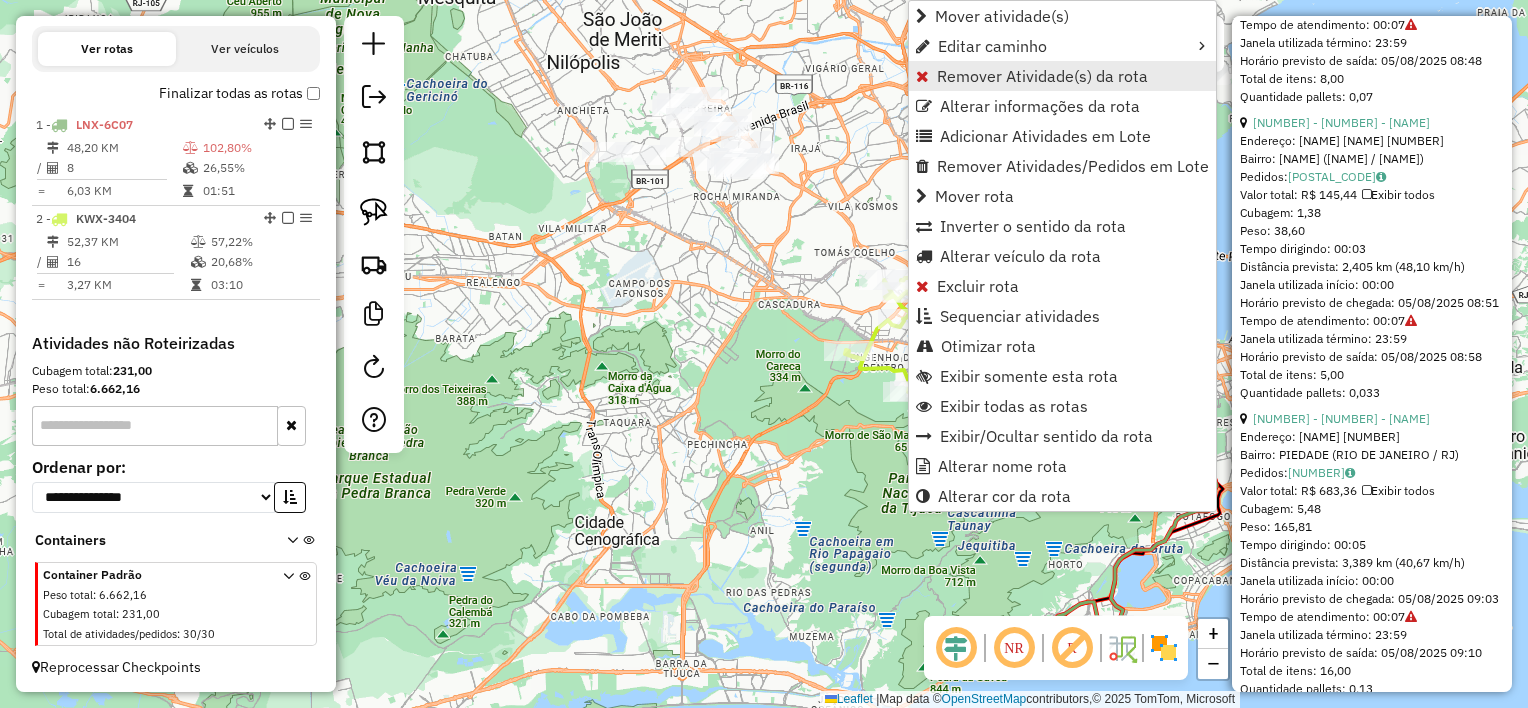 click on "Remover Atividade(s) da rota" at bounding box center [1042, 76] 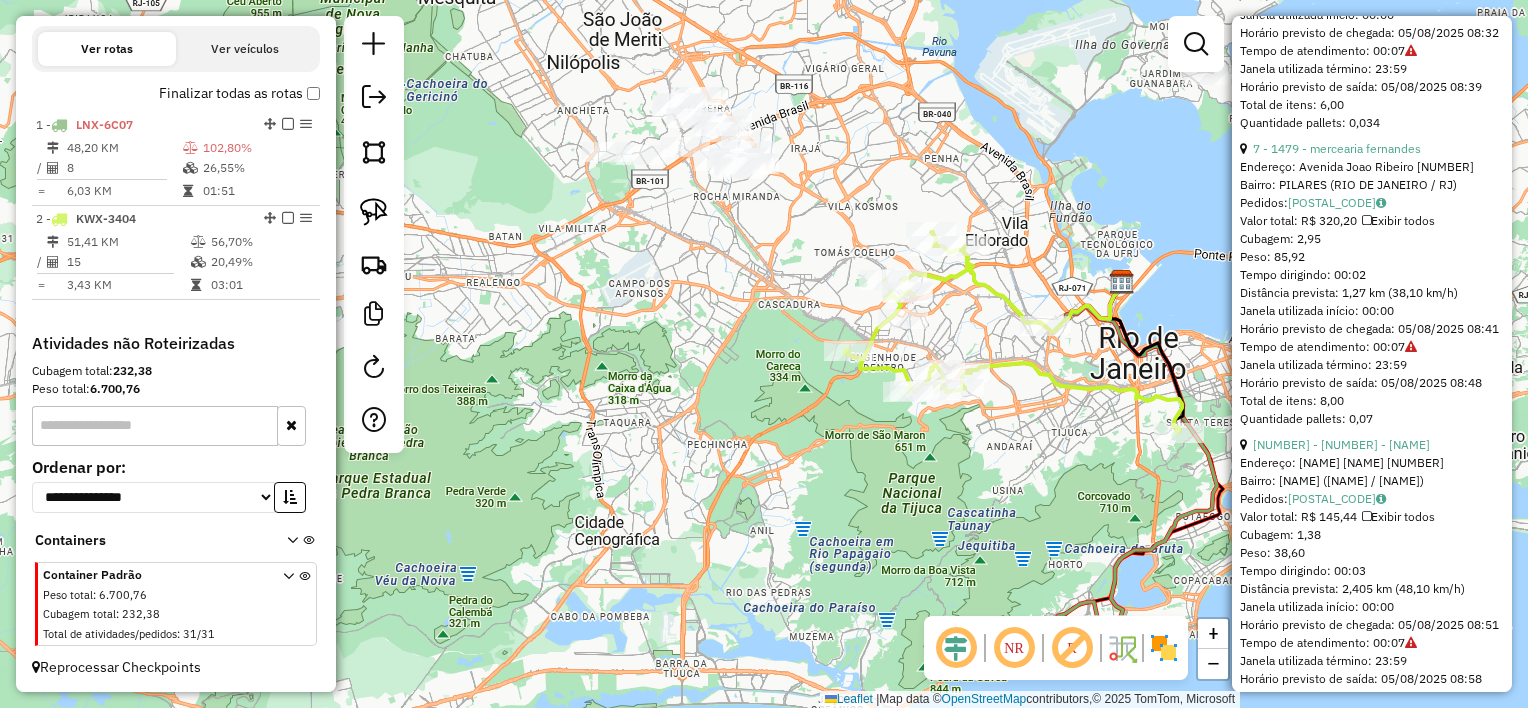 scroll, scrollTop: 2434, scrollLeft: 0, axis: vertical 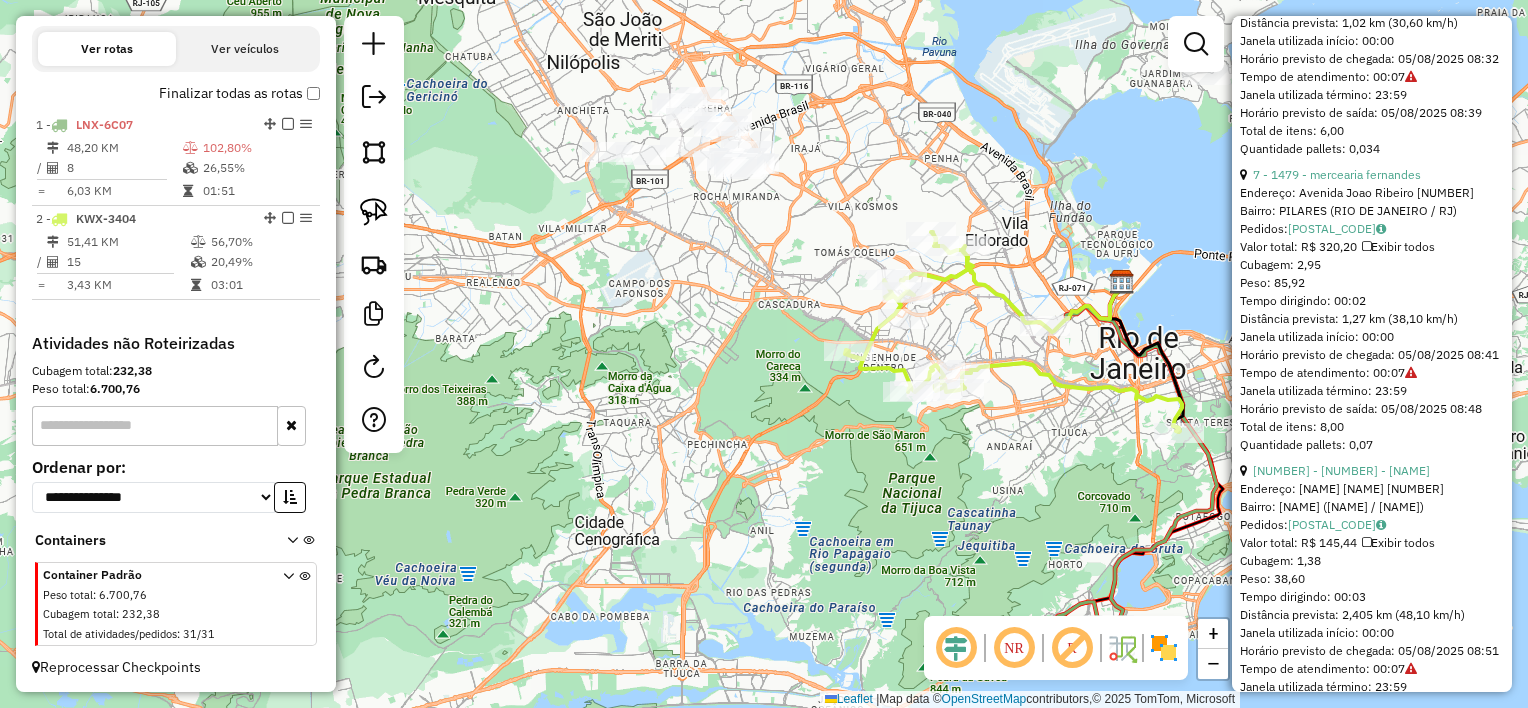 click on "Janela de atendimento Grade de atendimento Capacidade Transportadoras Veículos Cliente Pedidos  Rotas Selecione os dias de semana para filtrar as janelas de atendimento  Seg   Ter   Qua   Qui   Sex   Sáb   Dom  Informe o período da janela de atendimento: De: Até:  Filtrar exatamente a janela do cliente  Considerar janela de atendimento padrão  Selecione os dias de semana para filtrar as grades de atendimento  Seg   Ter   Qua   Qui   Sex   Sáb   Dom   Considerar clientes sem dia de atendimento cadastrado  Clientes fora do dia de atendimento selecionado Filtrar as atividades entre os valores definidos abaixo:  Peso mínimo:   Peso máximo:   Cubagem mínima:   Cubagem máxima:   De:   Até:  Filtrar as atividades entre o tempo de atendimento definido abaixo:  De:   Até:   Considerar capacidade total dos clientes não roteirizados Transportadora: Selecione um ou mais itens Tipo de veículo: Selecione um ou mais itens Veículo: Selecione um ou mais itens Motorista: Selecione um ou mais itens Nome: Rótulo:" 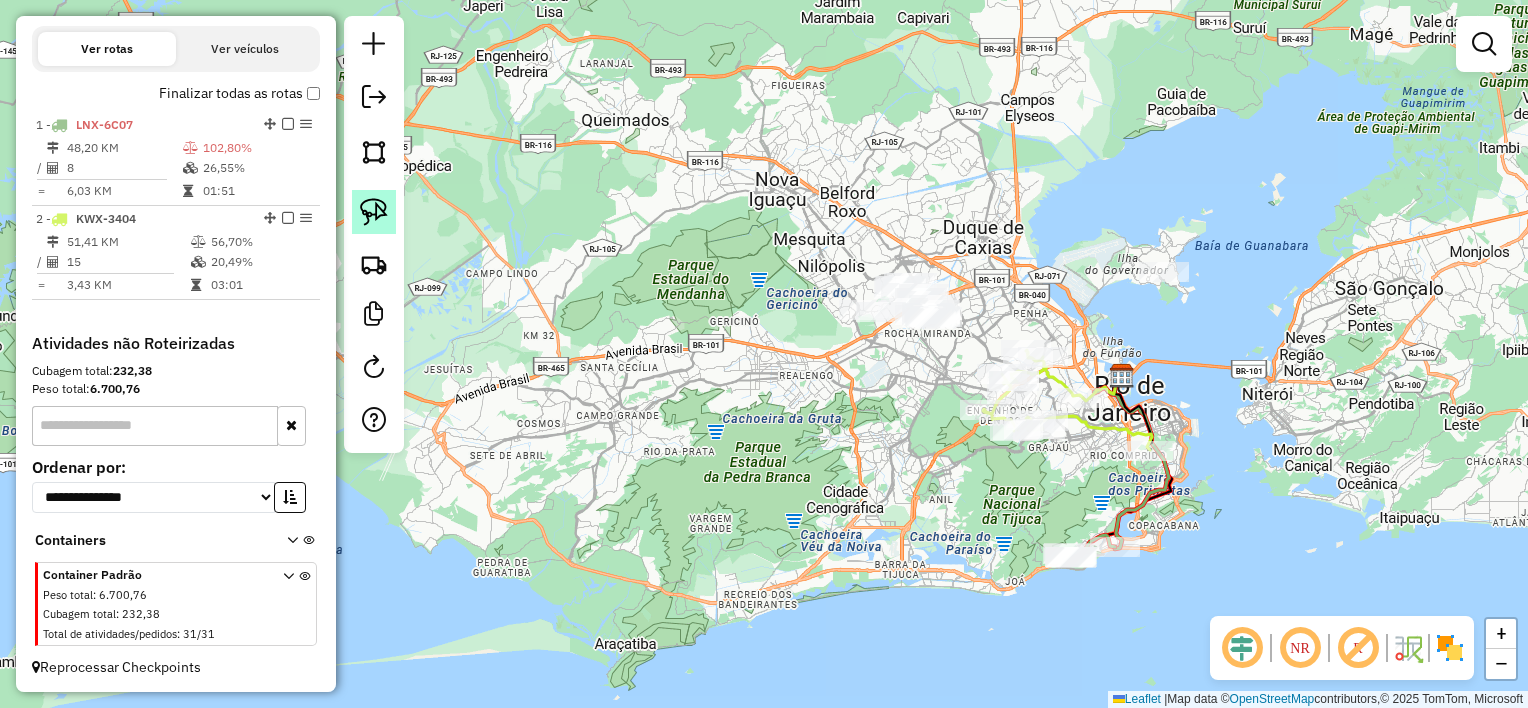 click 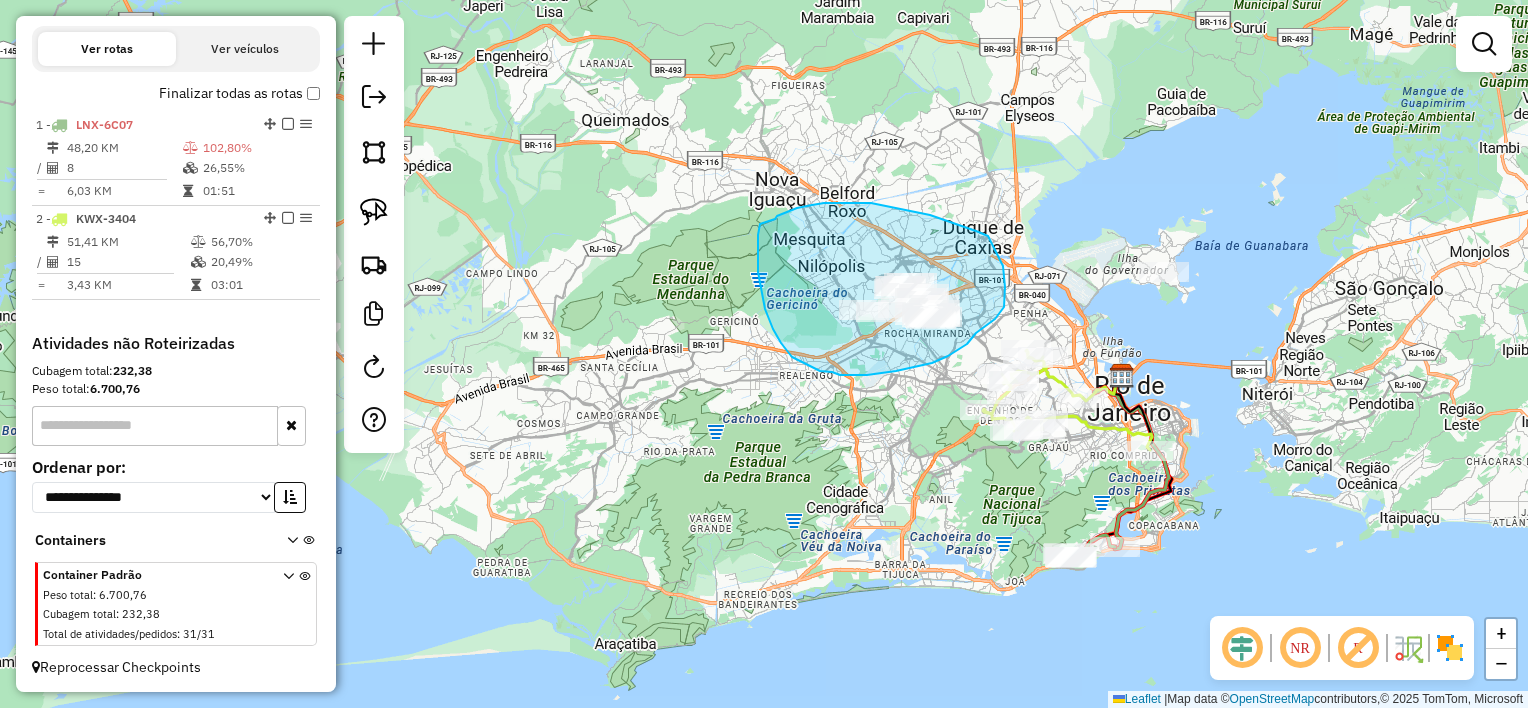 drag, startPoint x: 775, startPoint y: 219, endPoint x: 762, endPoint y: 219, distance: 13 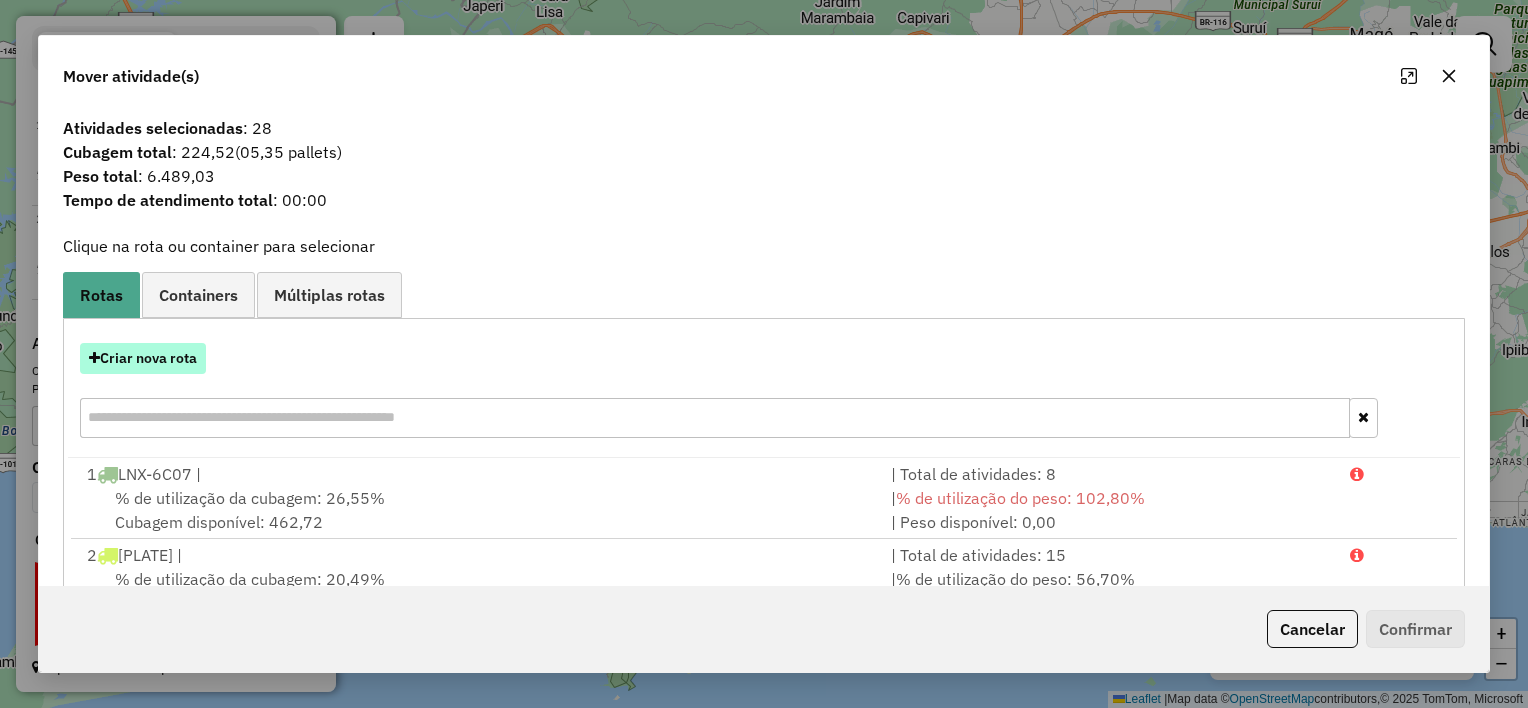 click on "Criar nova rota" at bounding box center [143, 358] 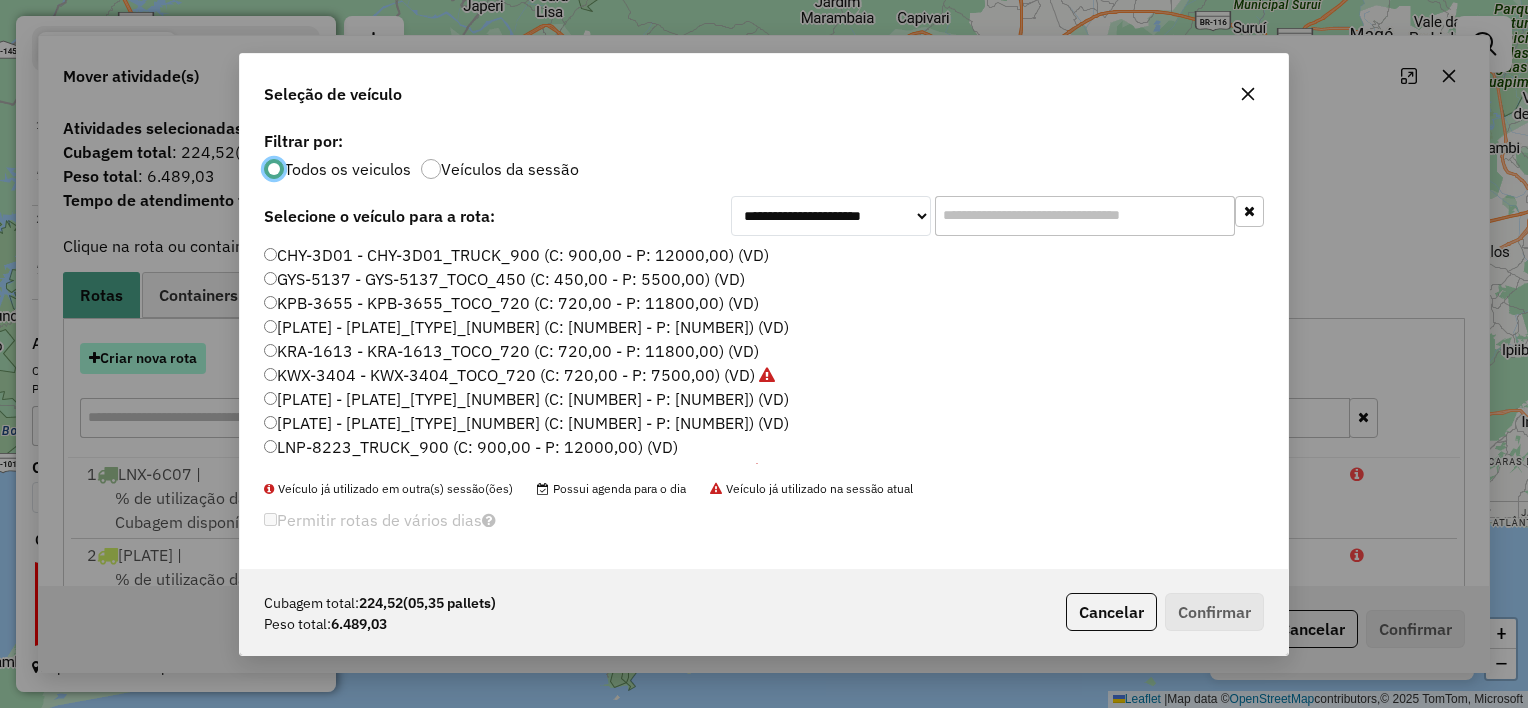 scroll, scrollTop: 10, scrollLeft: 6, axis: both 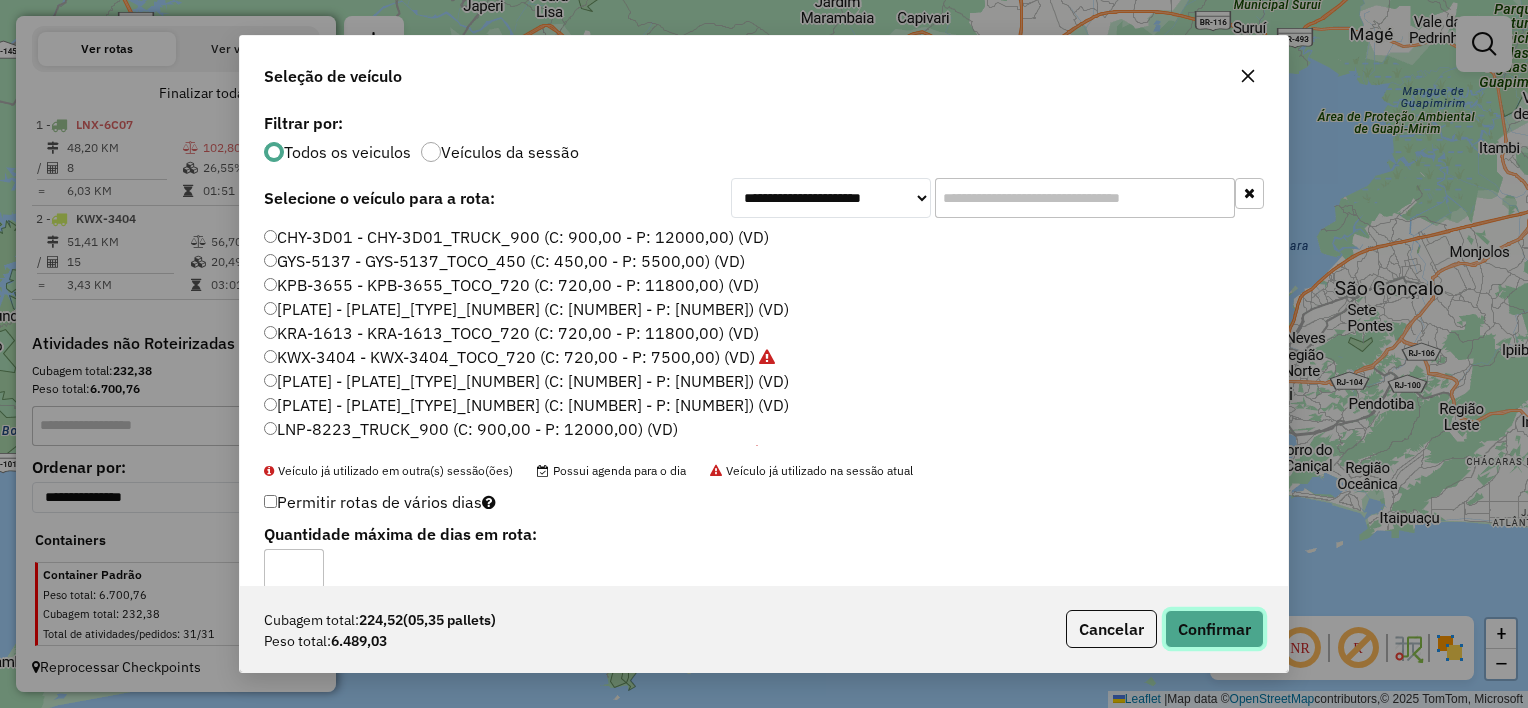 click on "Confirmar" 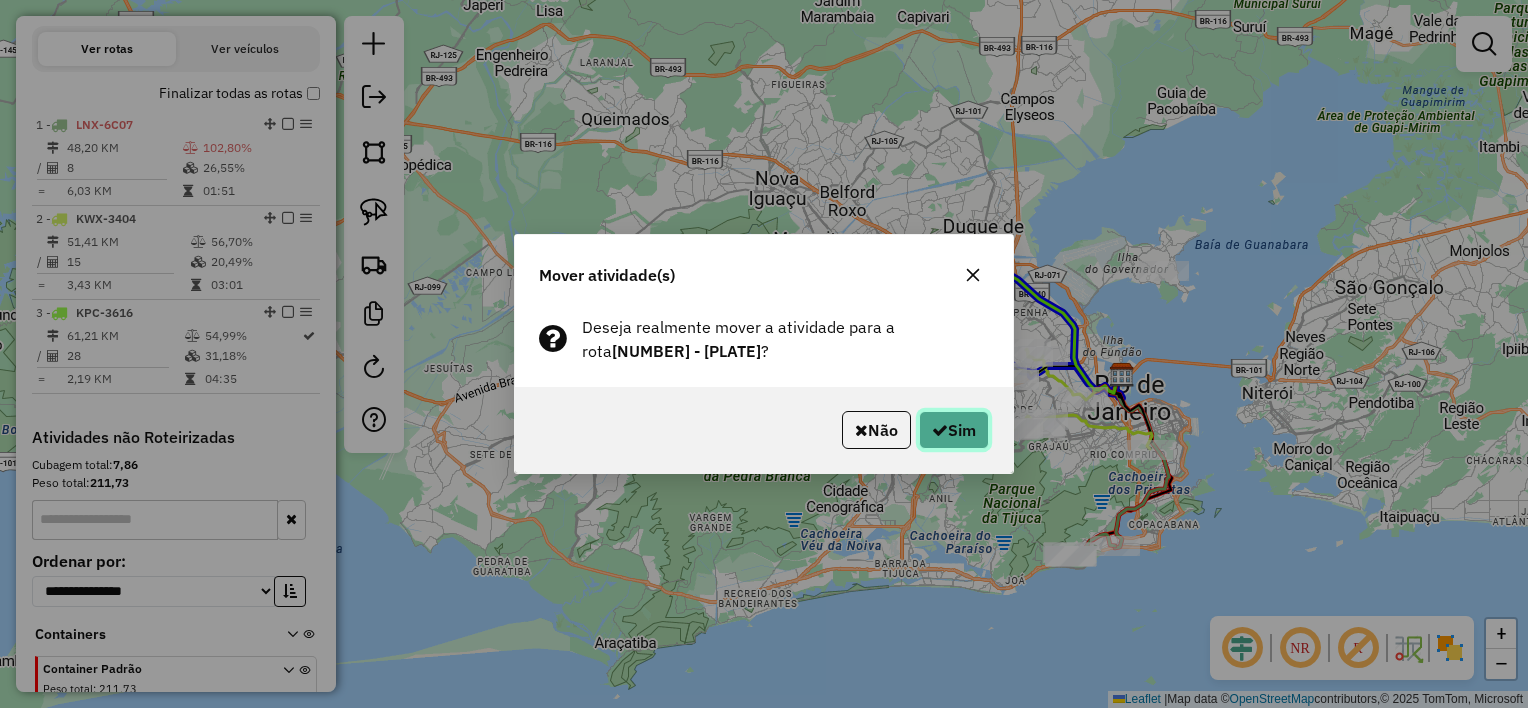 click on "Sim" 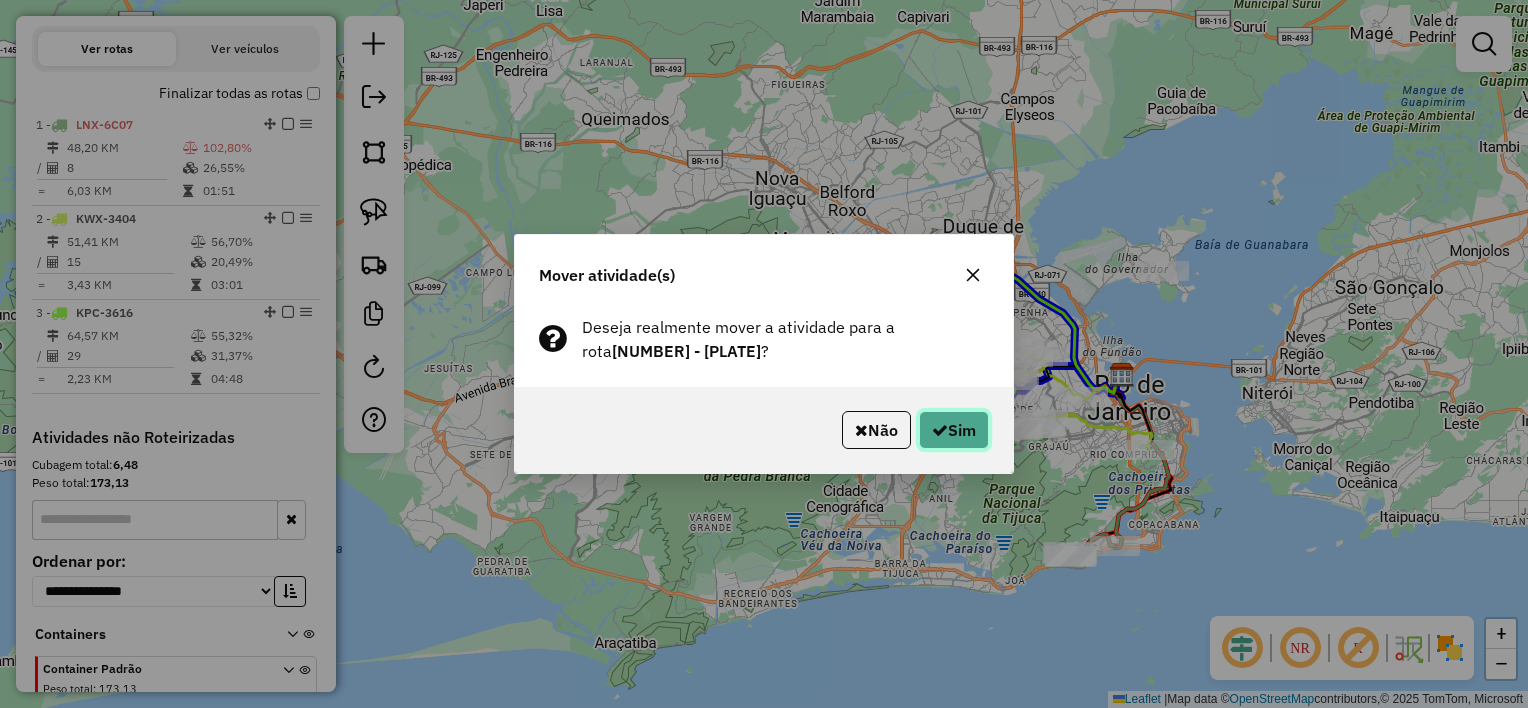 click on "Sim" 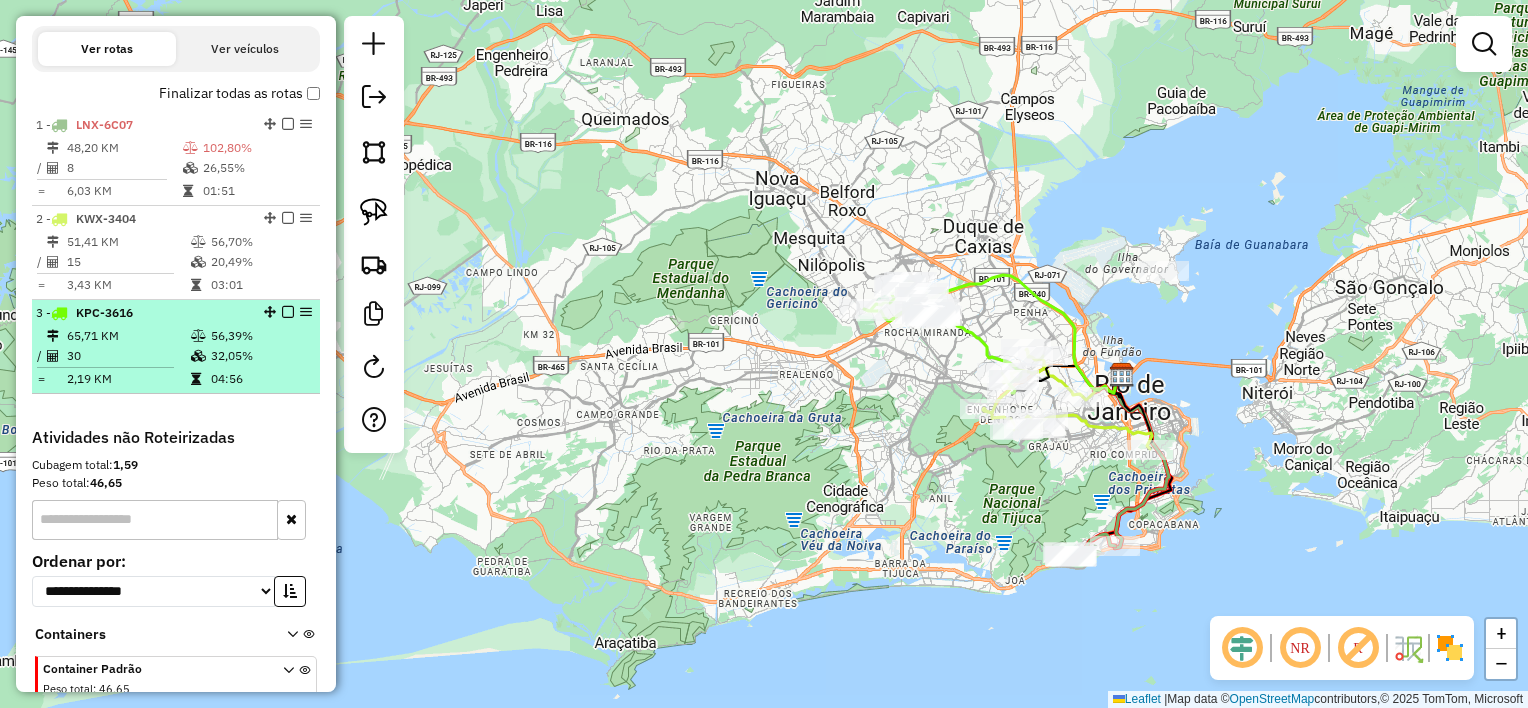 click on "65,71 KM" at bounding box center [128, 336] 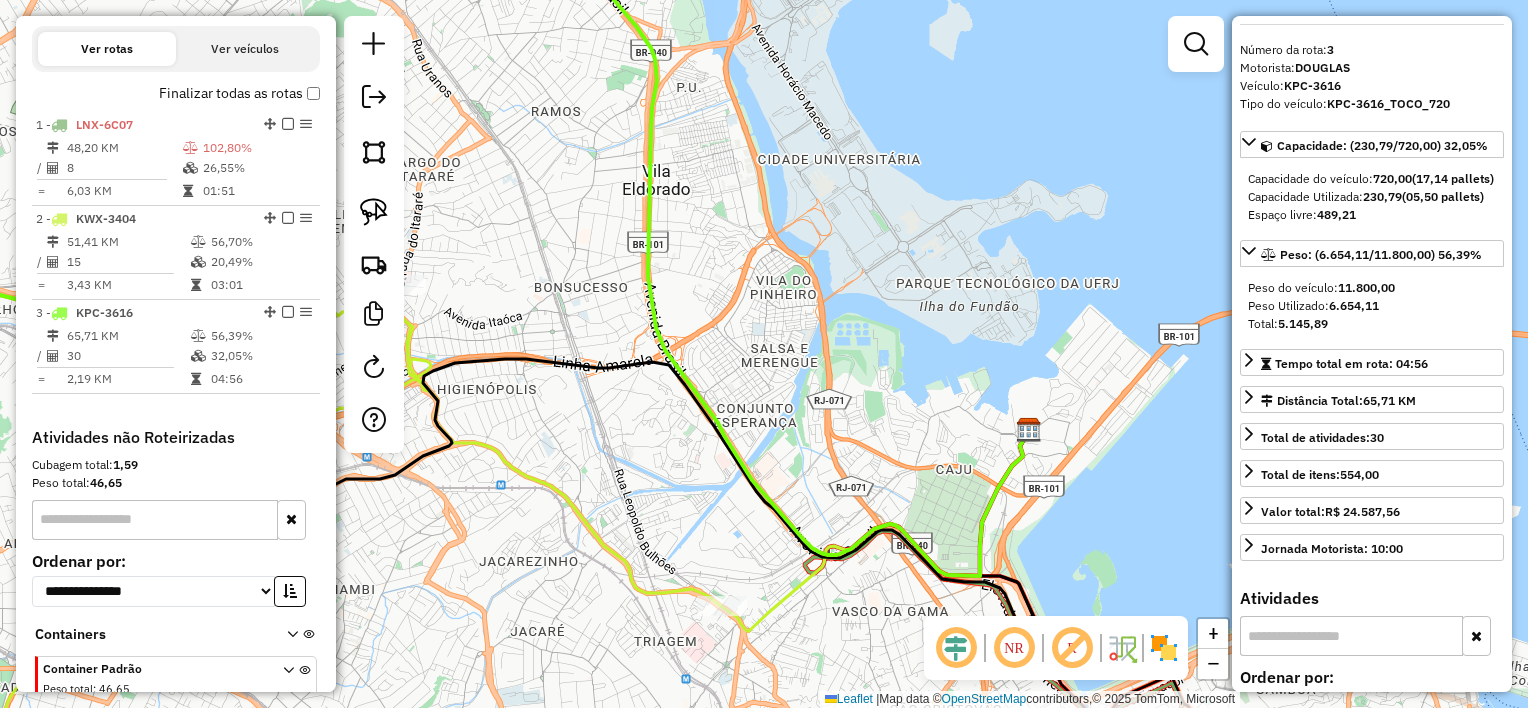 scroll, scrollTop: 0, scrollLeft: 0, axis: both 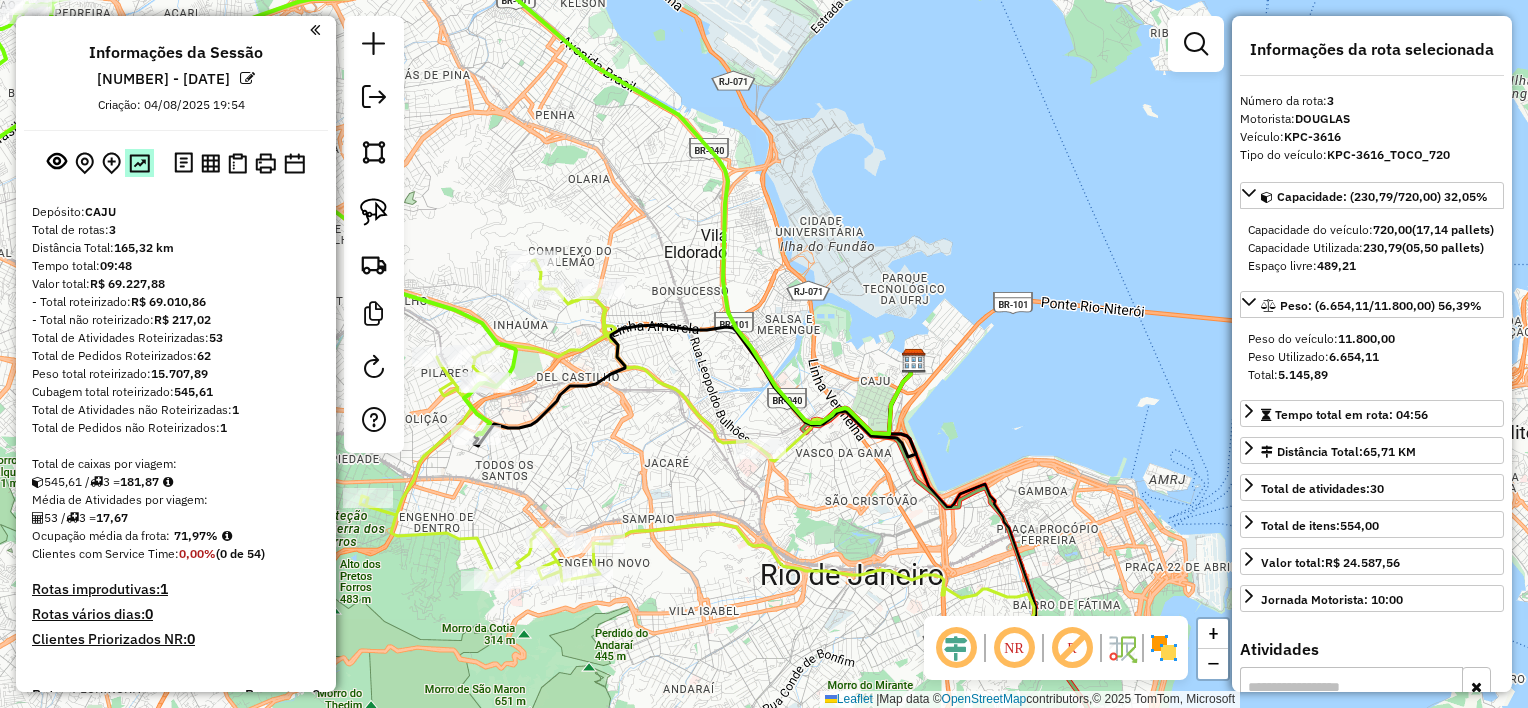 click at bounding box center [139, 163] 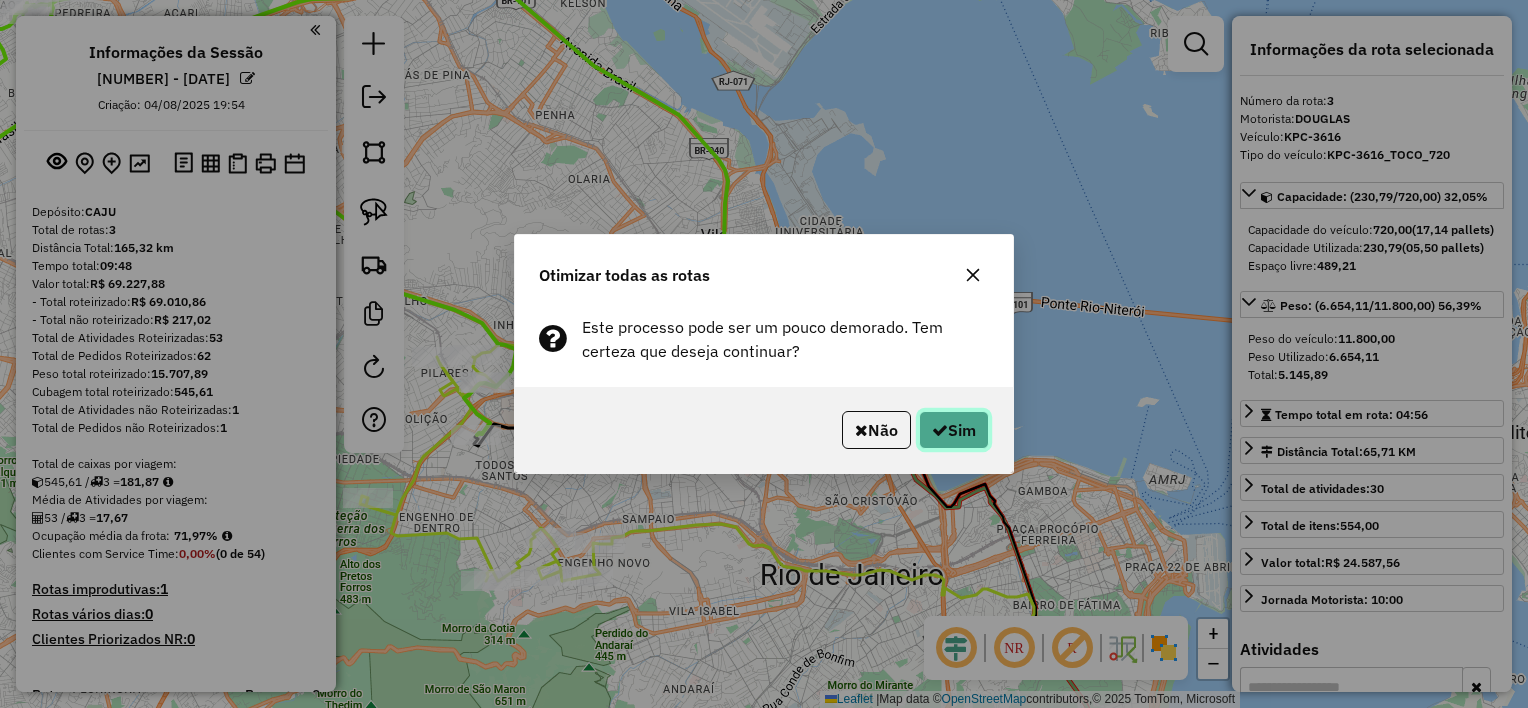 click on "Sim" 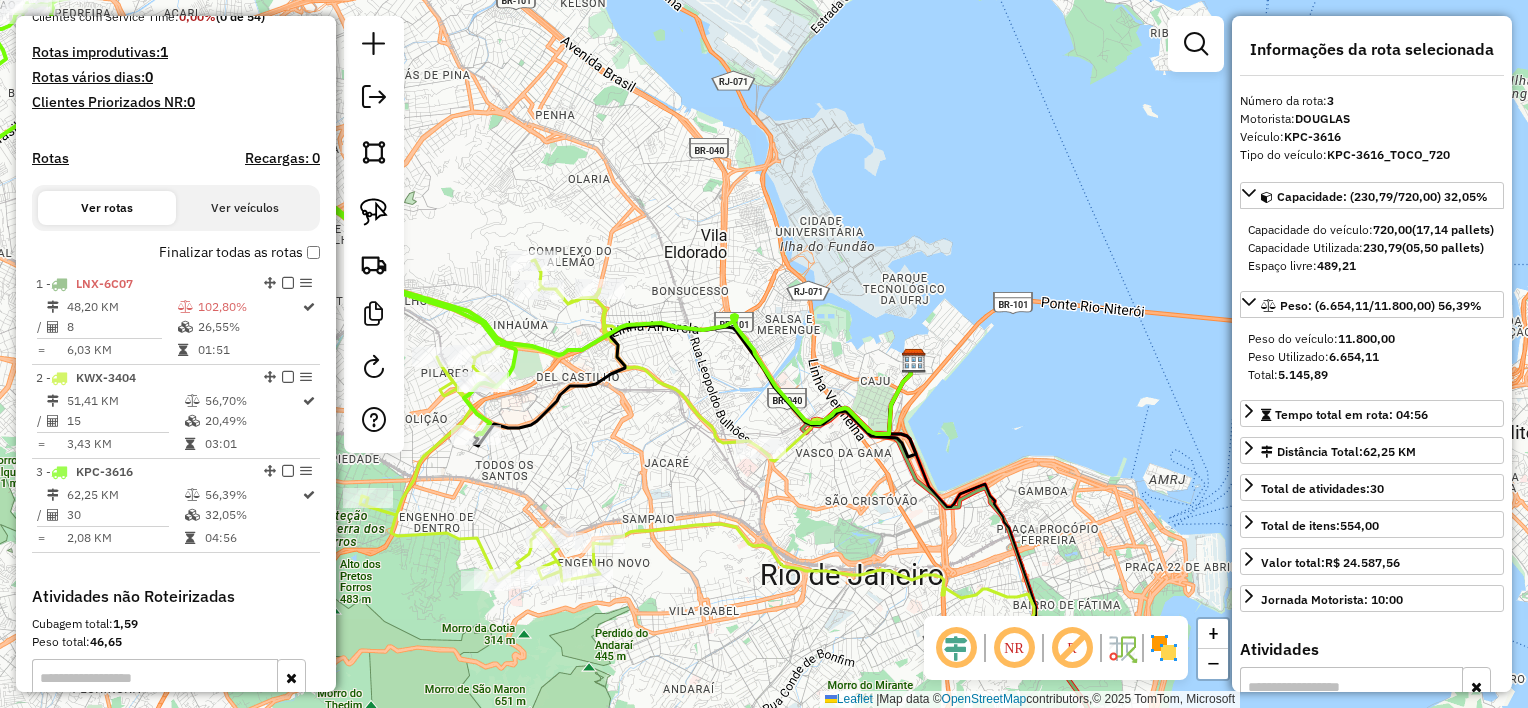 scroll, scrollTop: 790, scrollLeft: 0, axis: vertical 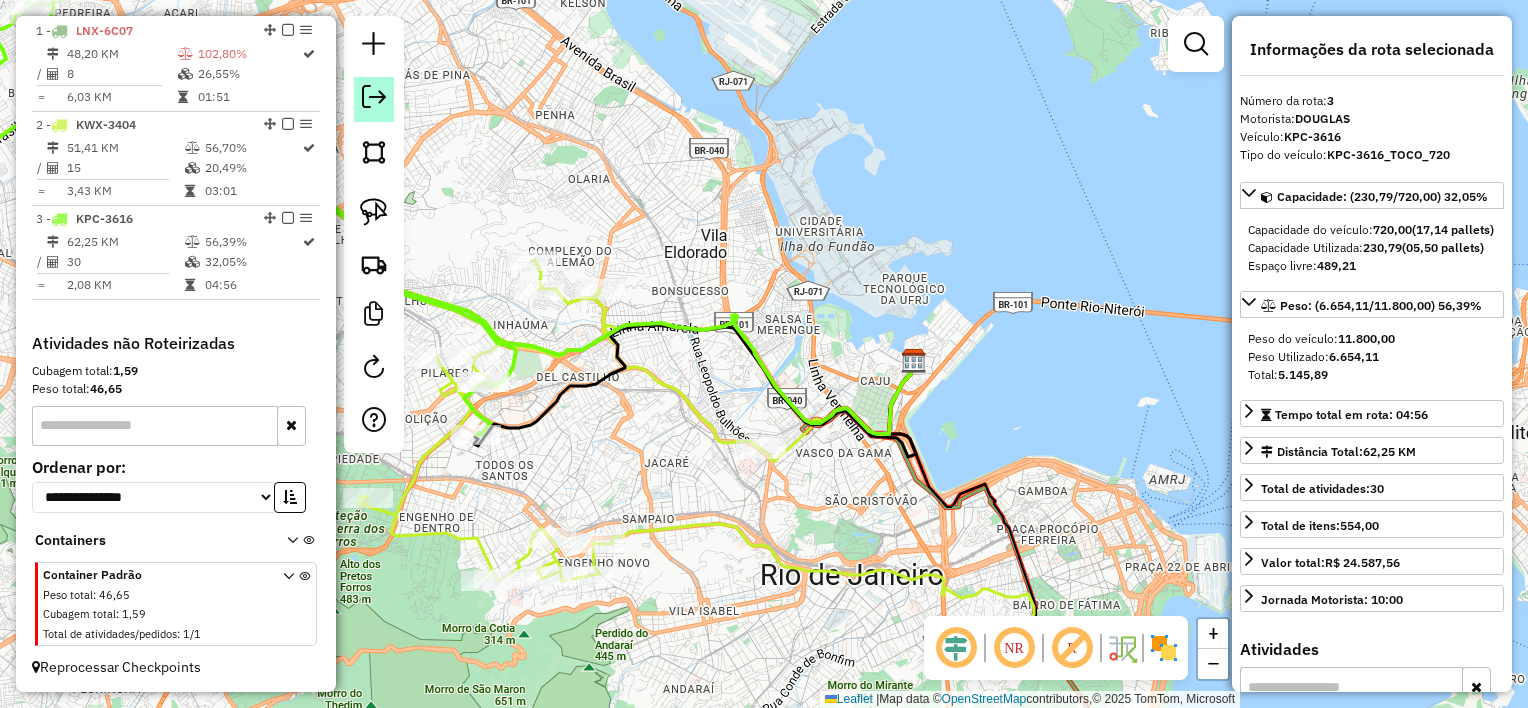 click 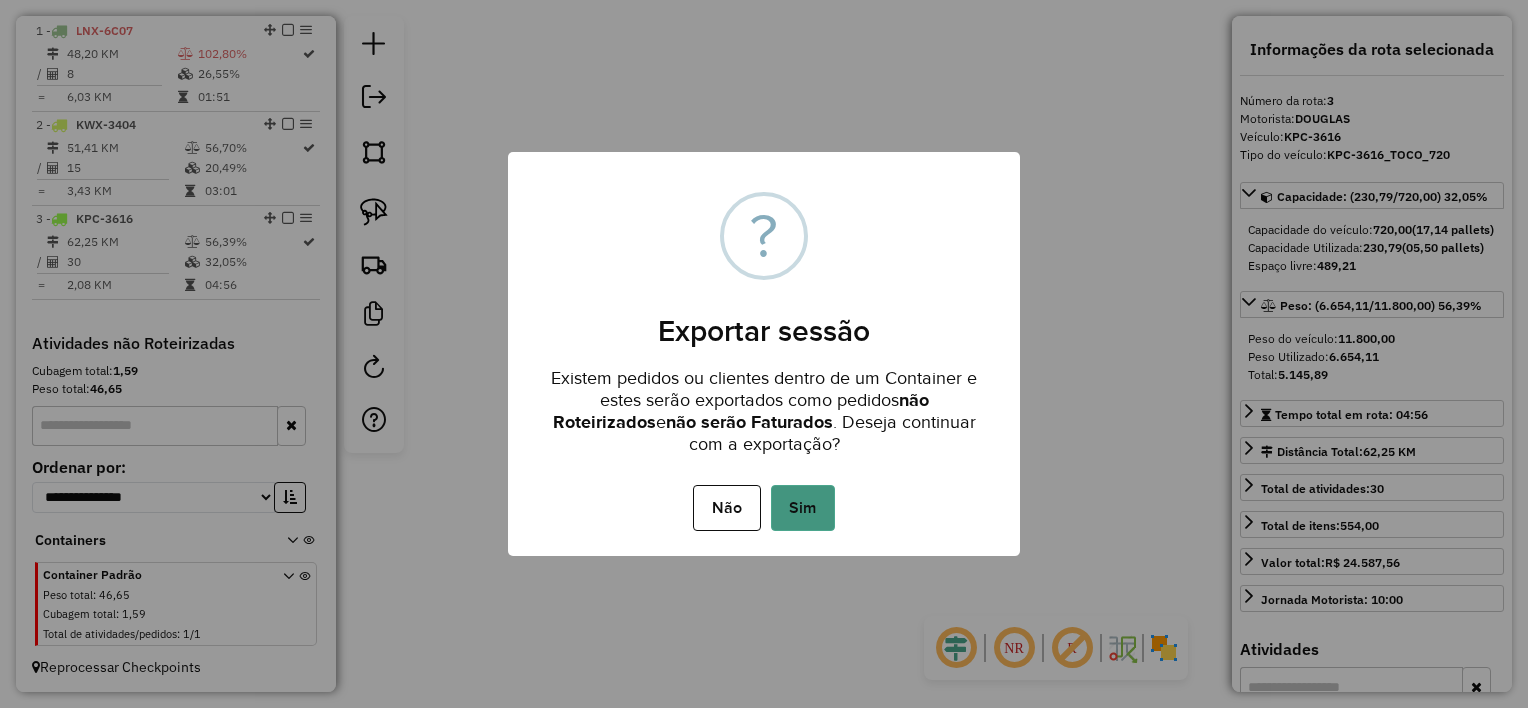click on "Sim" at bounding box center [803, 508] 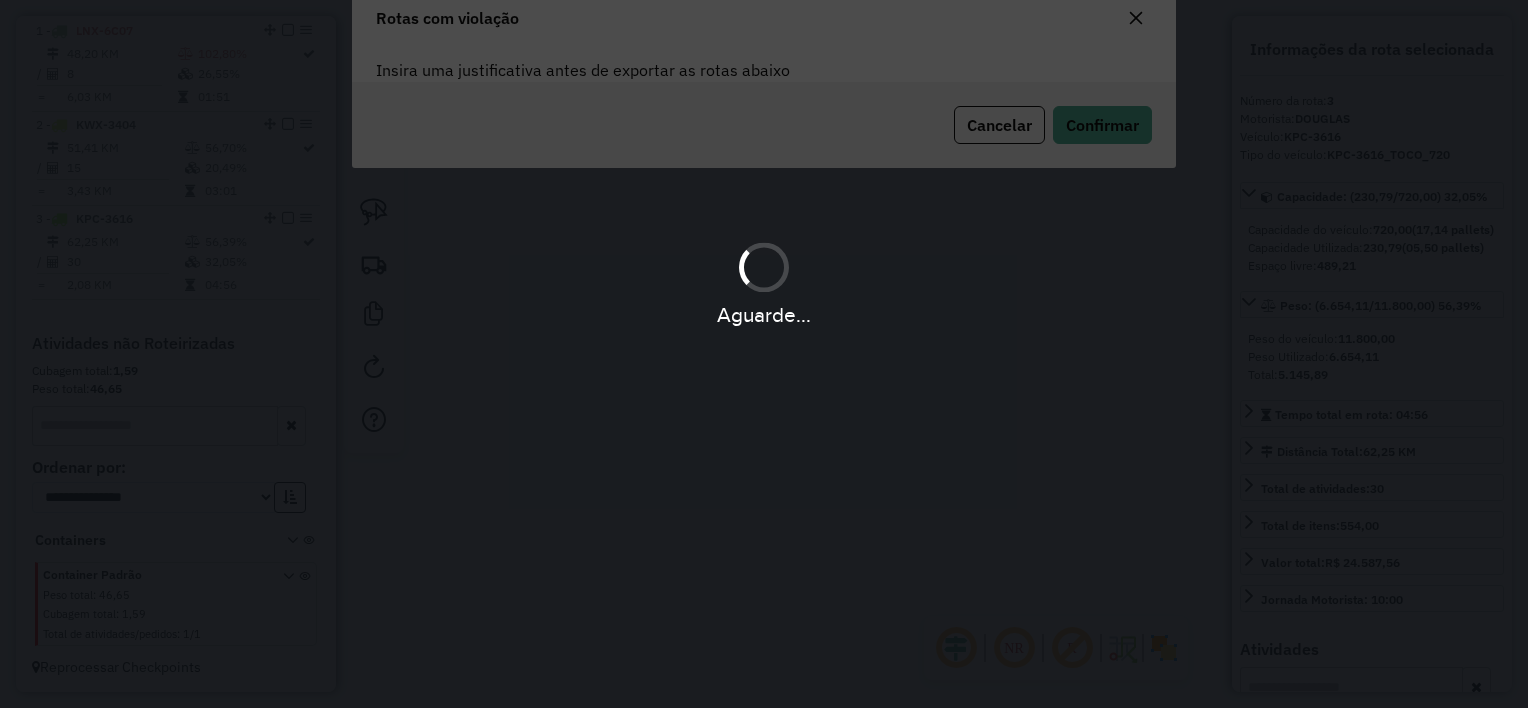 scroll, scrollTop: 107, scrollLeft: 0, axis: vertical 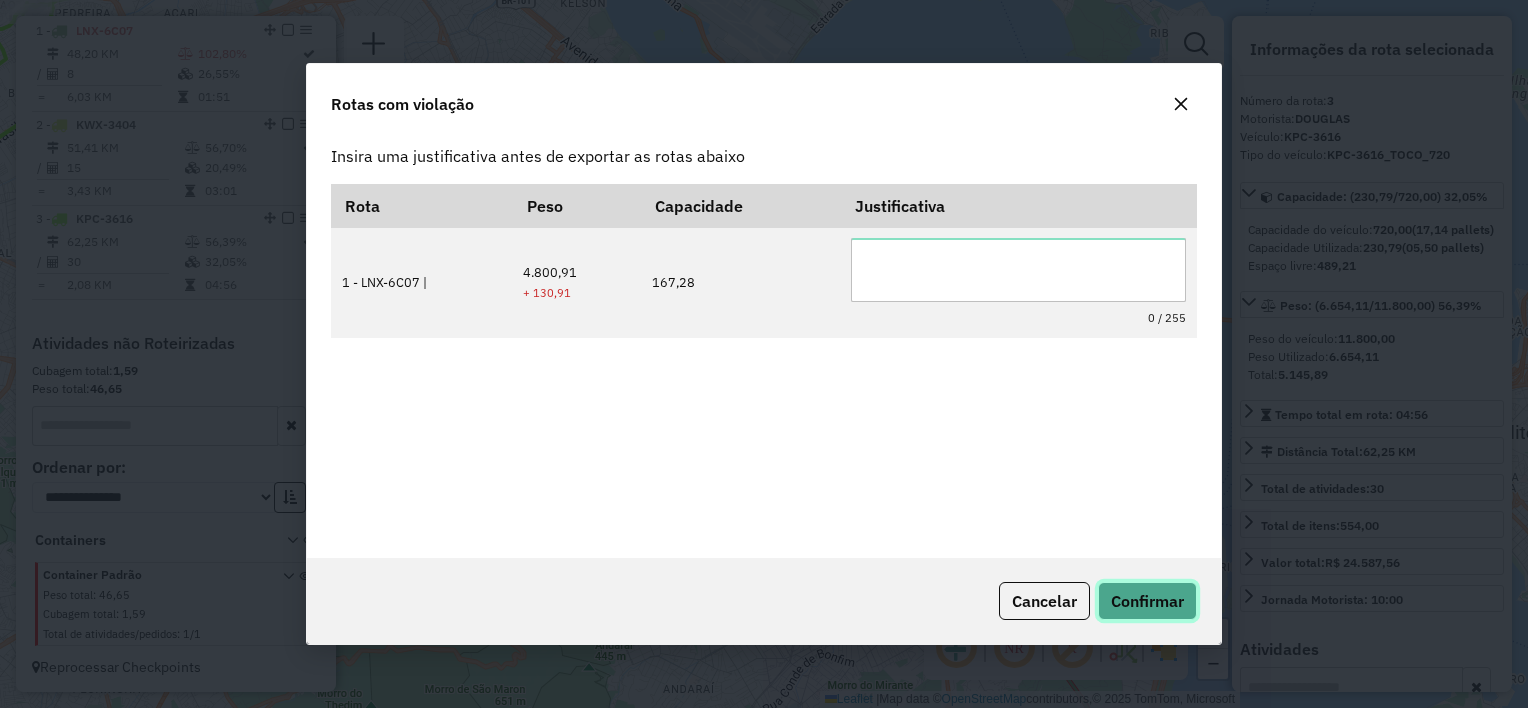 click on "Confirmar" 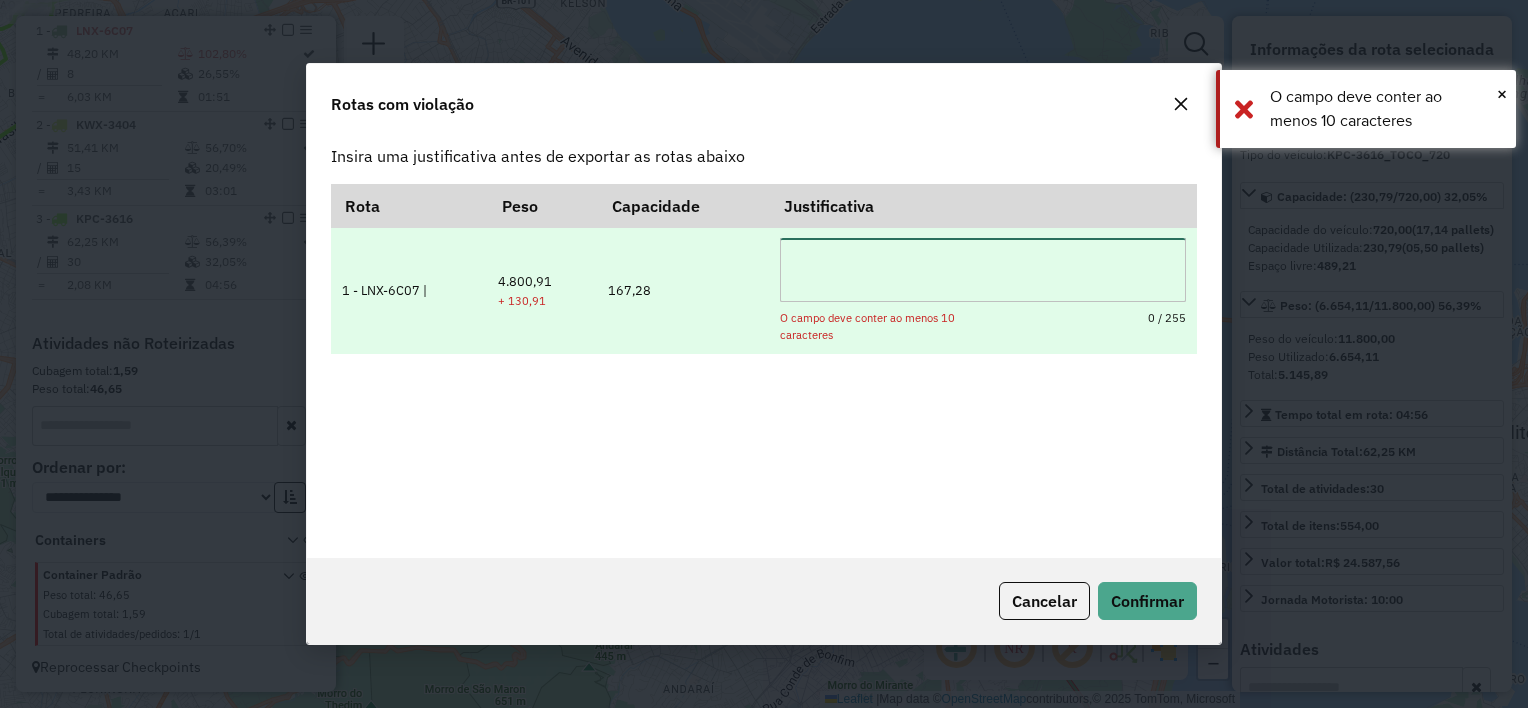 click at bounding box center [983, 270] 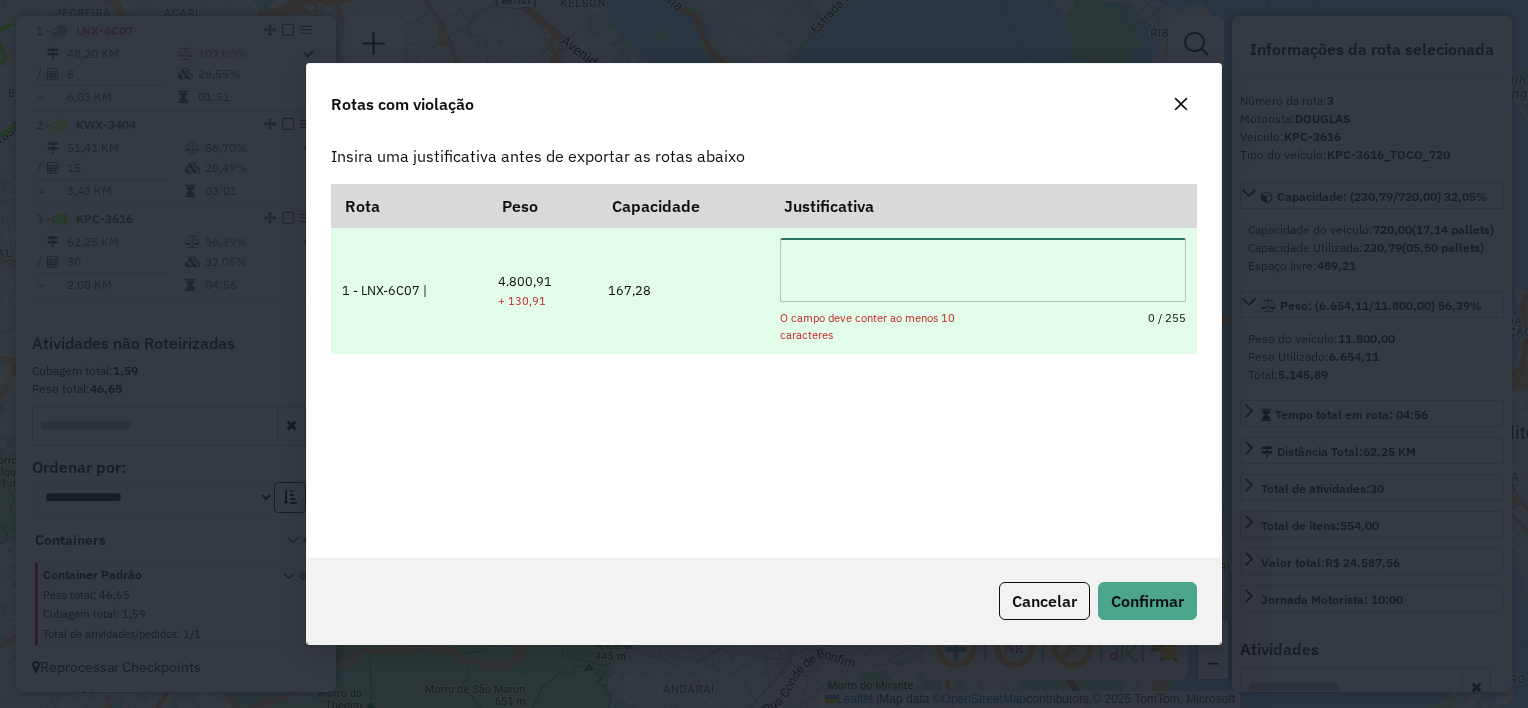 type on "*" 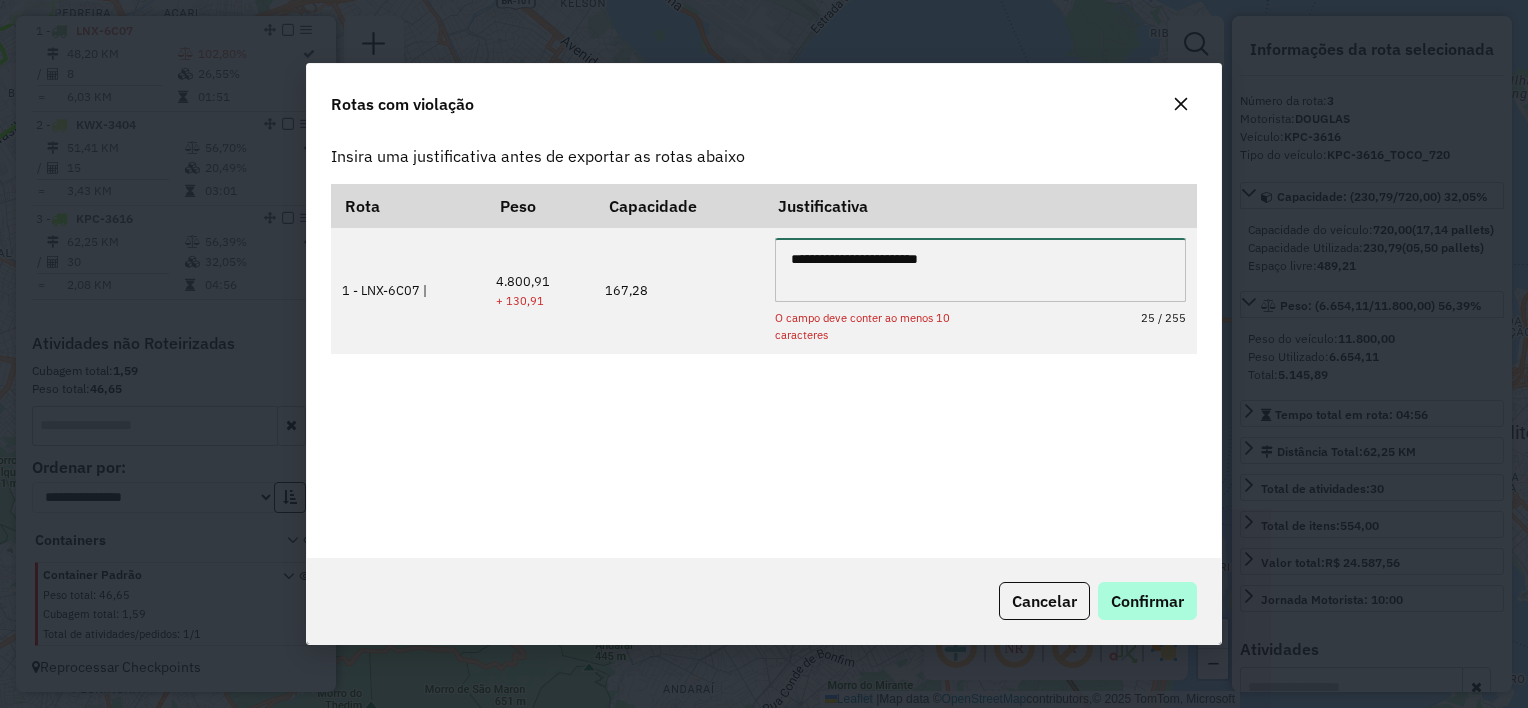 type on "**********" 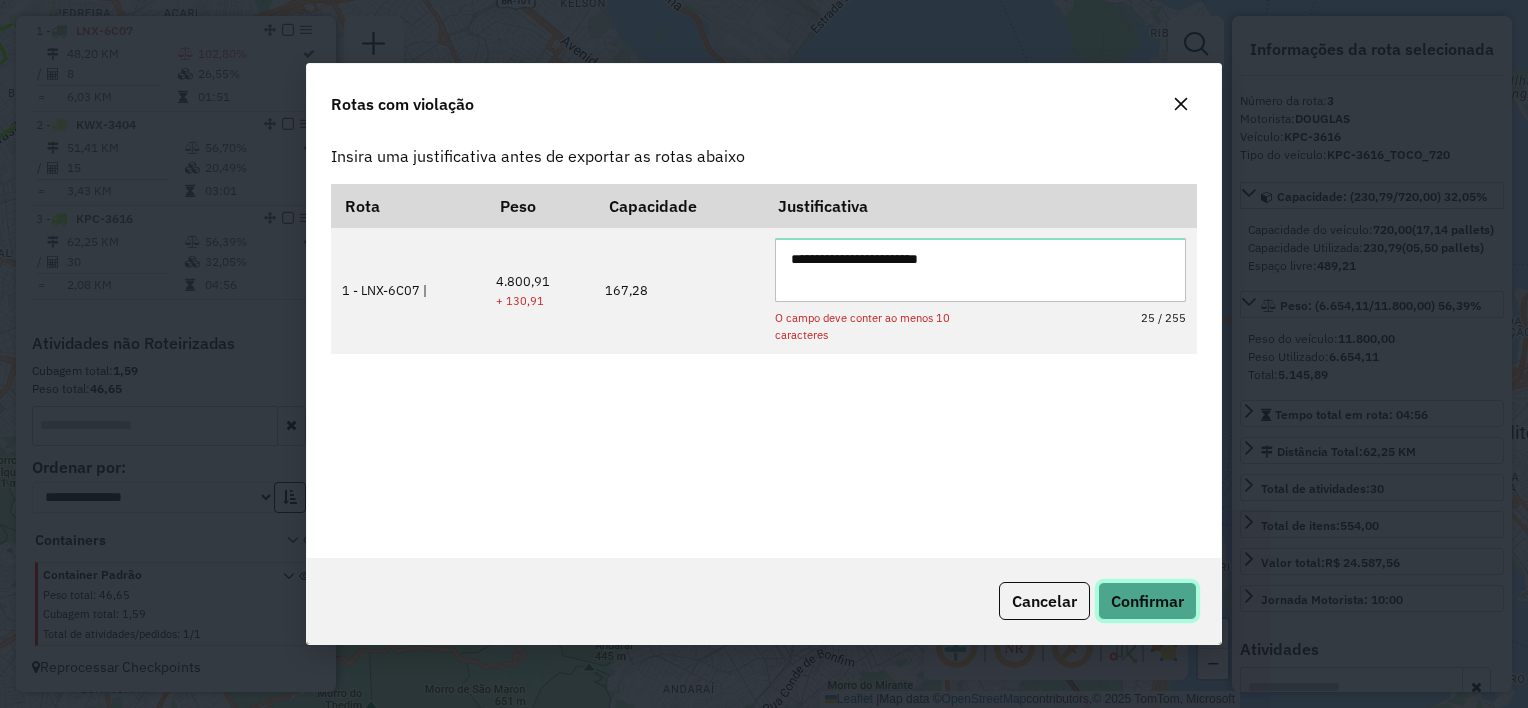 click on "Confirmar" 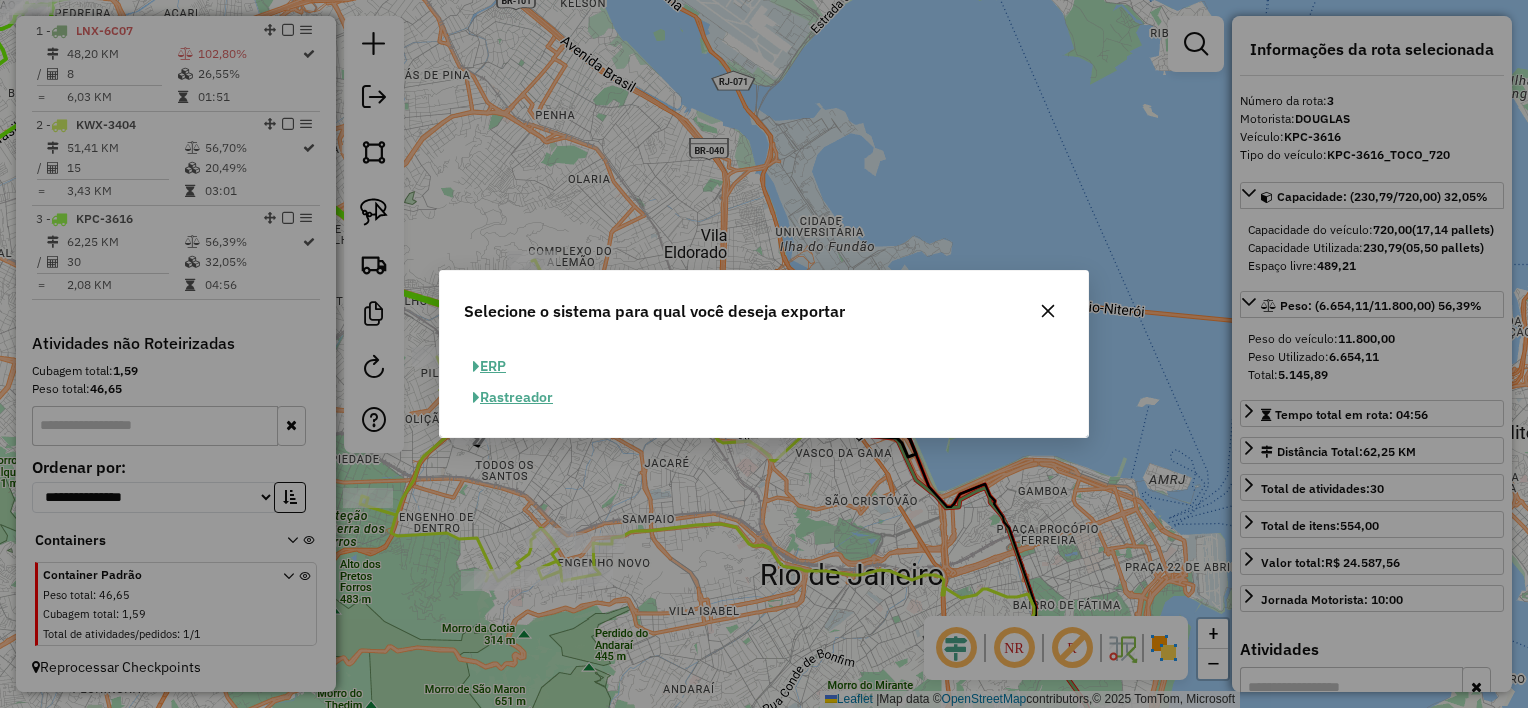 click on "ERP" 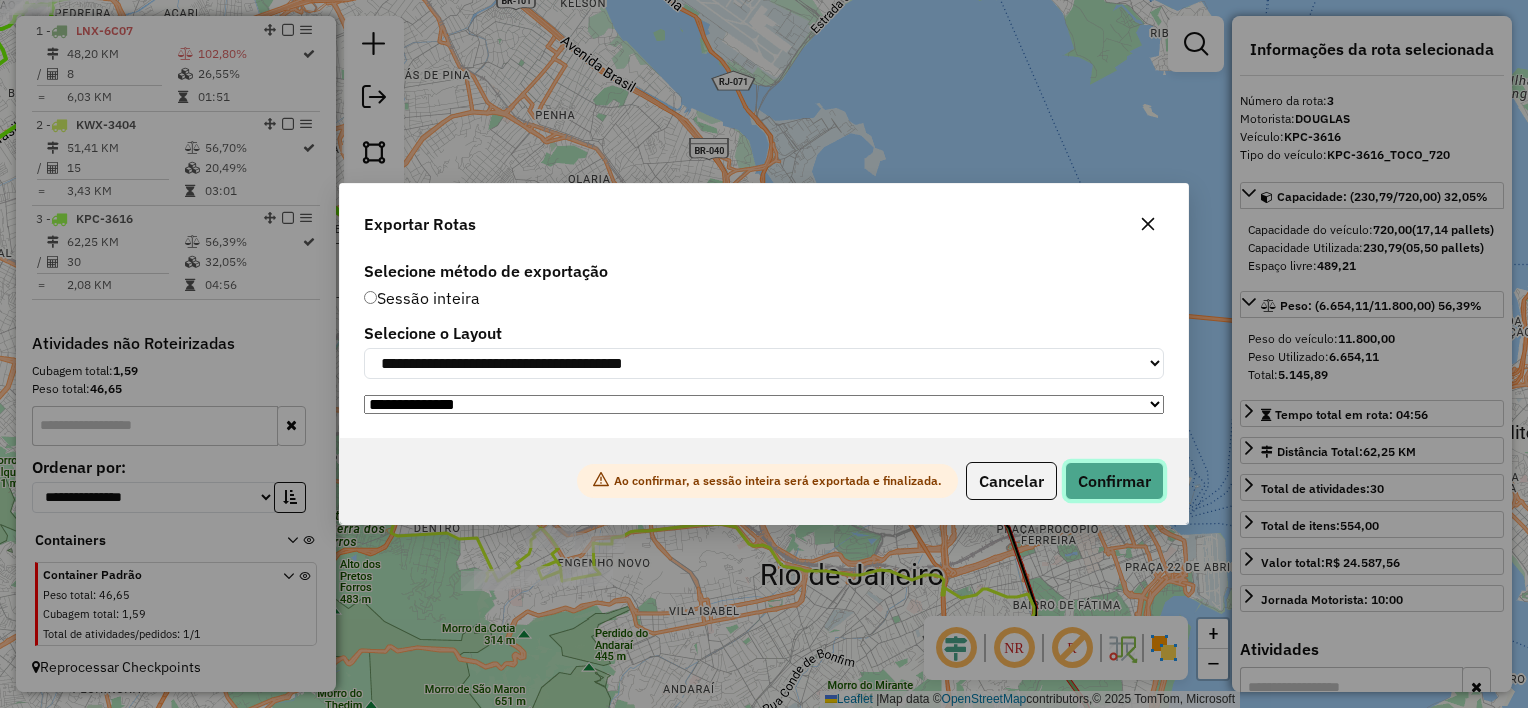 click on "Confirmar" 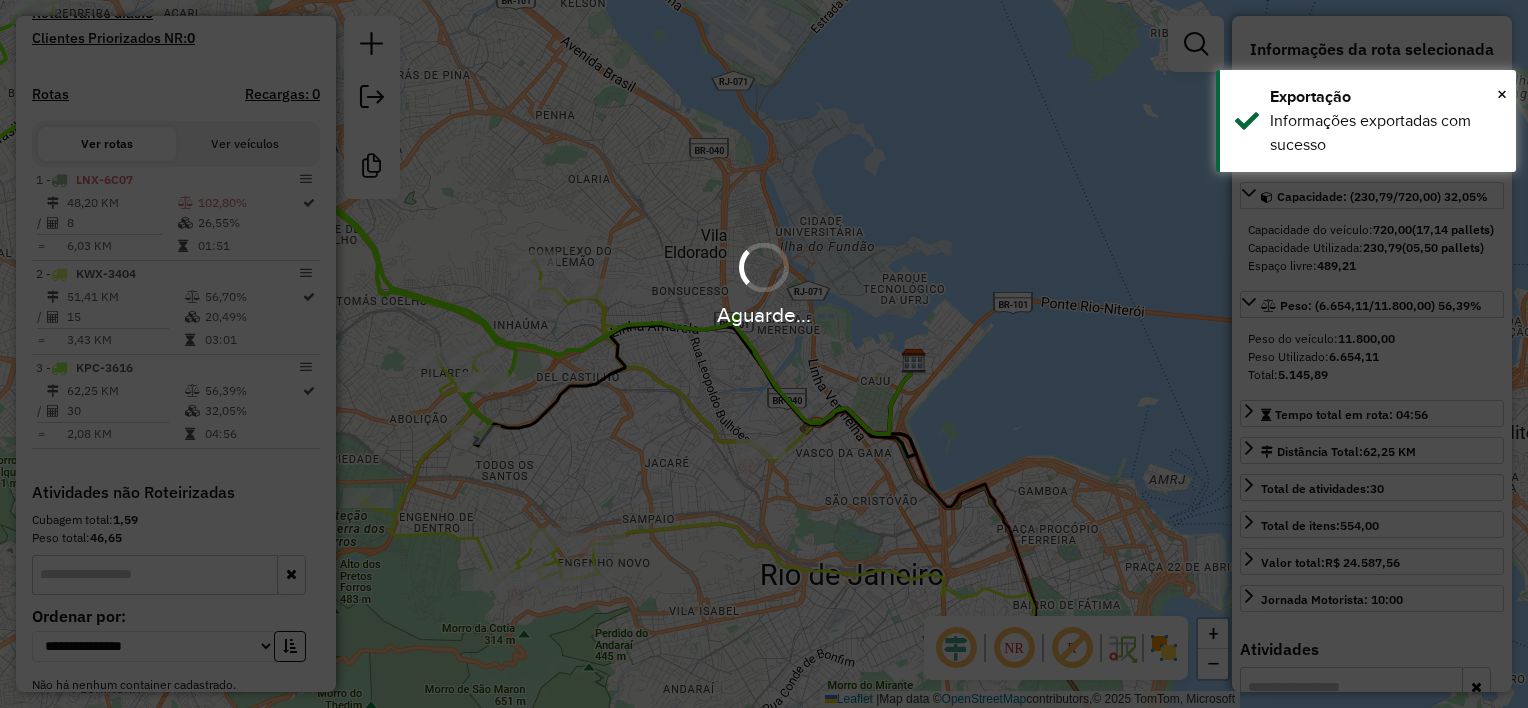 scroll, scrollTop: 759, scrollLeft: 0, axis: vertical 